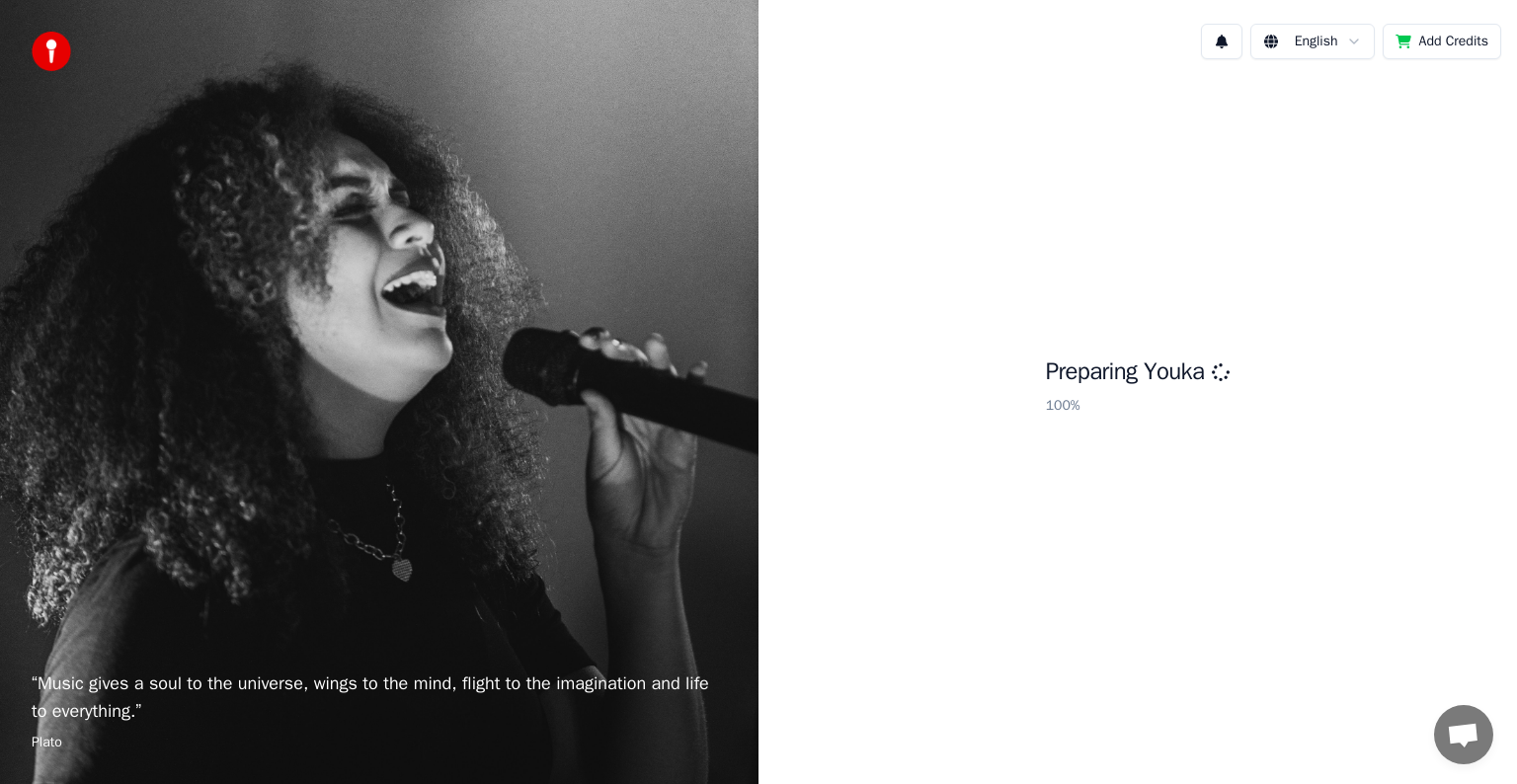 scroll, scrollTop: 0, scrollLeft: 0, axis: both 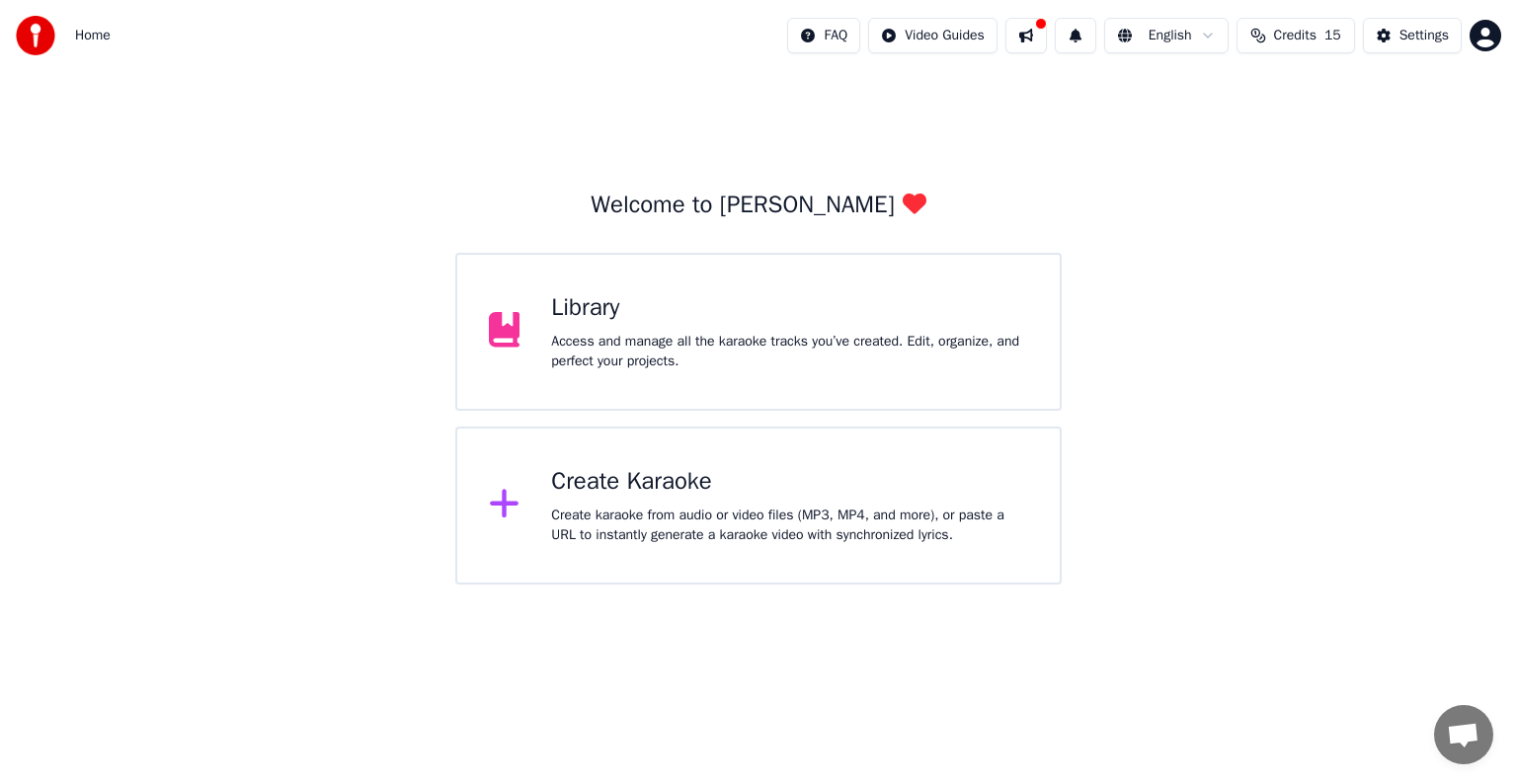 click on "Create karaoke from audio or video files (MP3, MP4, and more), or paste a URL to instantly generate a karaoke video with synchronized lyrics." at bounding box center (789, 525) 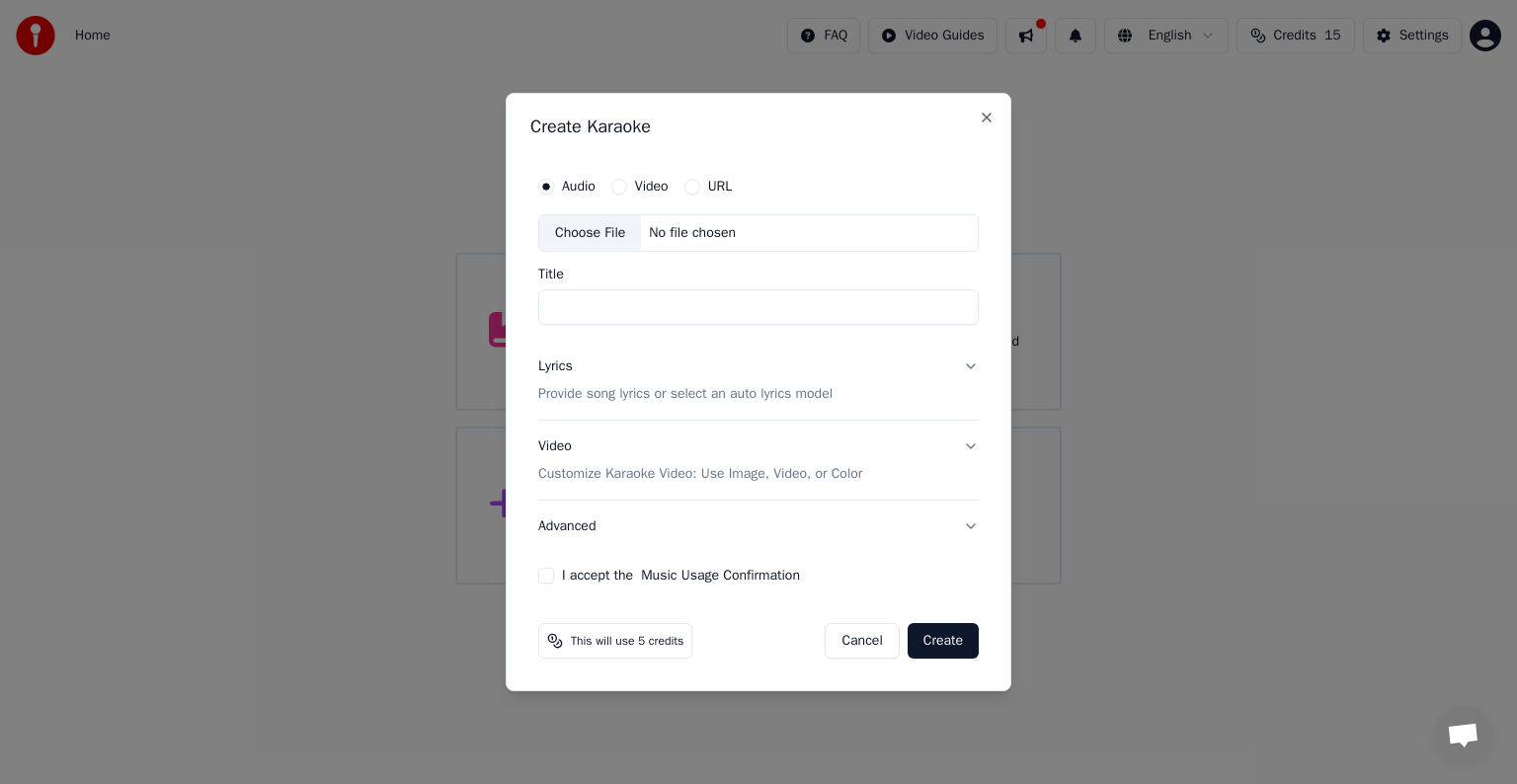 click on "Choose File" at bounding box center (590, 233) 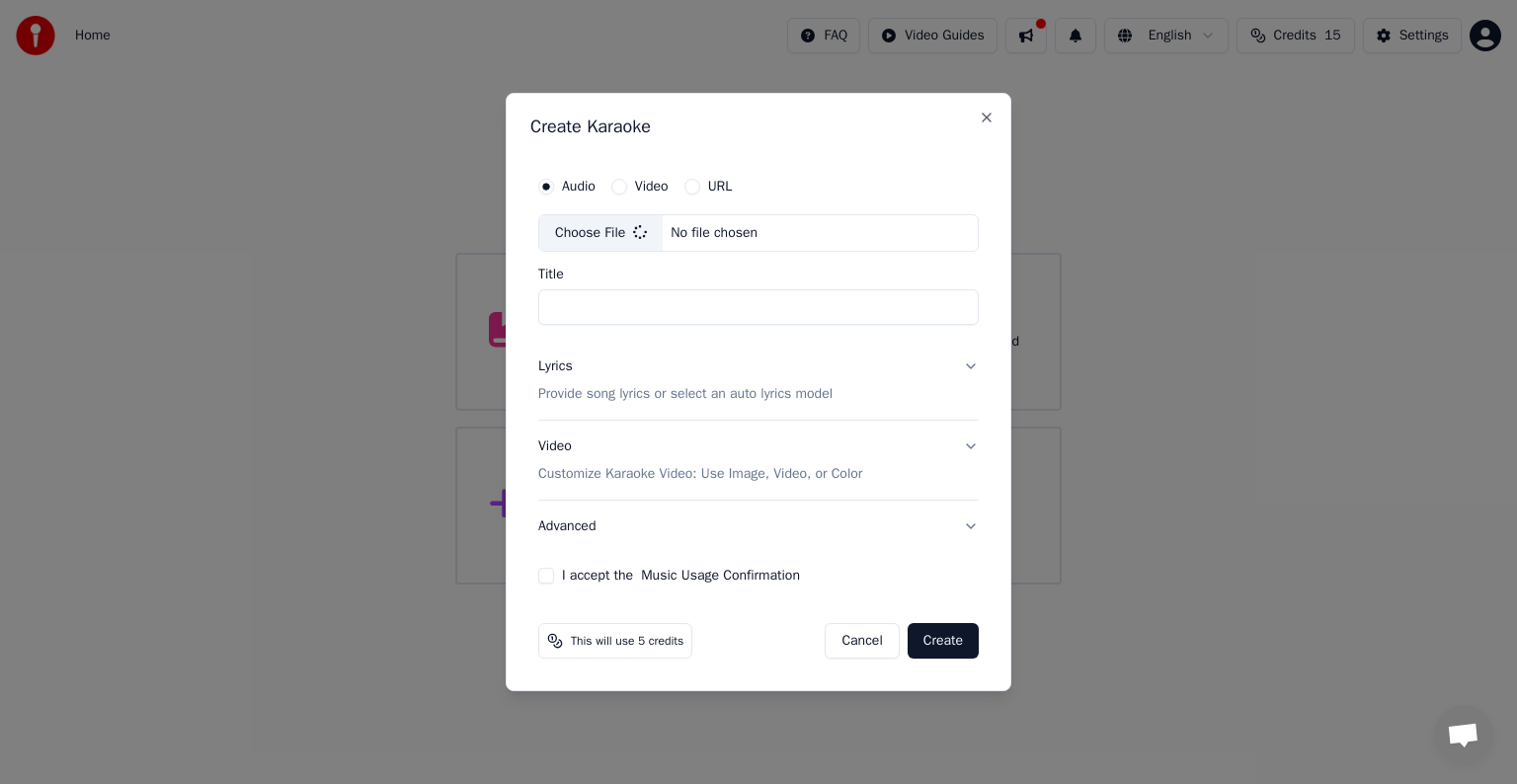type on "**********" 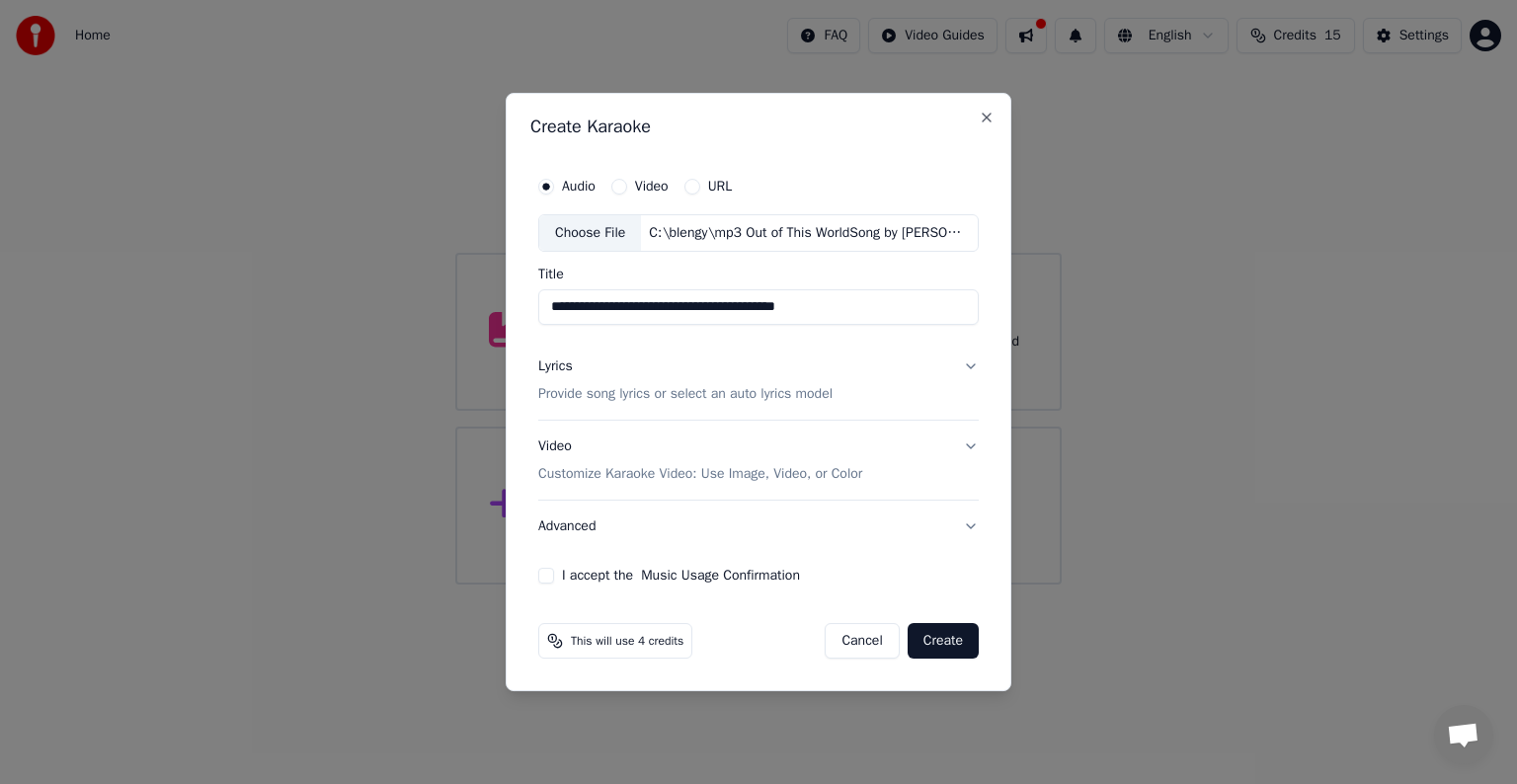 click on "Lyrics Provide song lyrics or select an auto lyrics model" at bounding box center [758, 380] 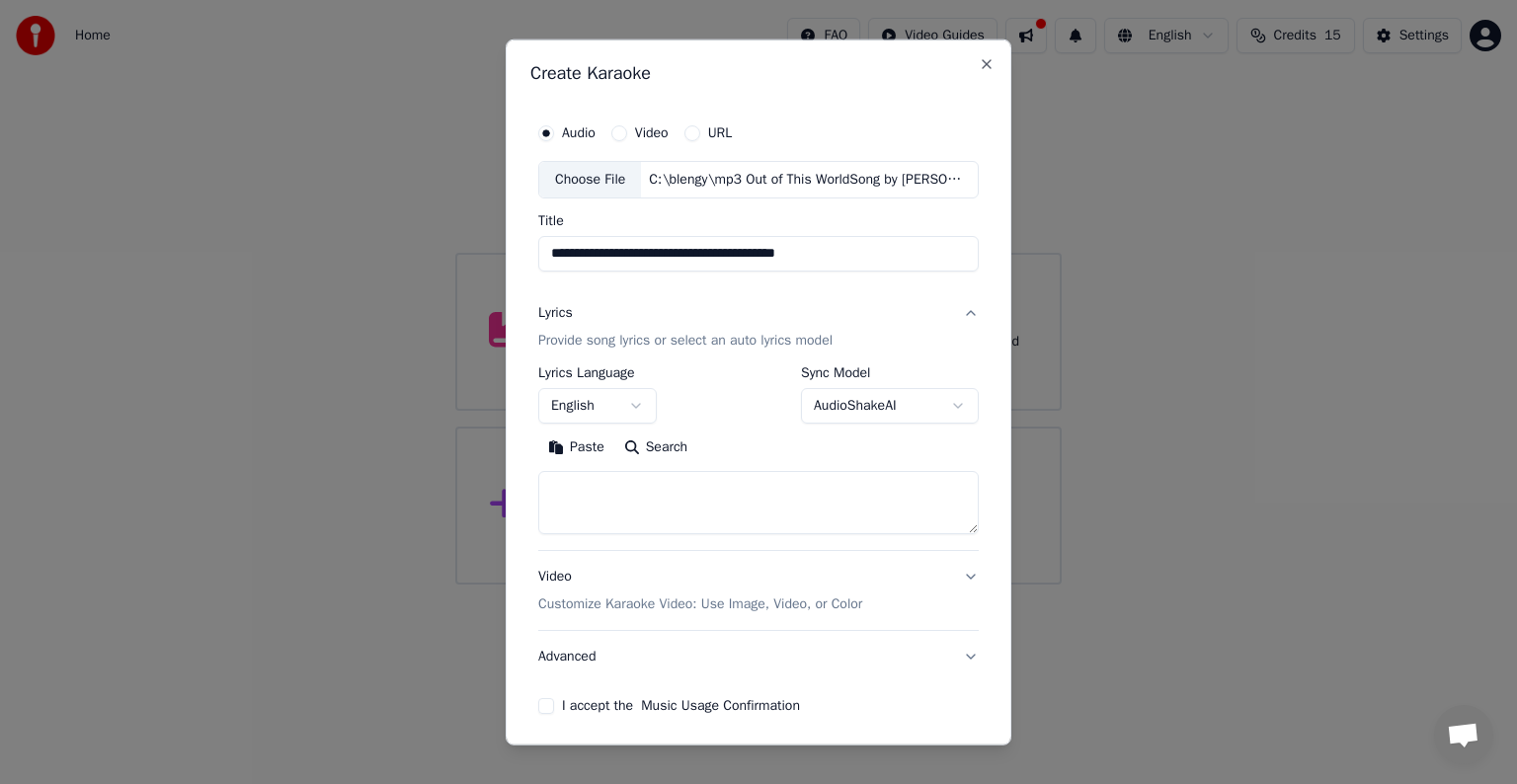 click at bounding box center [758, 503] 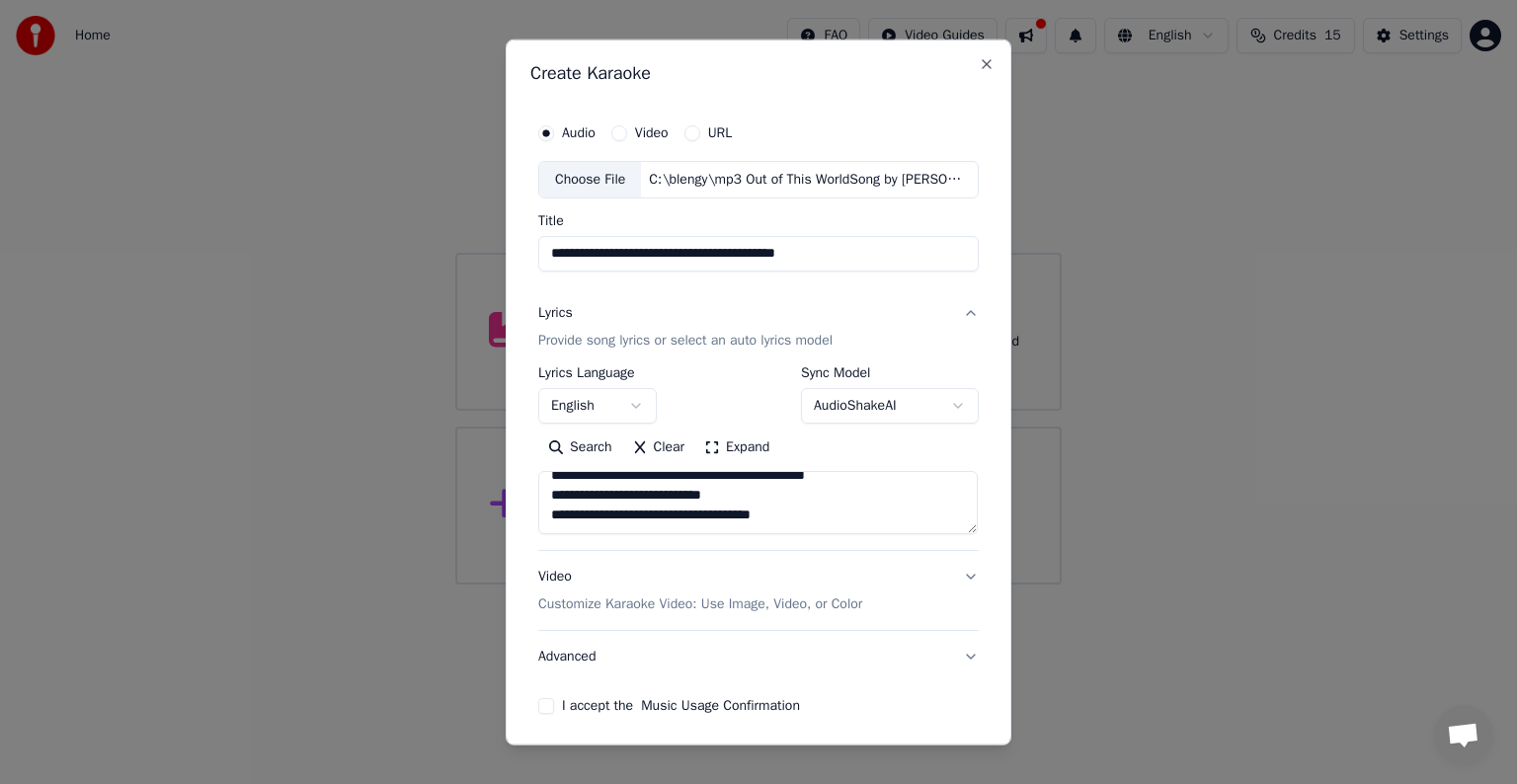 scroll, scrollTop: 940, scrollLeft: 0, axis: vertical 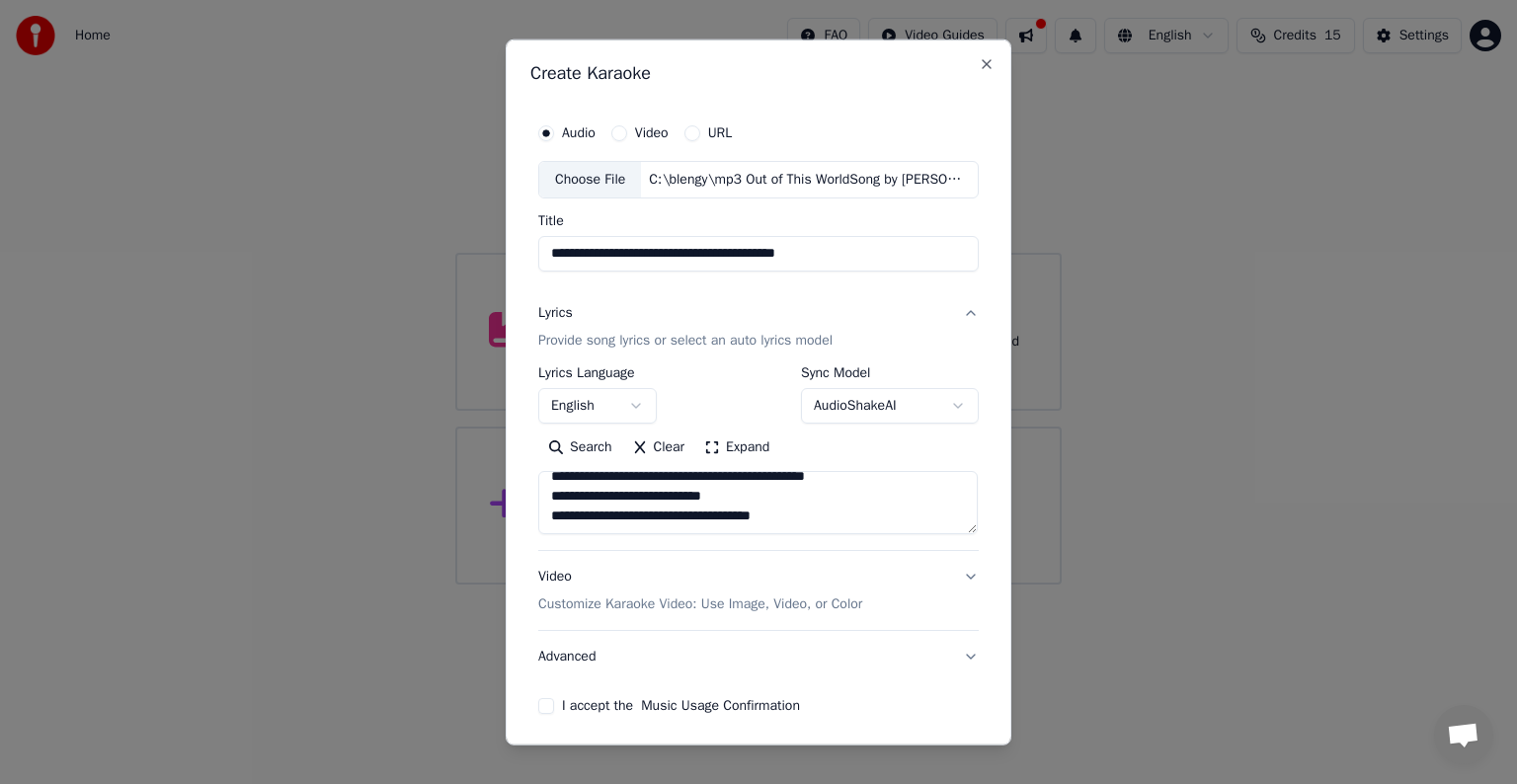 type on "**********" 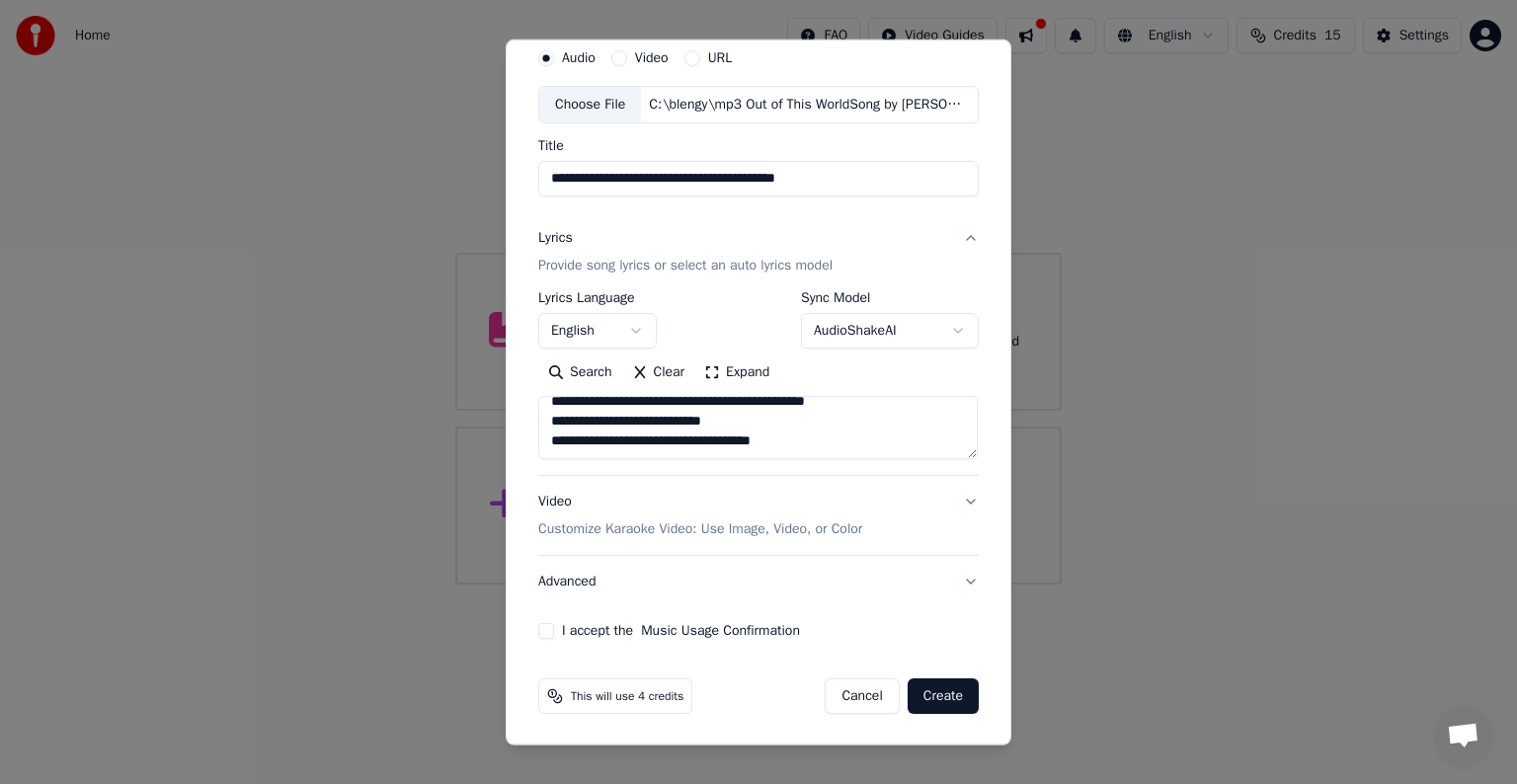 click on "I accept the   Music Usage Confirmation" at bounding box center (546, 631) 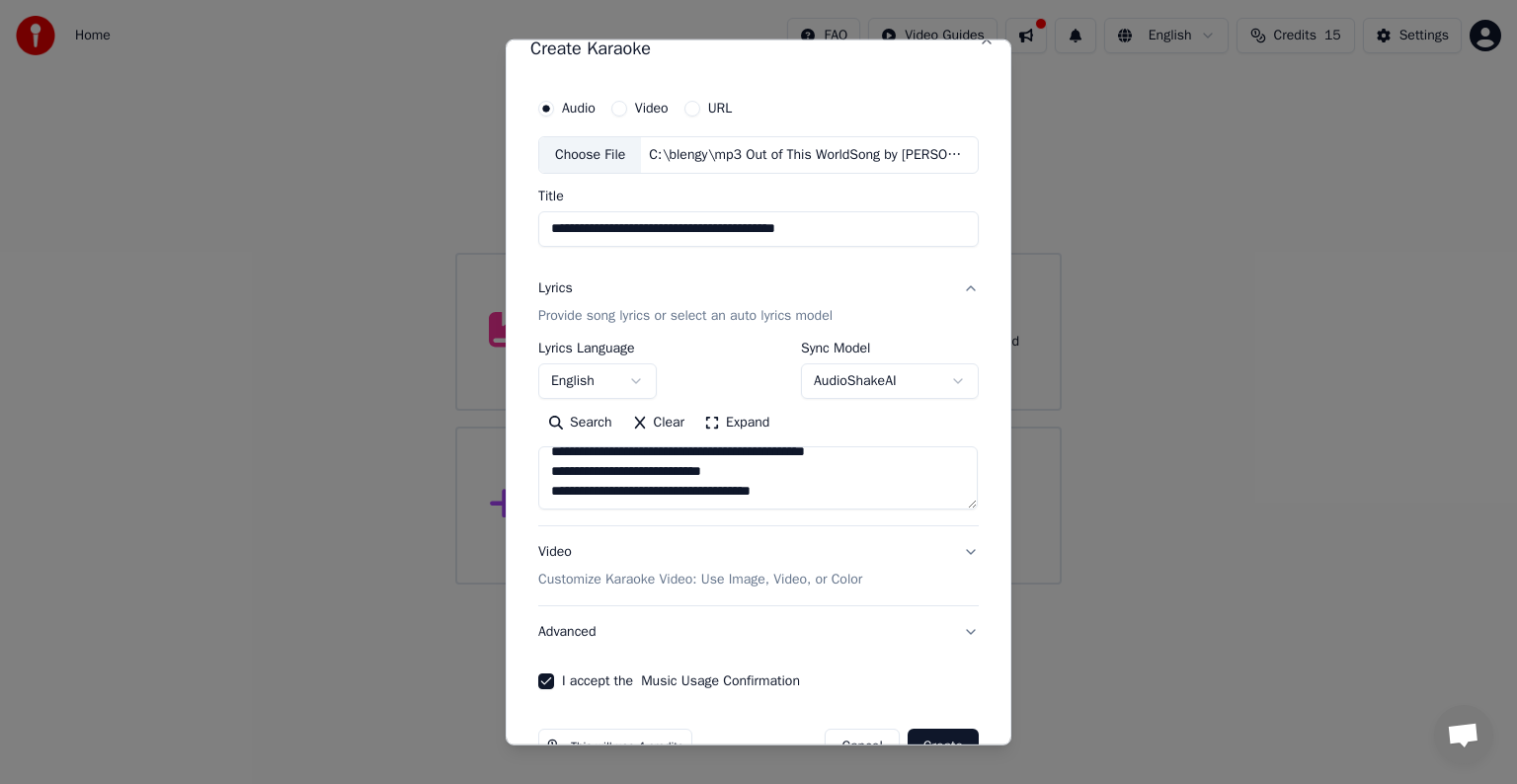 scroll, scrollTop: 0, scrollLeft: 0, axis: both 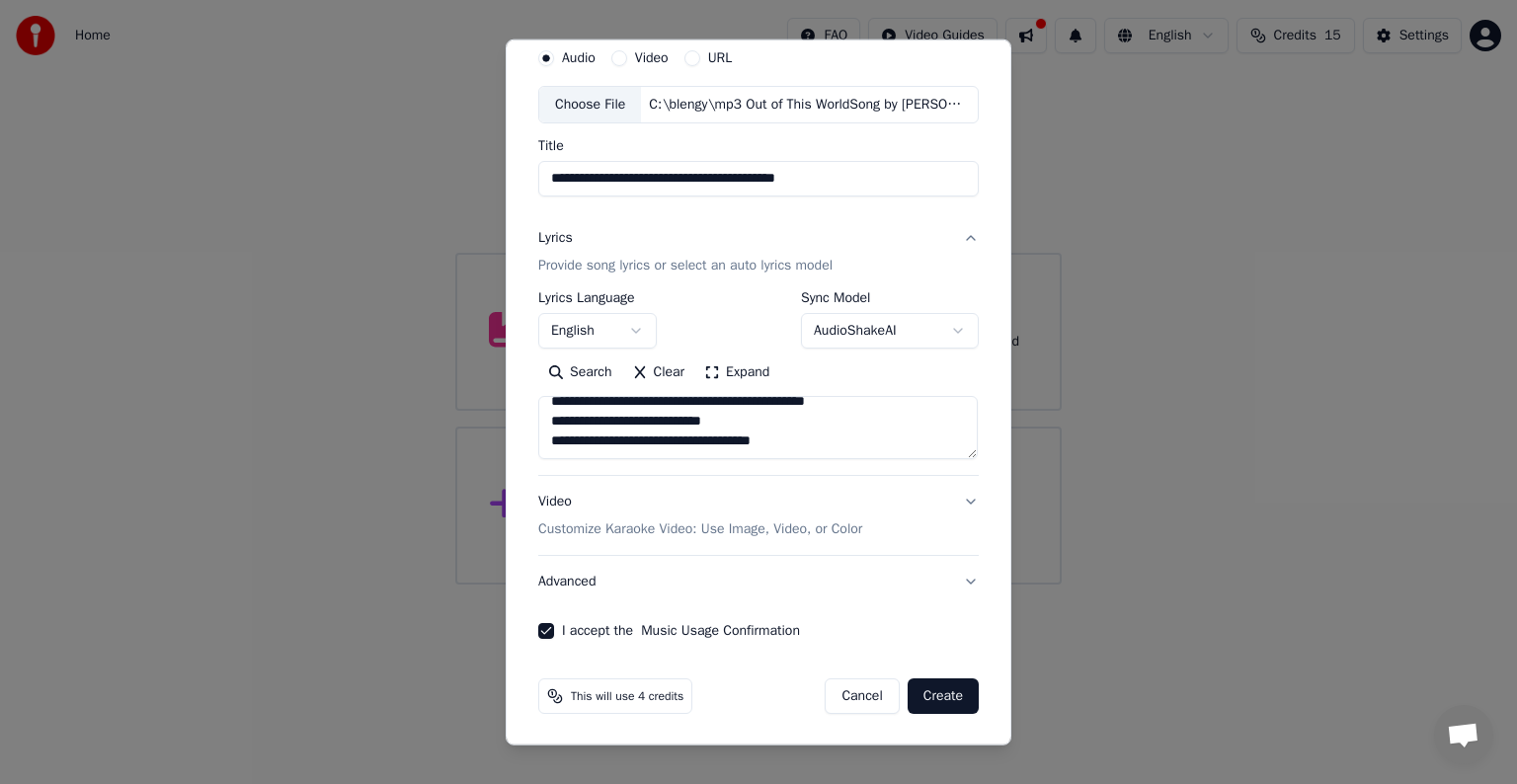 click on "Create" at bounding box center (943, 696) 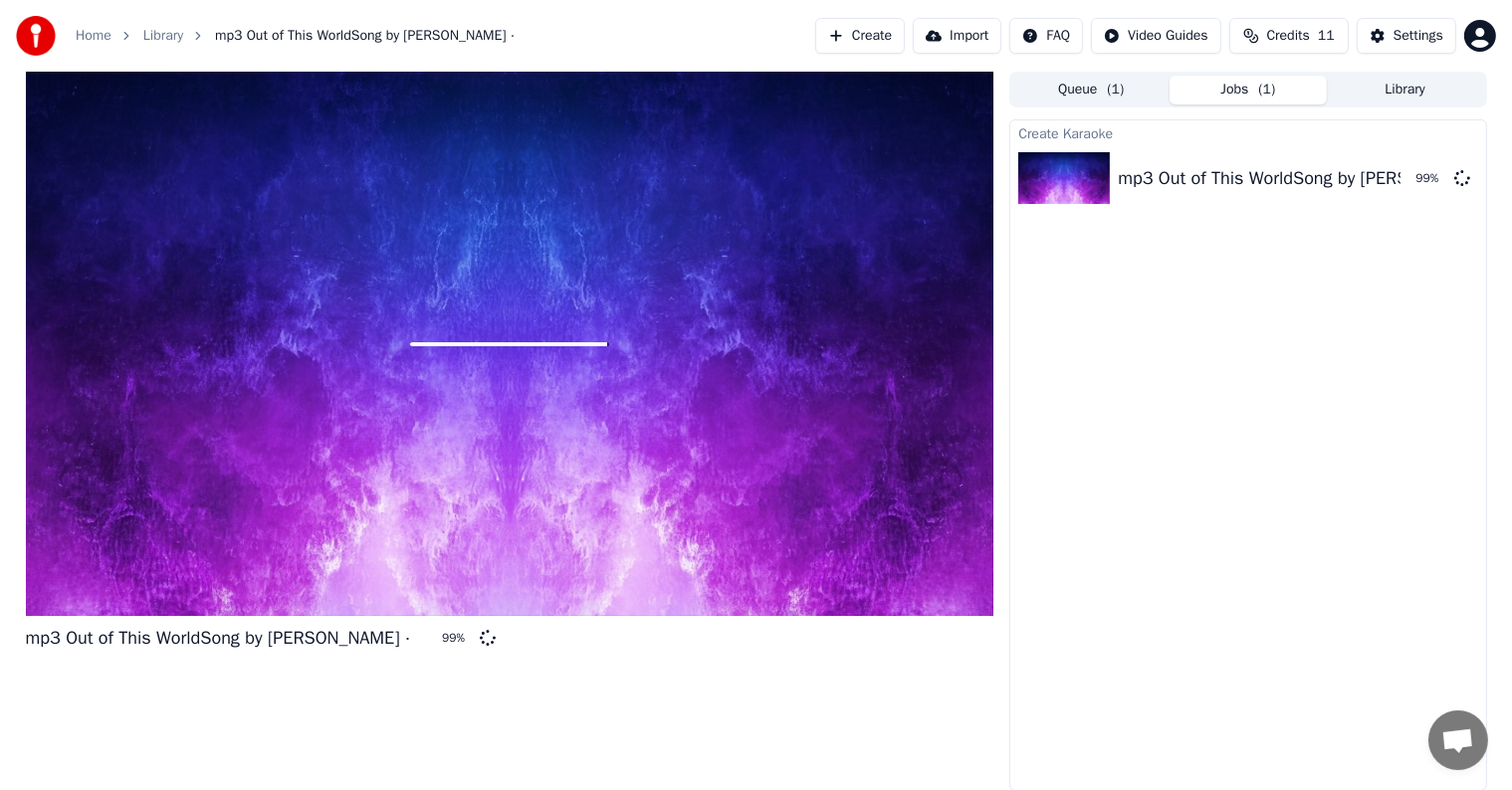 click at bounding box center (510, 343) 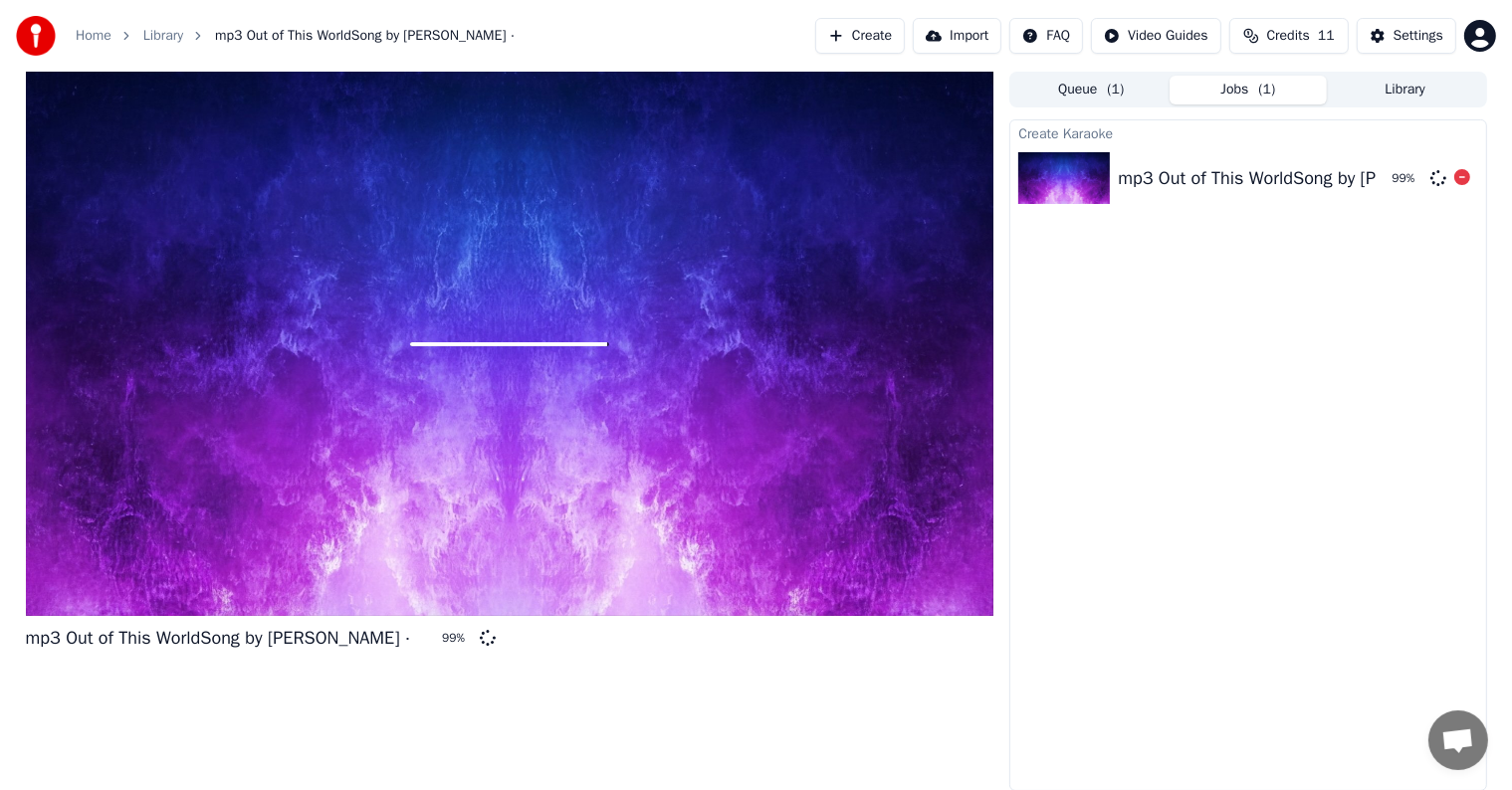 click on "mp3 Out of This WorldSong by [PERSON_NAME] ‧" at bounding box center (1310, 178) 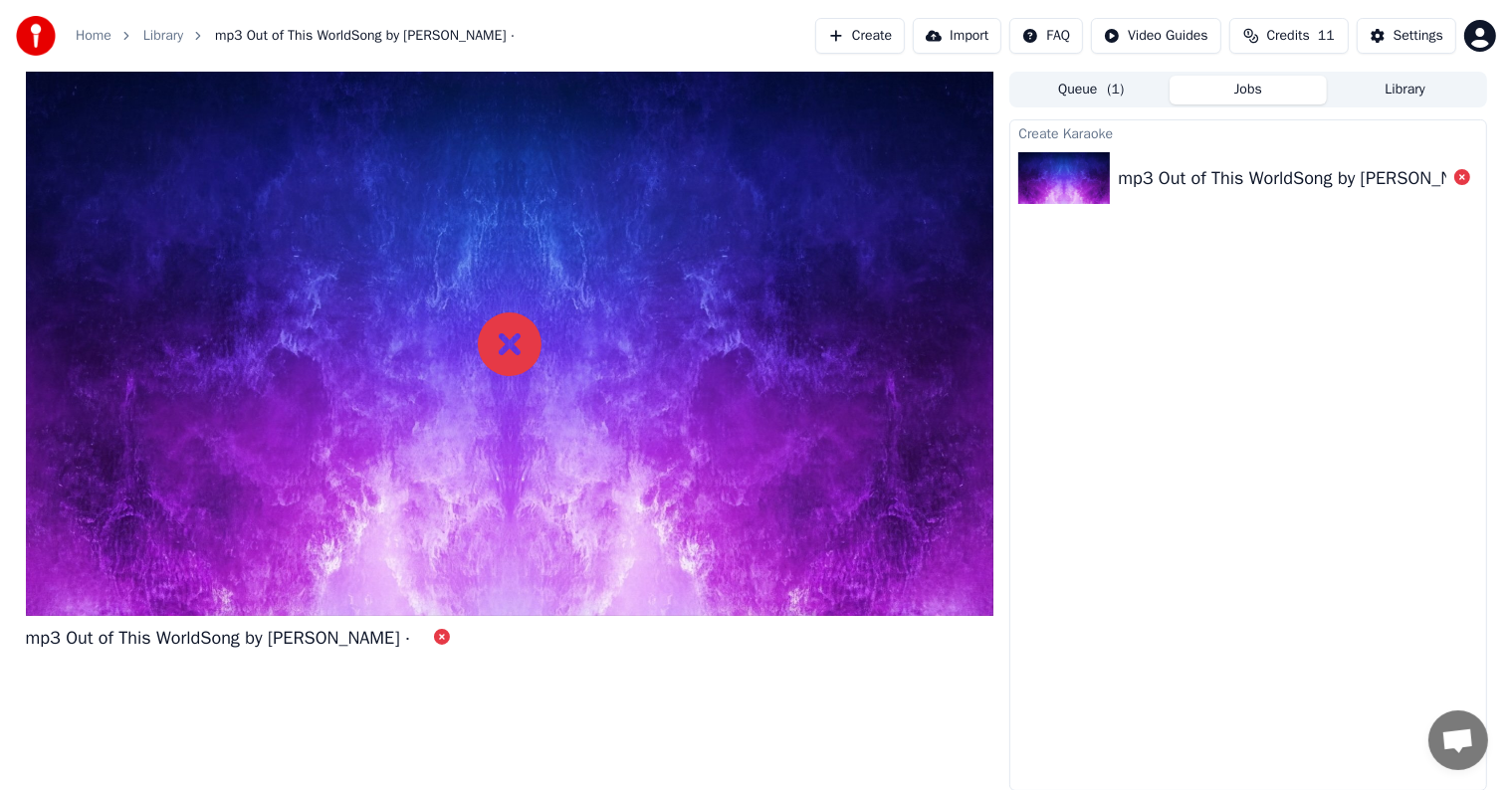 click on "mp3 Out of This WorldSong by [PERSON_NAME] ‧" at bounding box center (1310, 178) 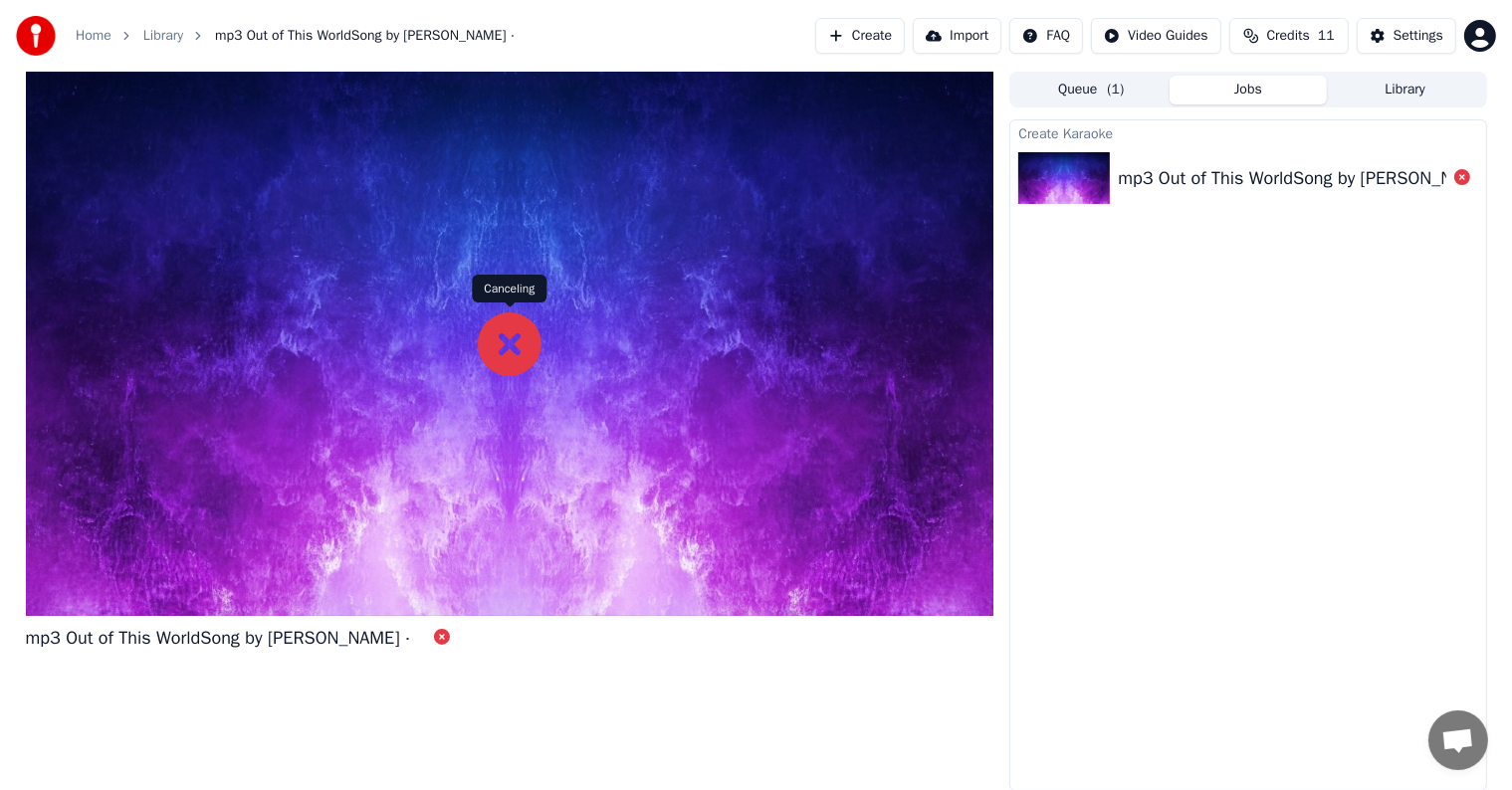 click 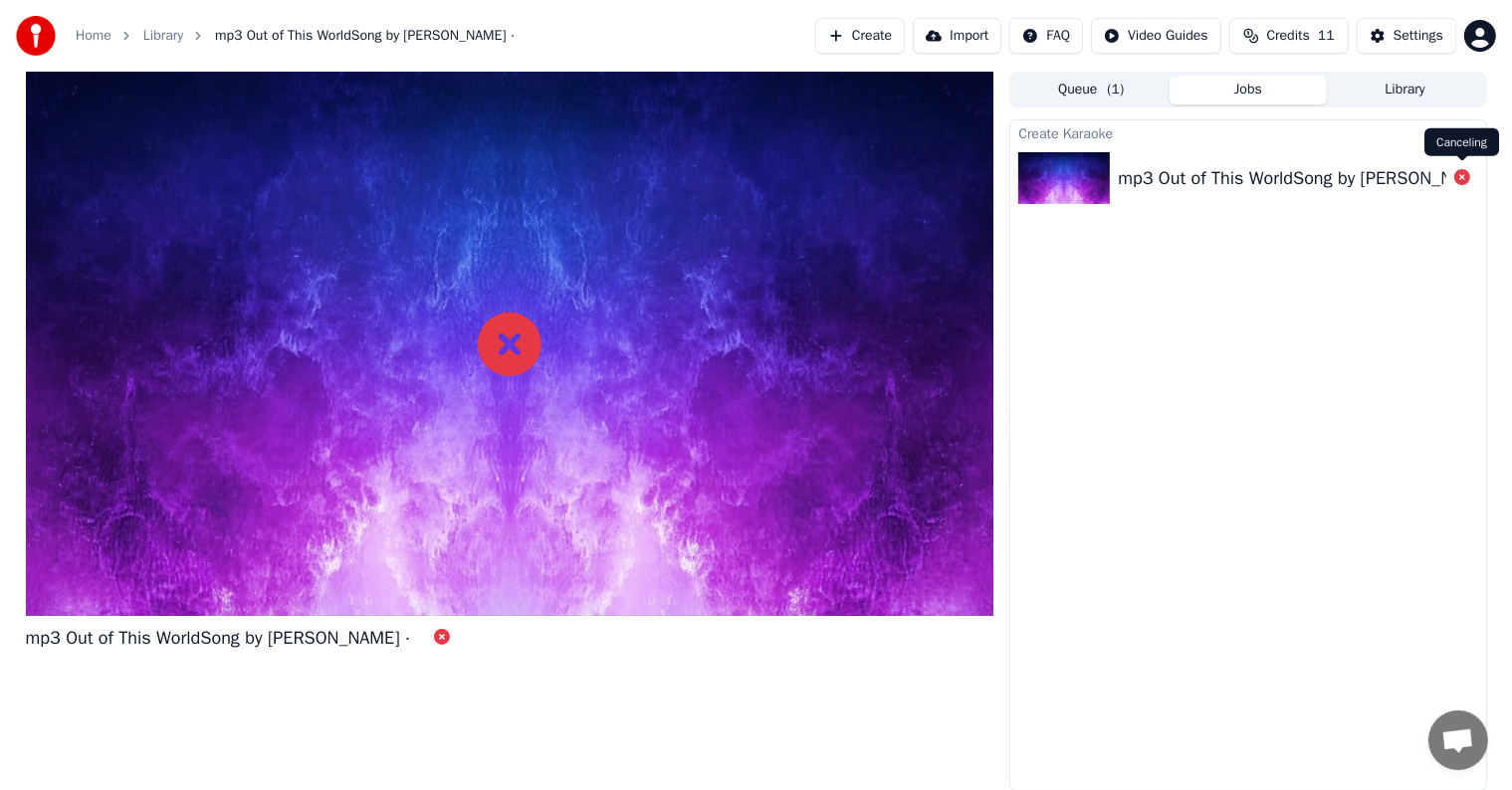 click 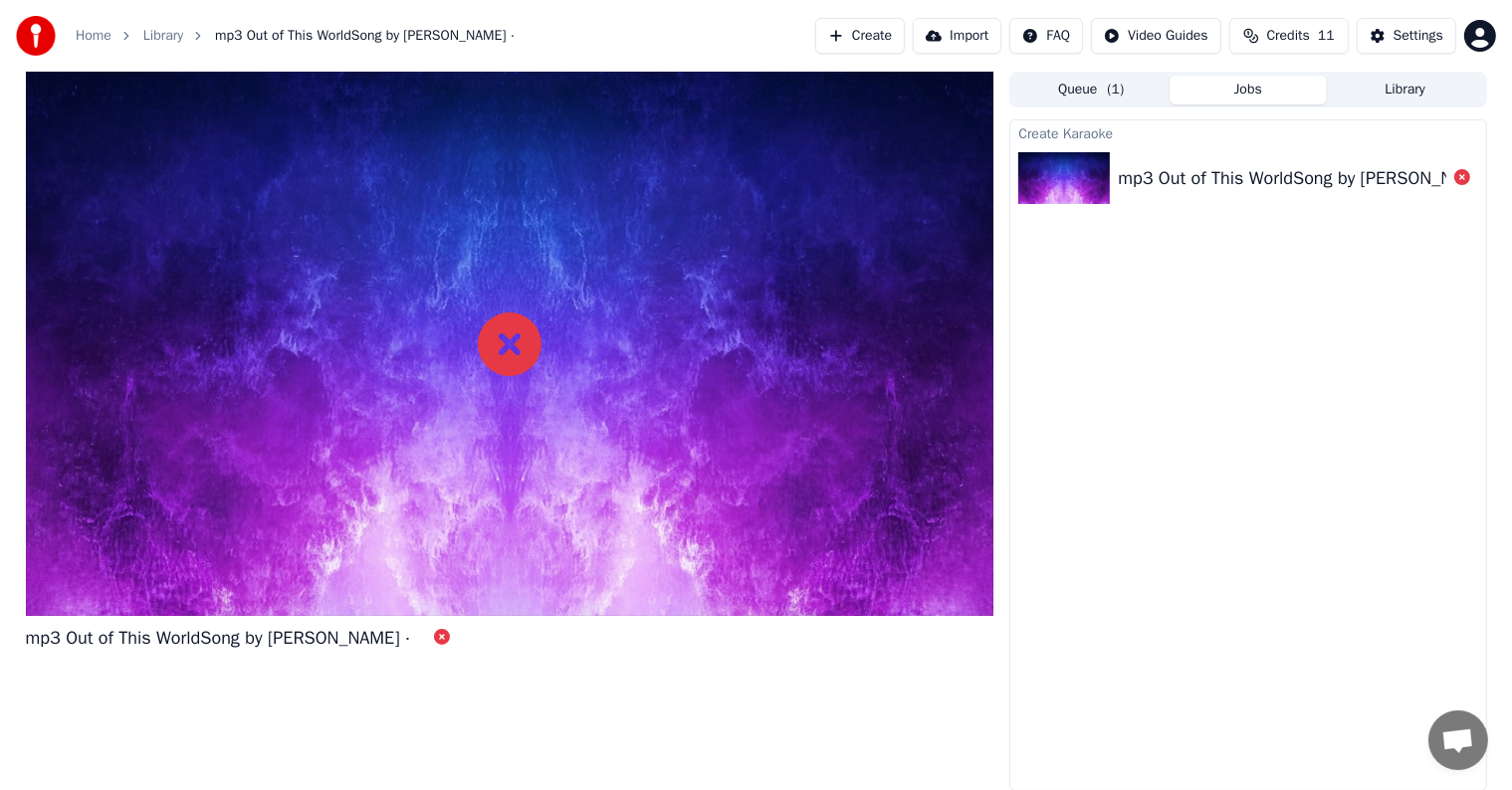 click on "mp3 Out of This WorldSong by [PERSON_NAME] ‧" at bounding box center [1310, 178] 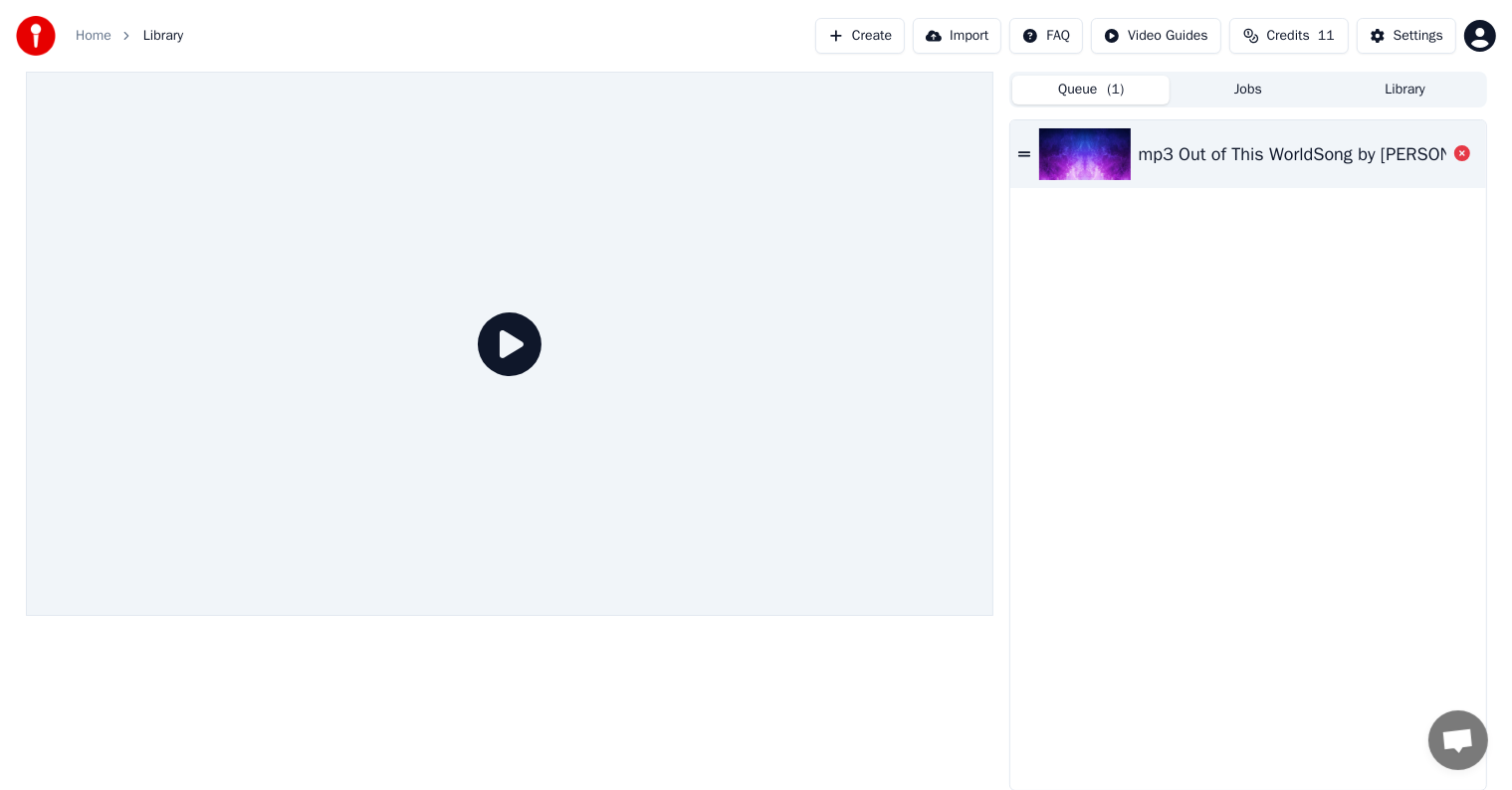 click on "( 1 )" at bounding box center (1116, 90) 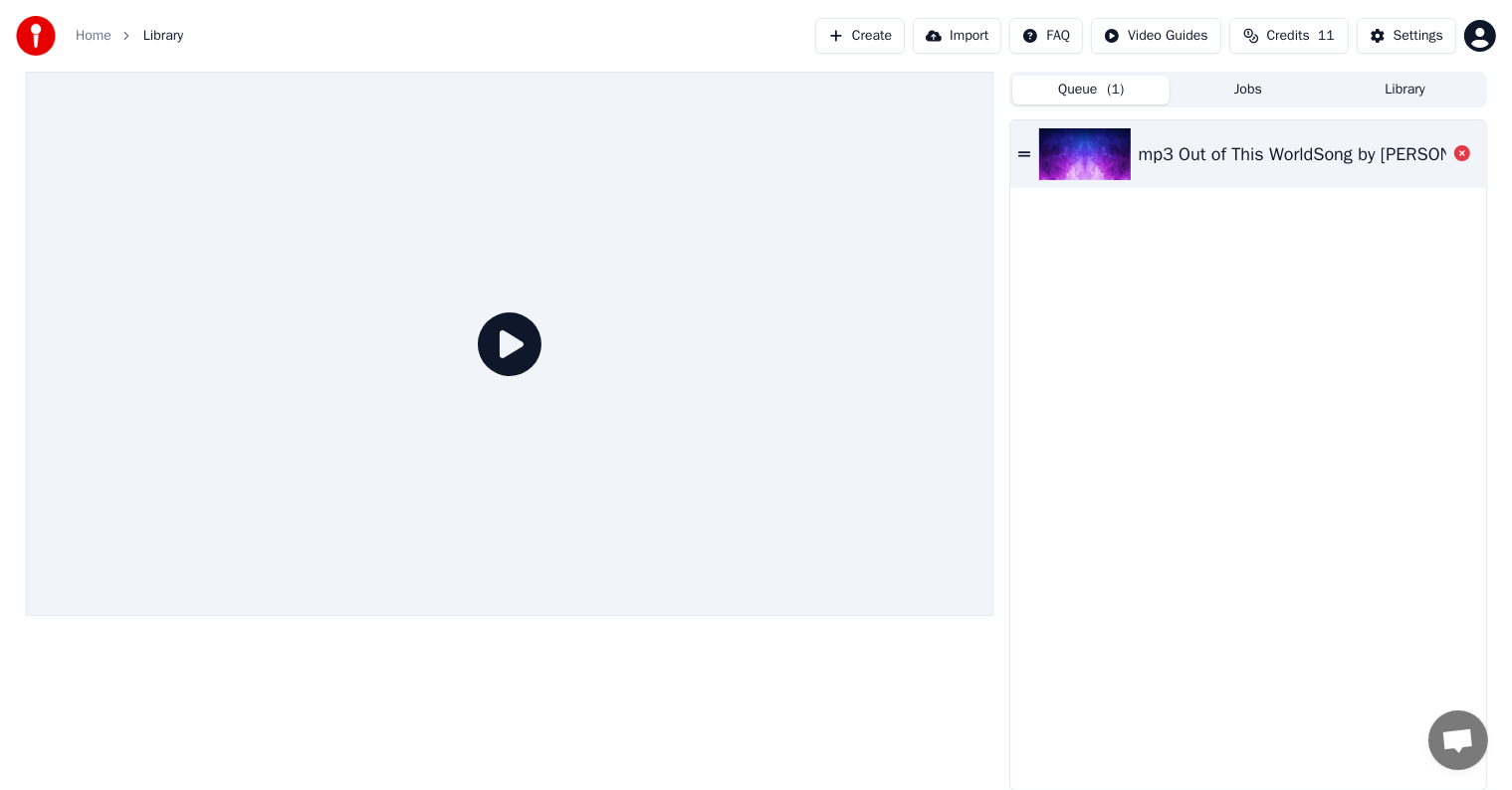 click on "mp3 Out of This WorldSong by [PERSON_NAME] ‧" at bounding box center (1331, 154) 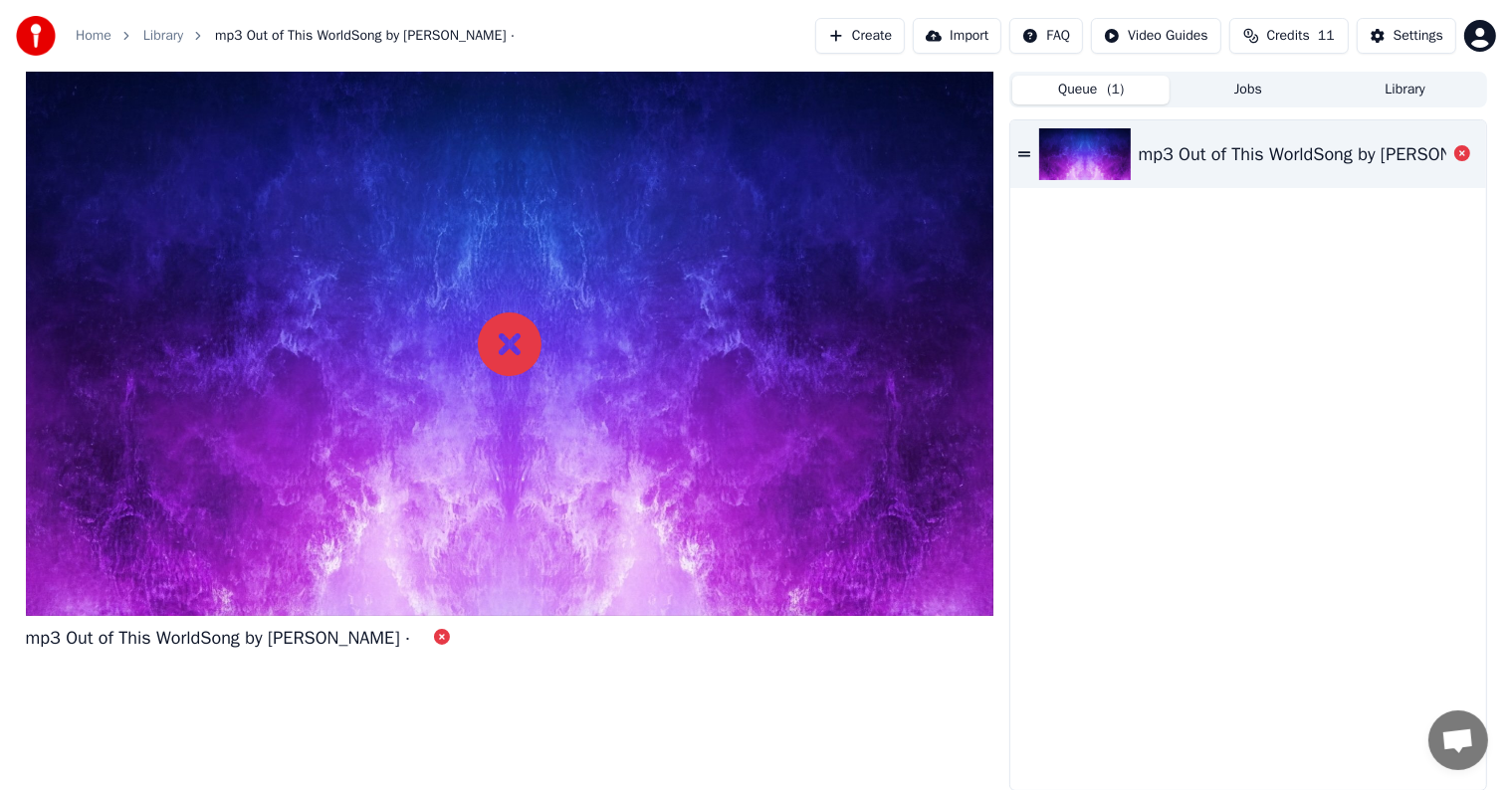 click 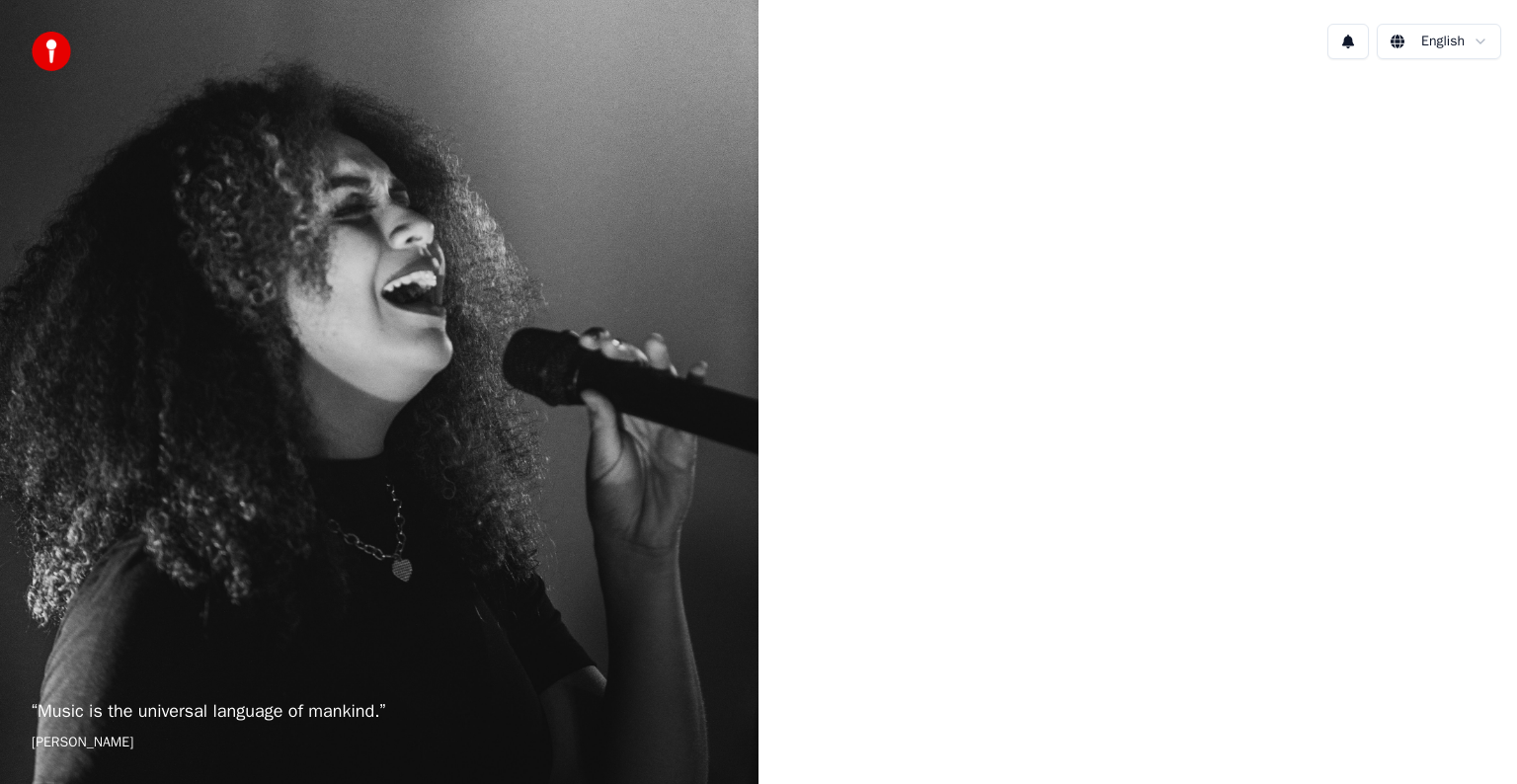 scroll, scrollTop: 0, scrollLeft: 0, axis: both 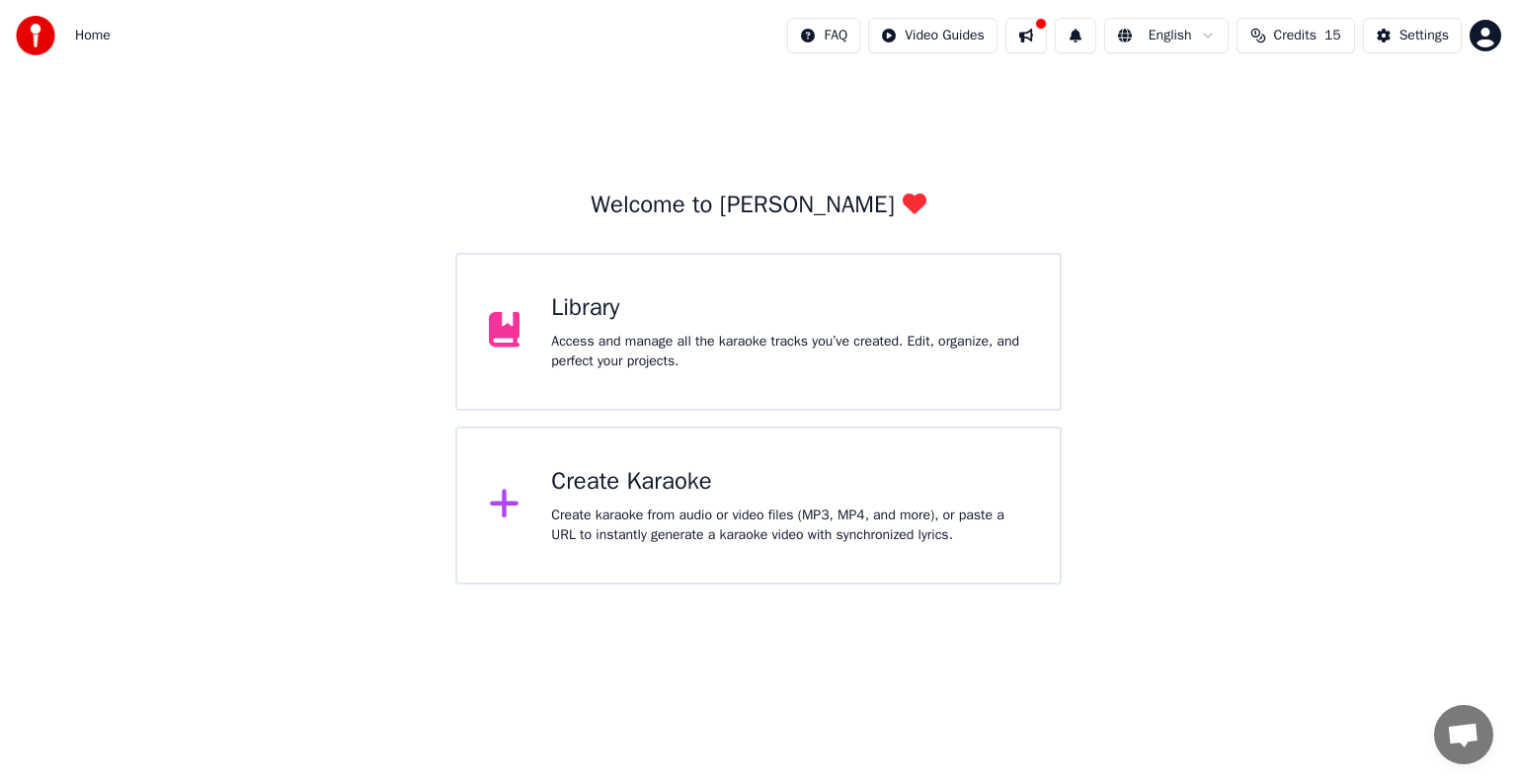 click on "Create Karaoke" at bounding box center (789, 482) 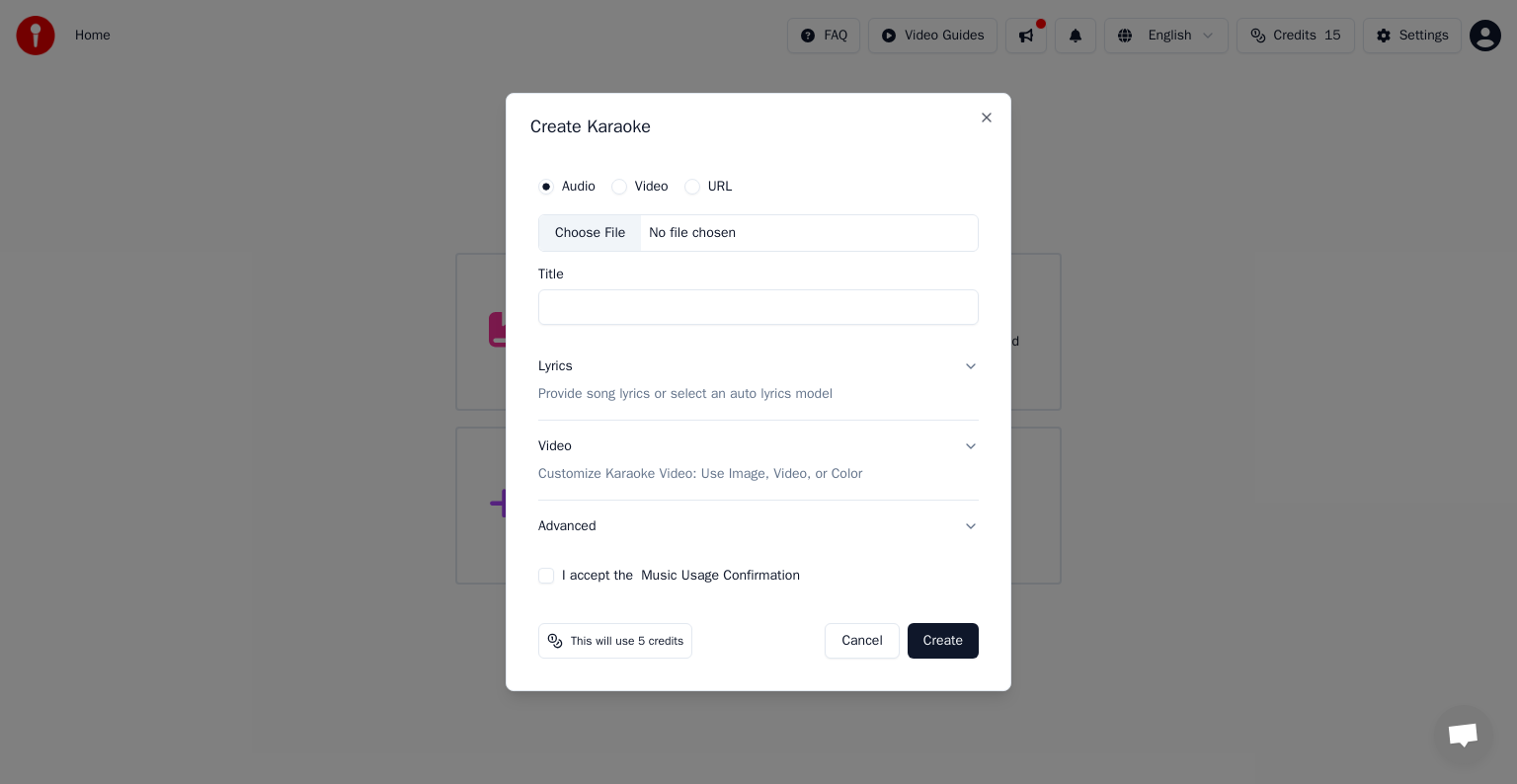 click on "Title" at bounding box center (758, 307) 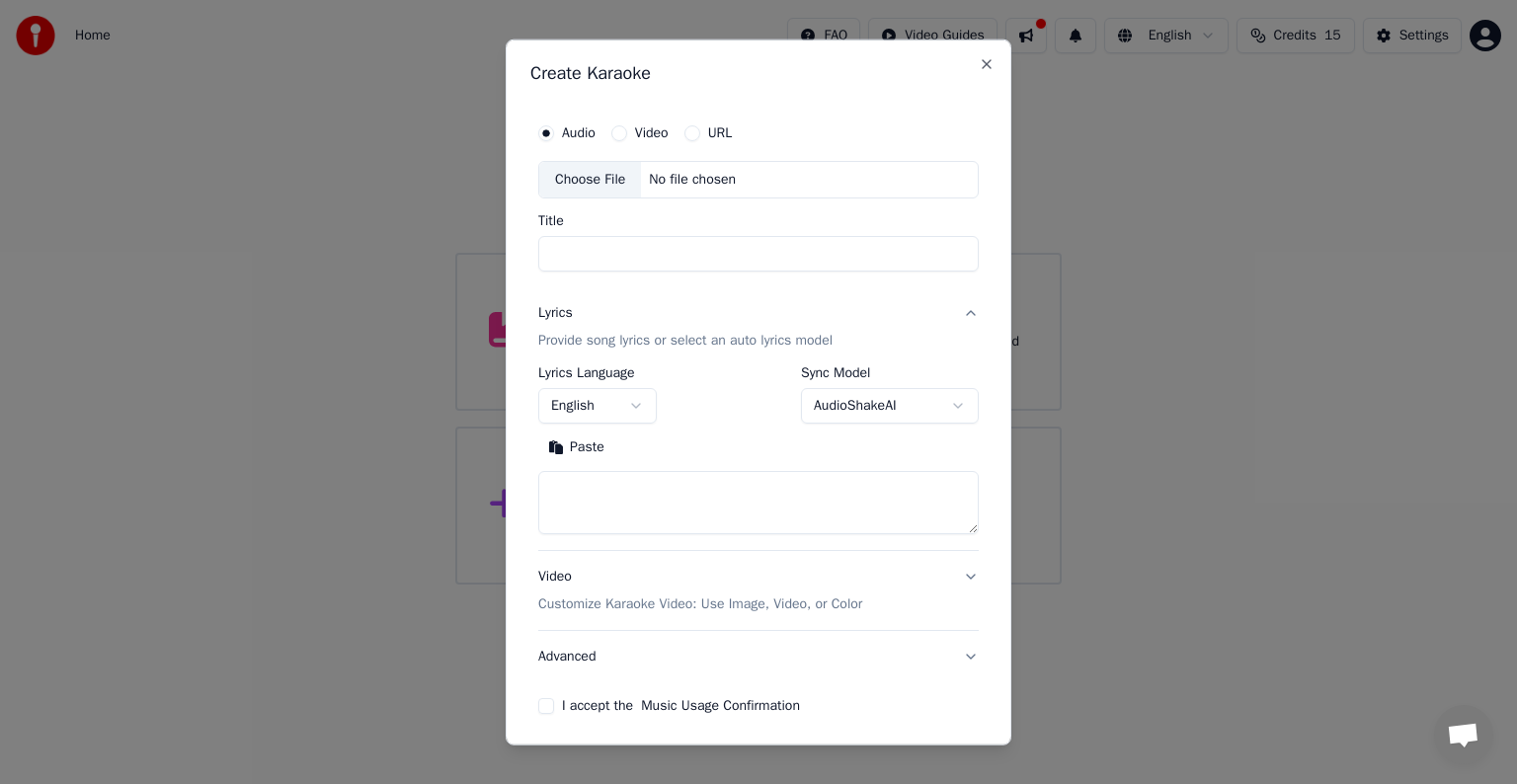 click at bounding box center [758, 503] 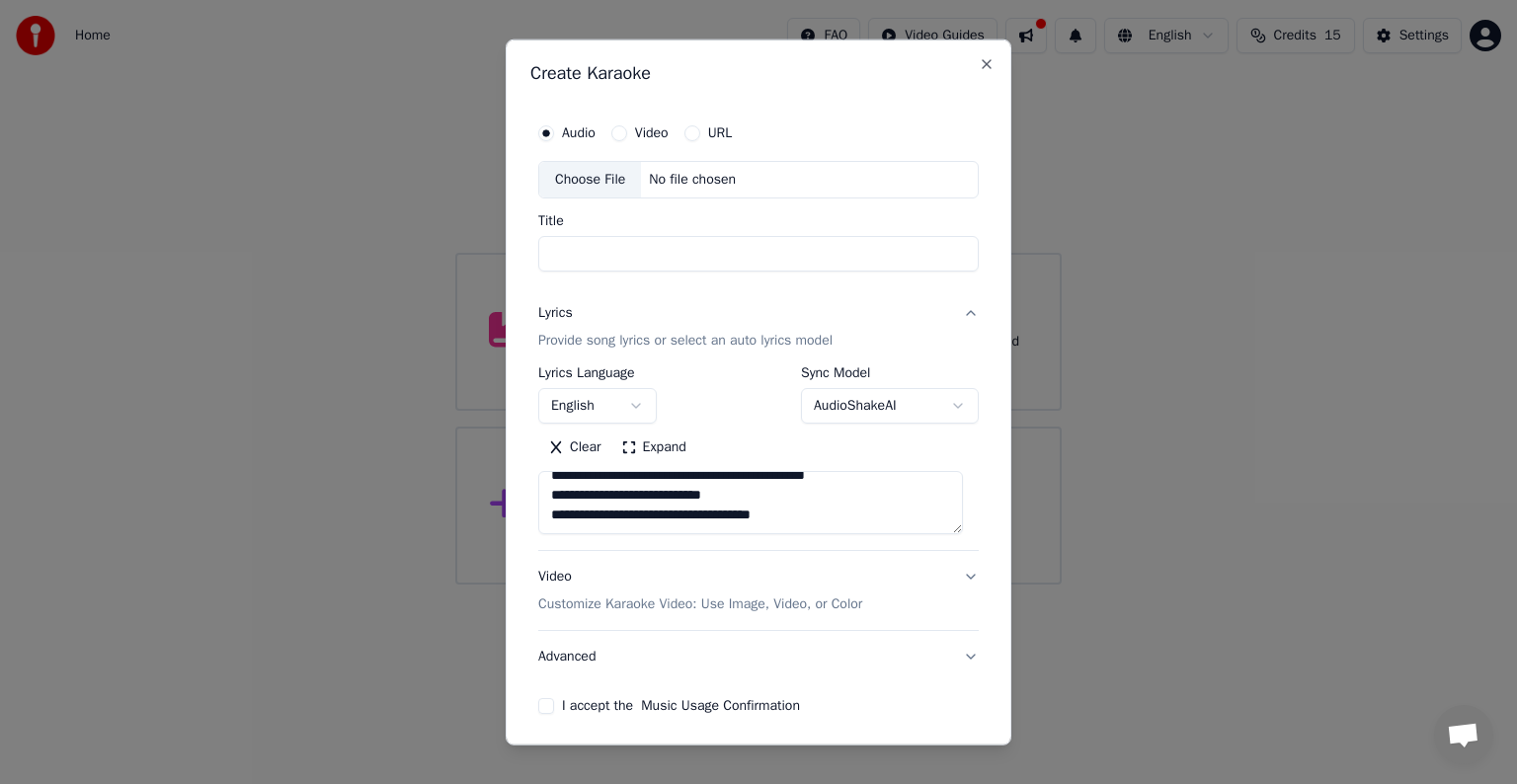 scroll, scrollTop: 1019, scrollLeft: 0, axis: vertical 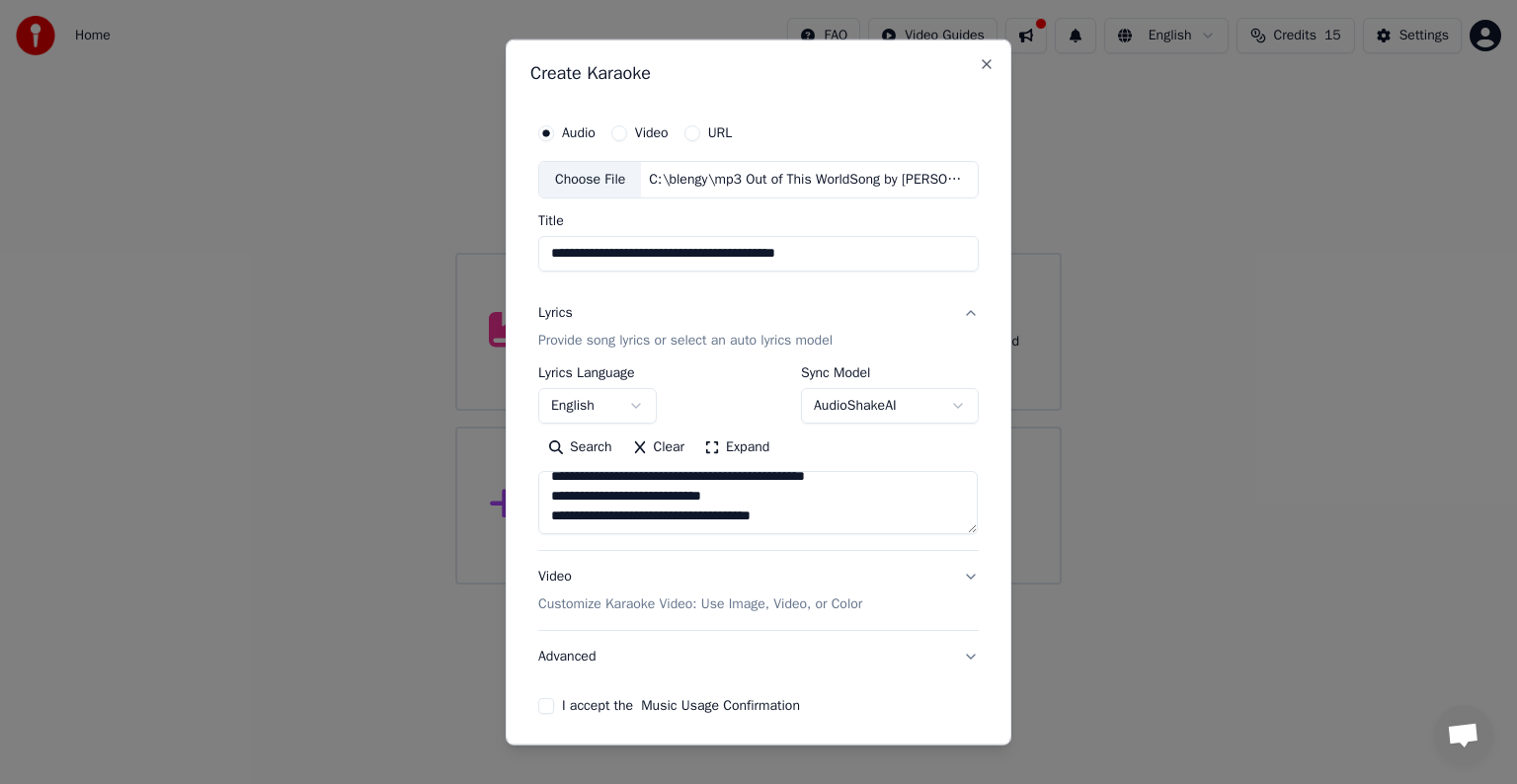 drag, startPoint x: 579, startPoint y: 255, endPoint x: 369, endPoint y: 279, distance: 211.36698 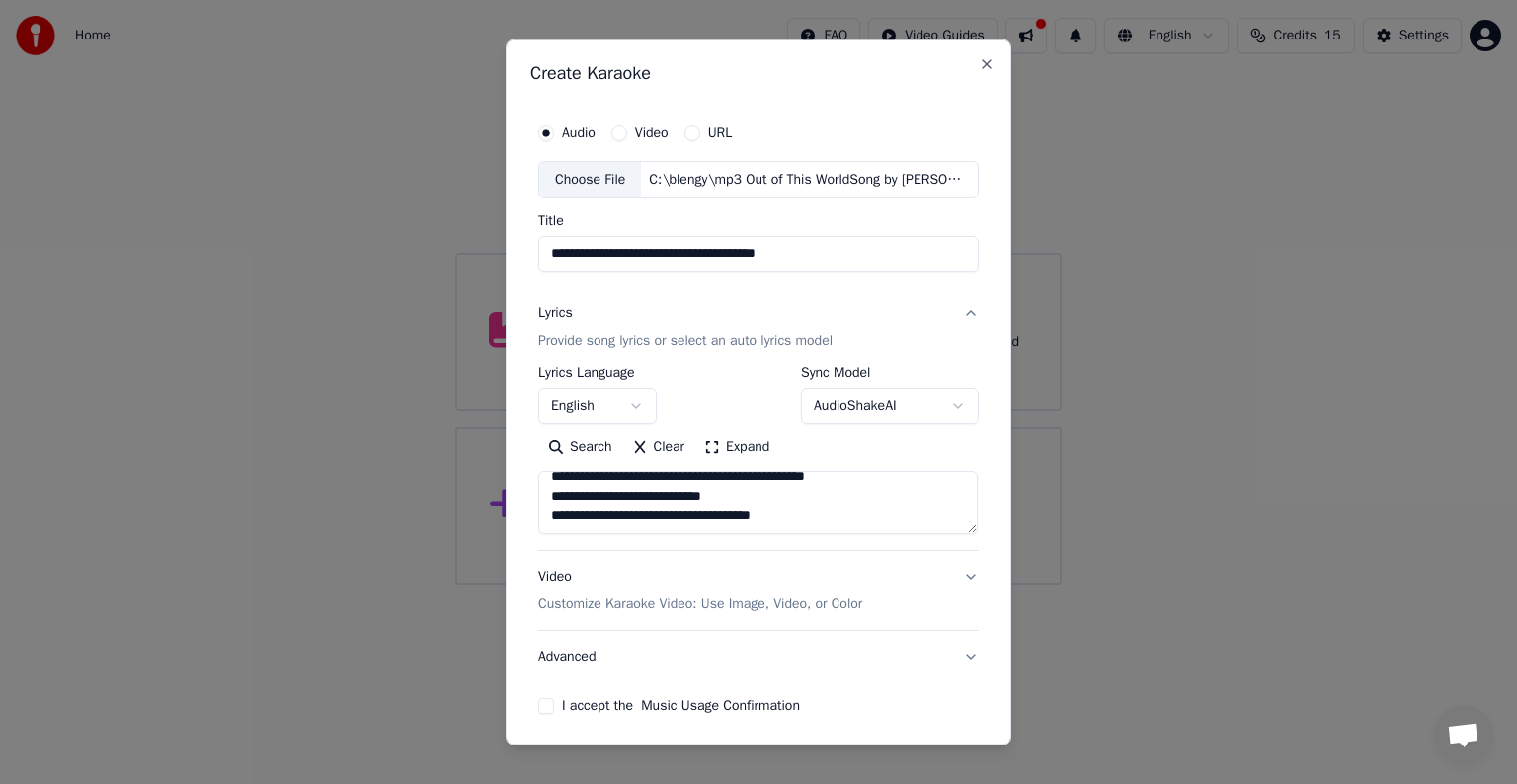 click on "**********" at bounding box center (758, 254) 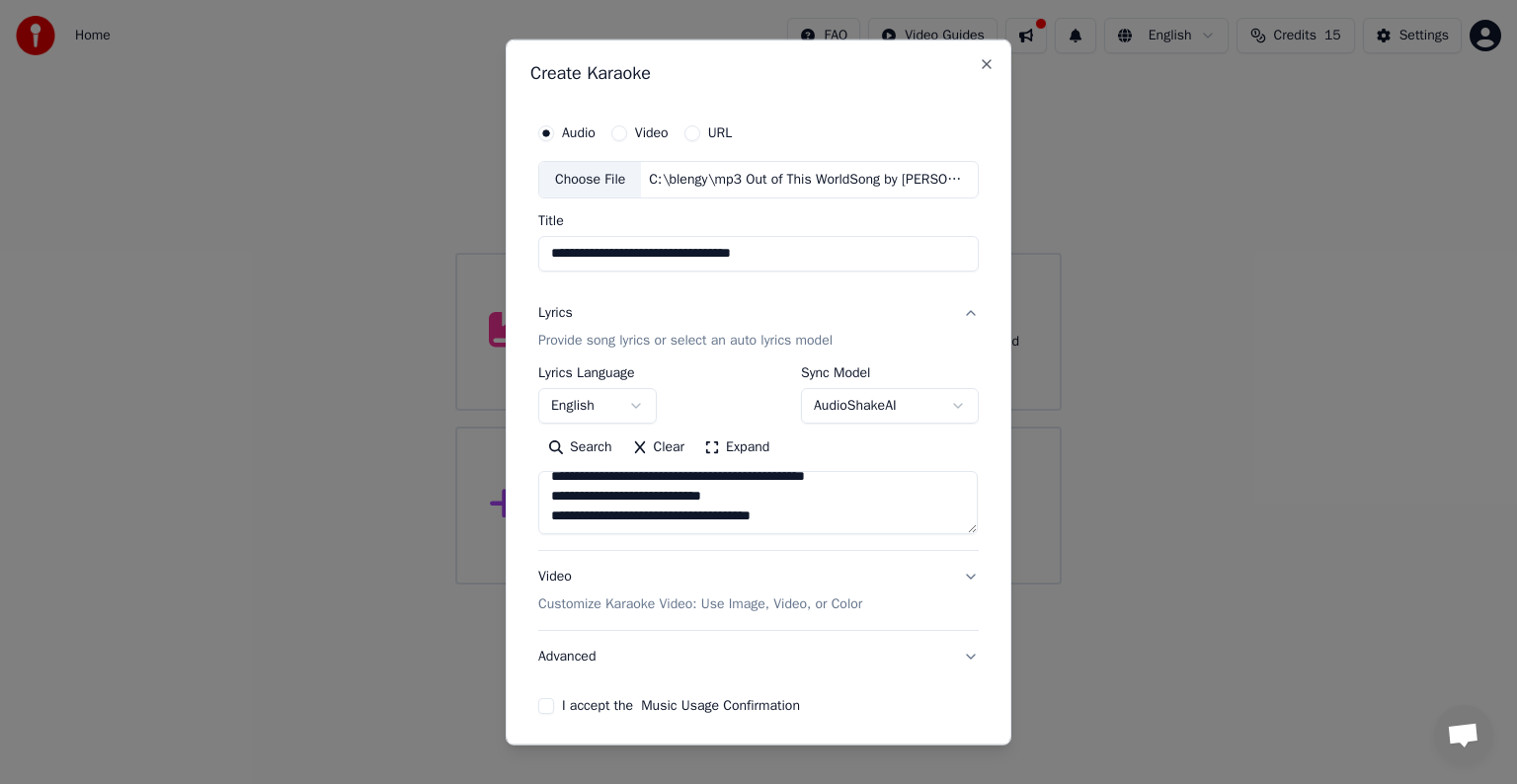 type on "**********" 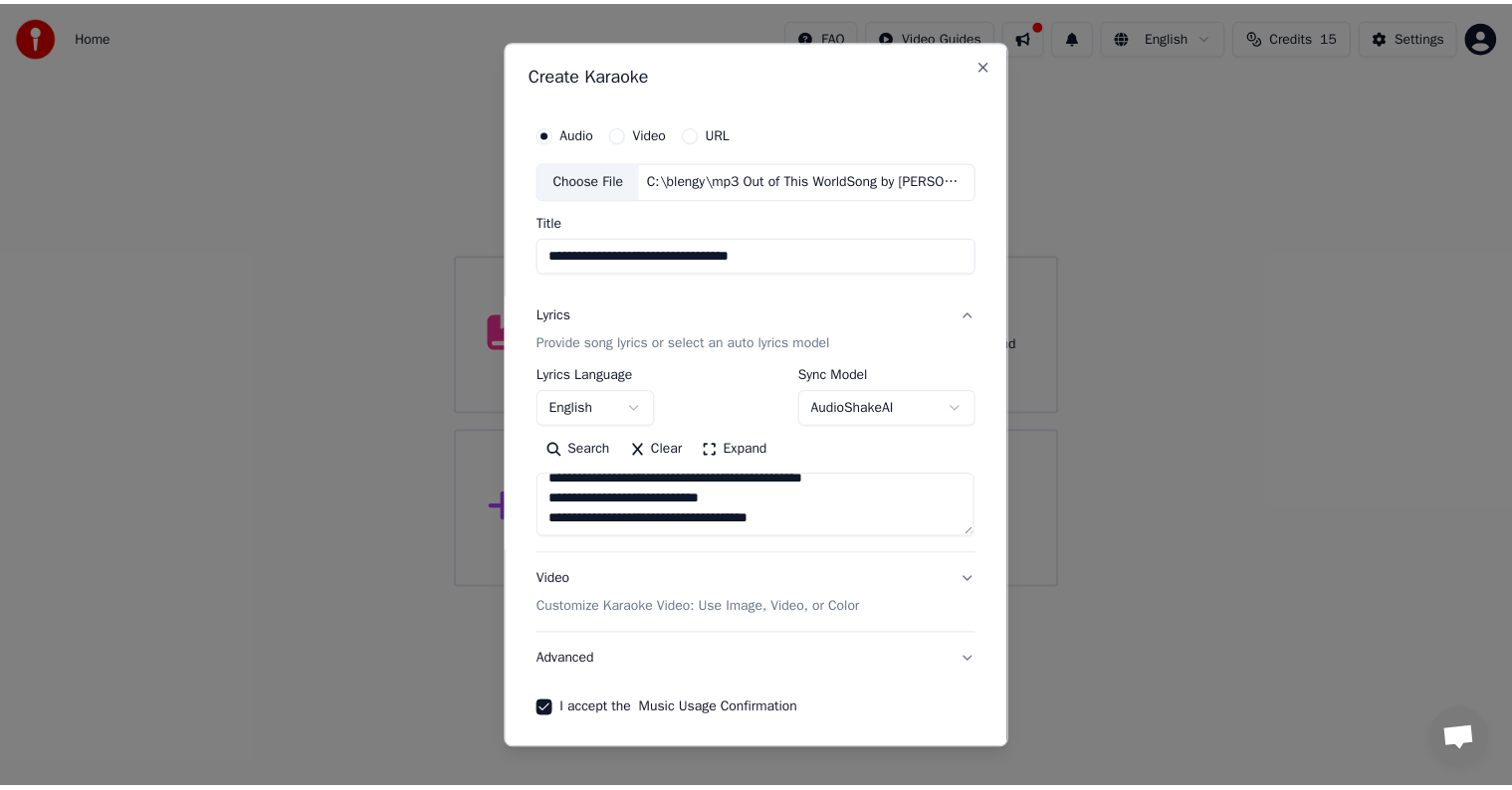 scroll, scrollTop: 76, scrollLeft: 0, axis: vertical 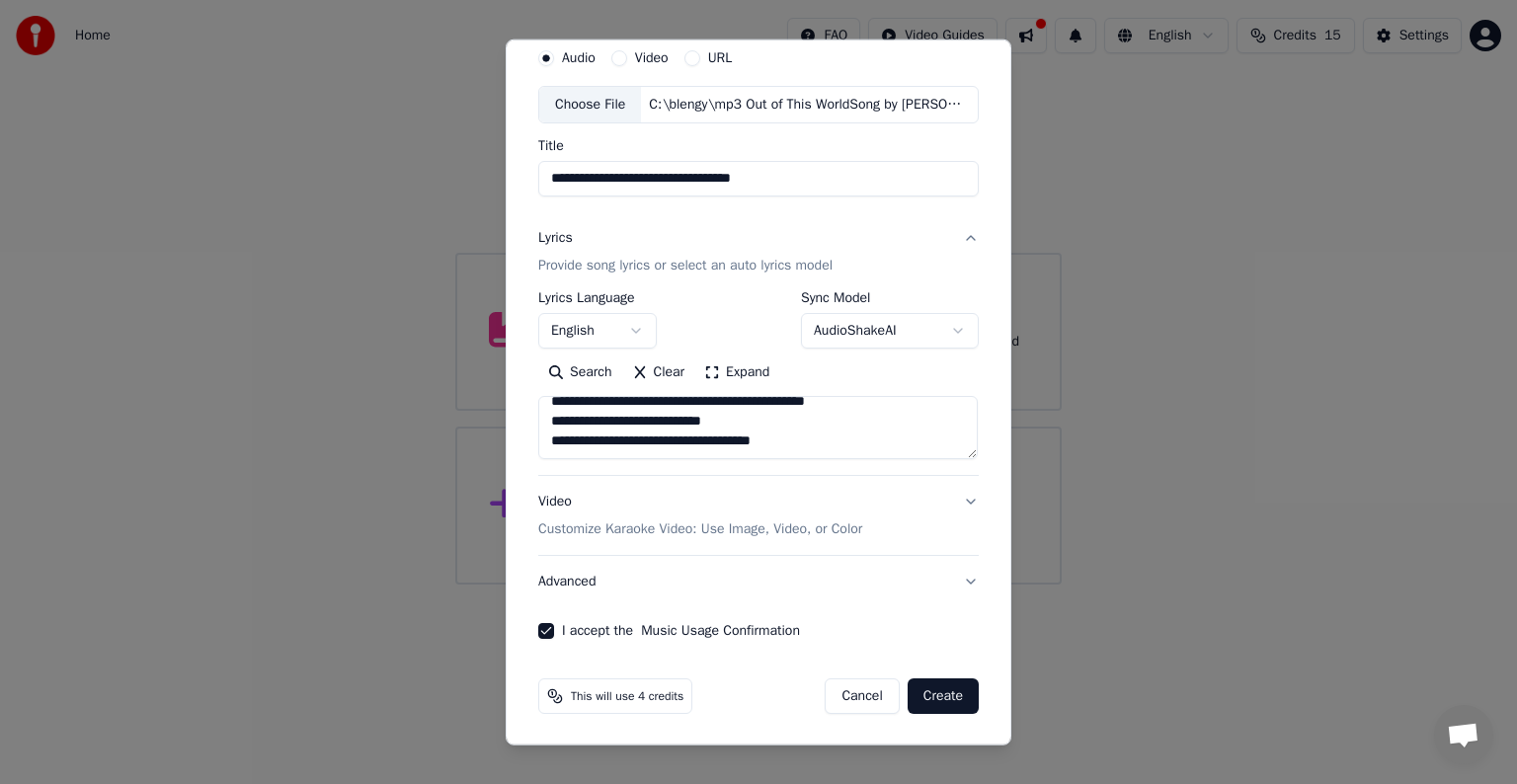 click on "Create" at bounding box center (943, 696) 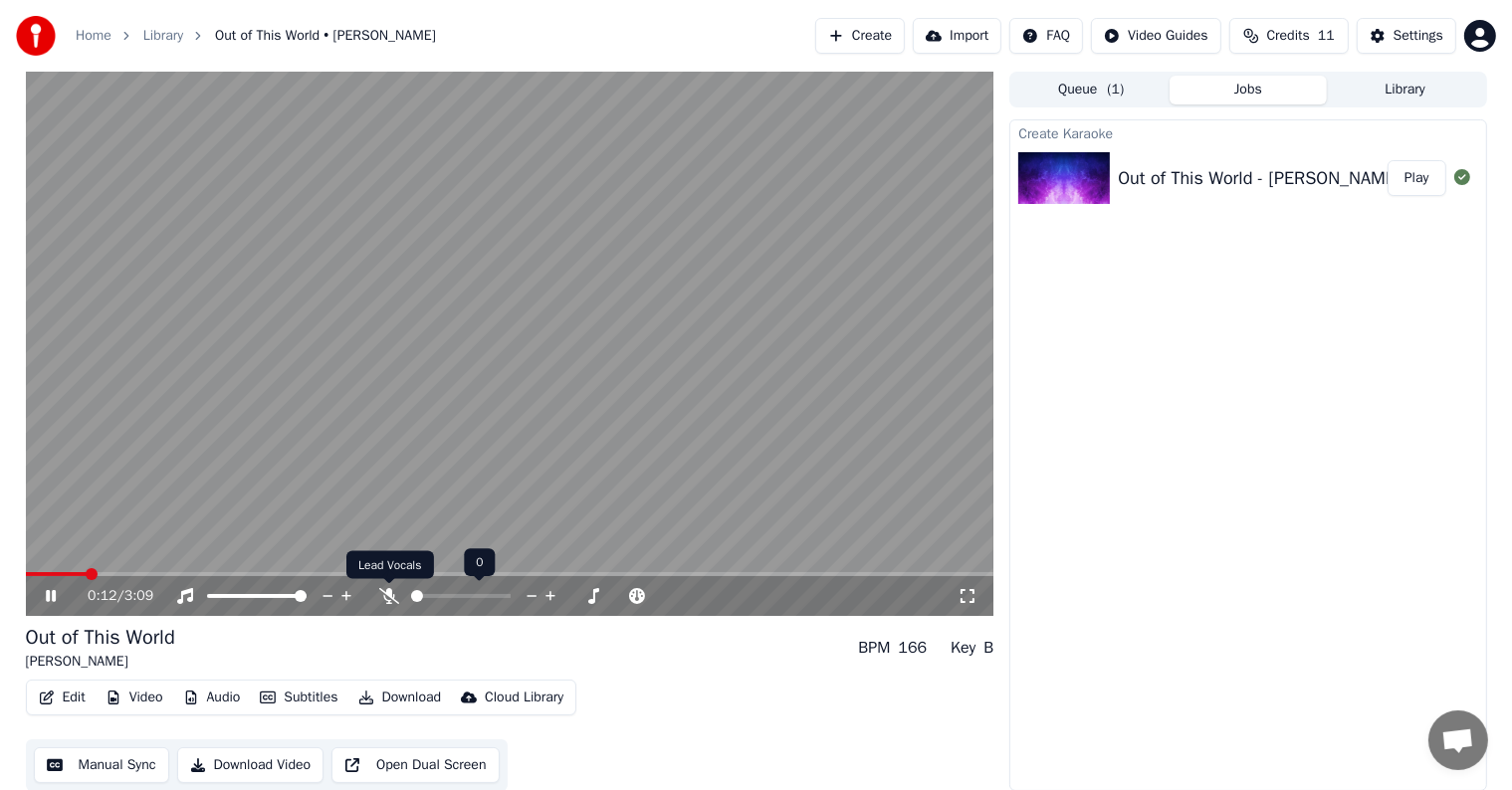 click 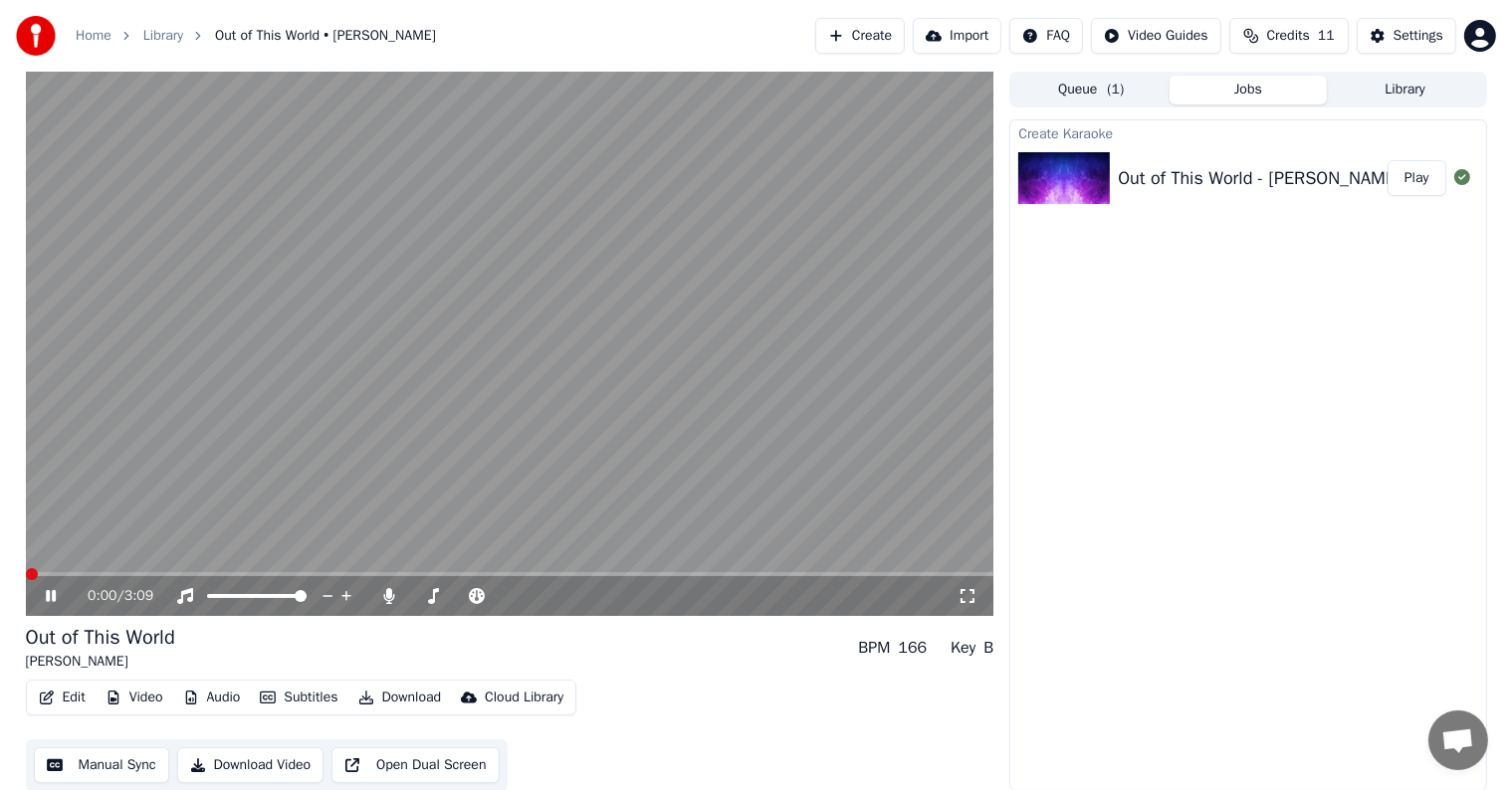 click at bounding box center [32, 574] 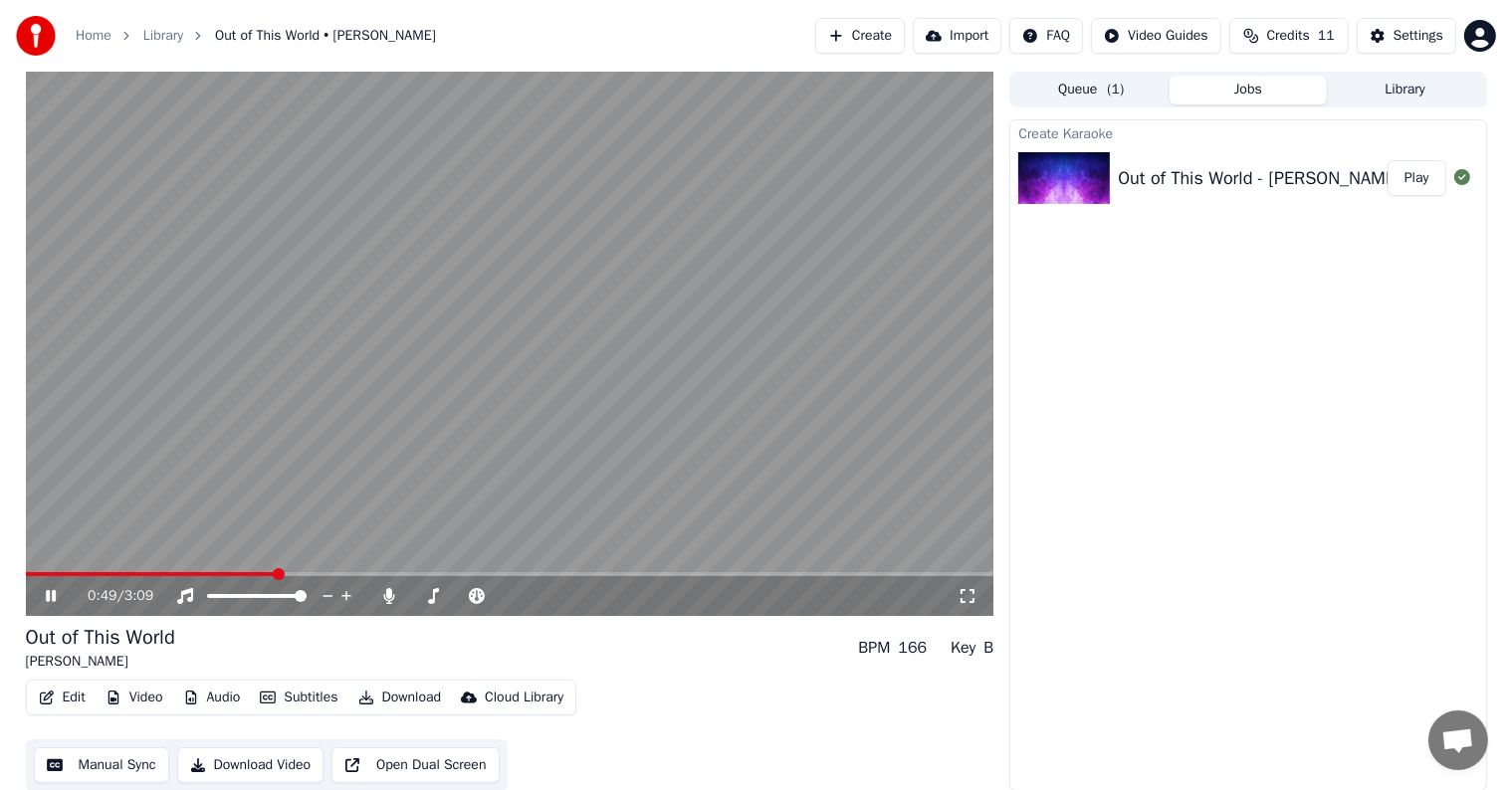 click at bounding box center (150, 574) 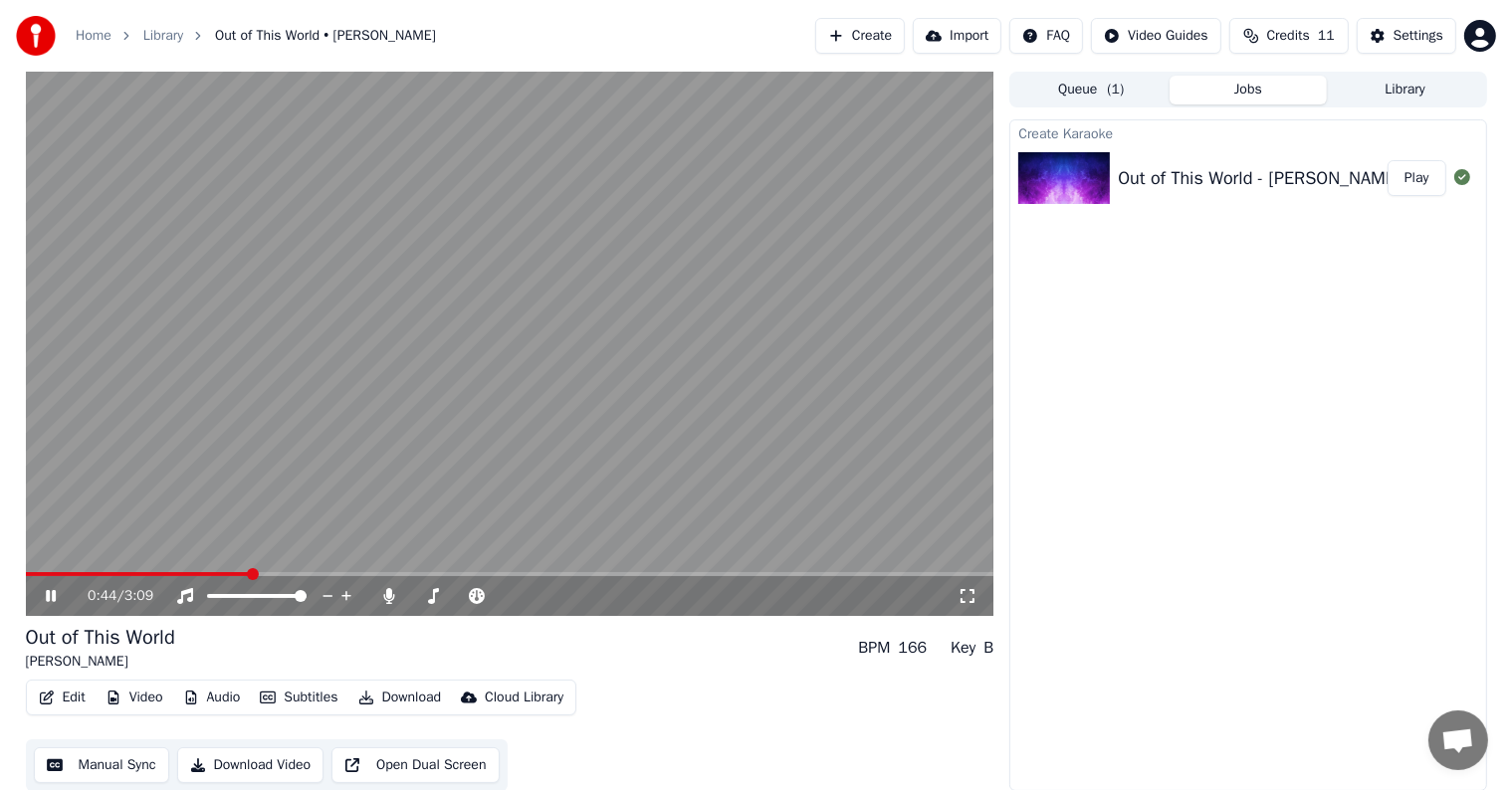 click at bounding box center (138, 574) 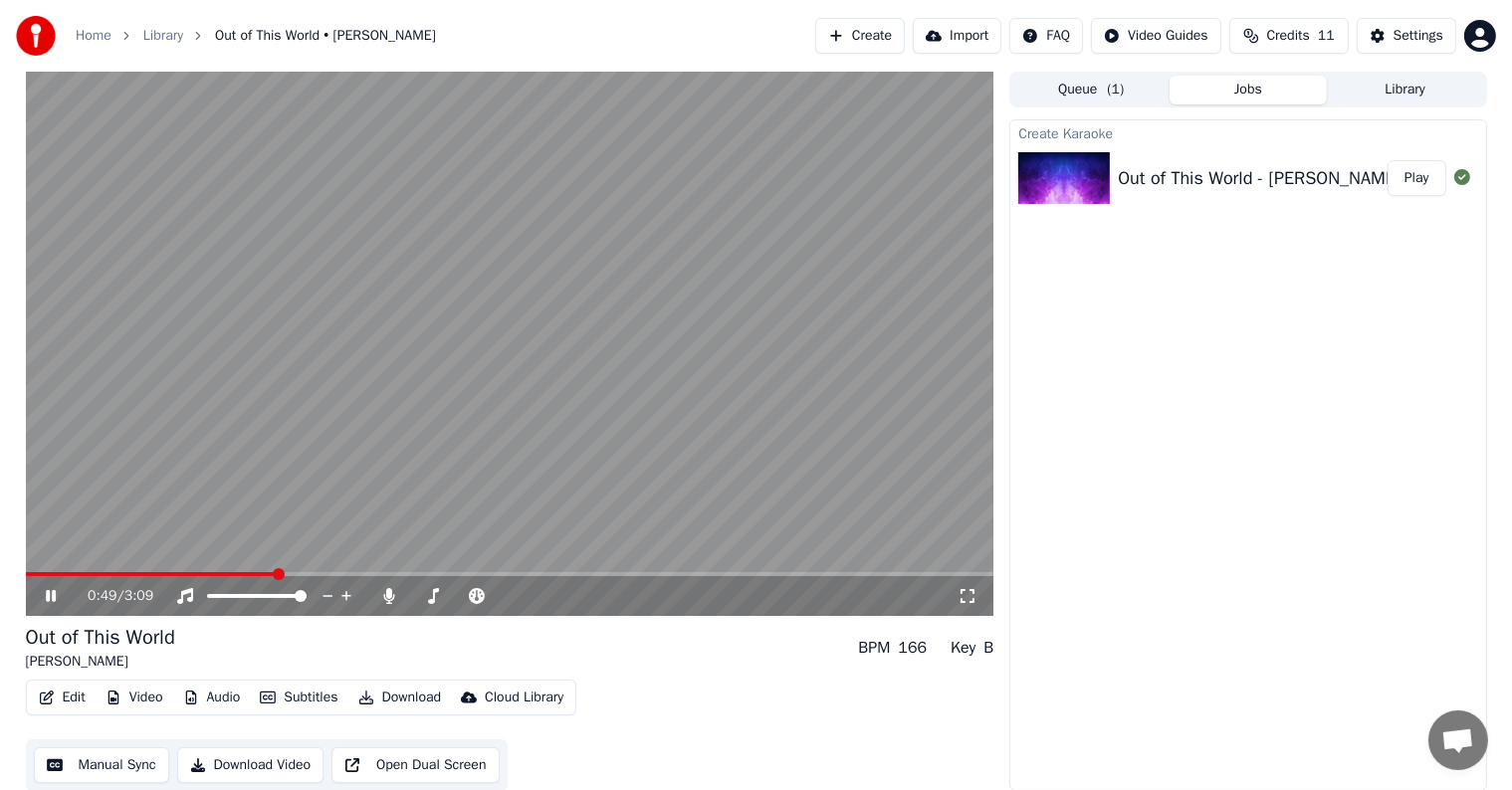 click 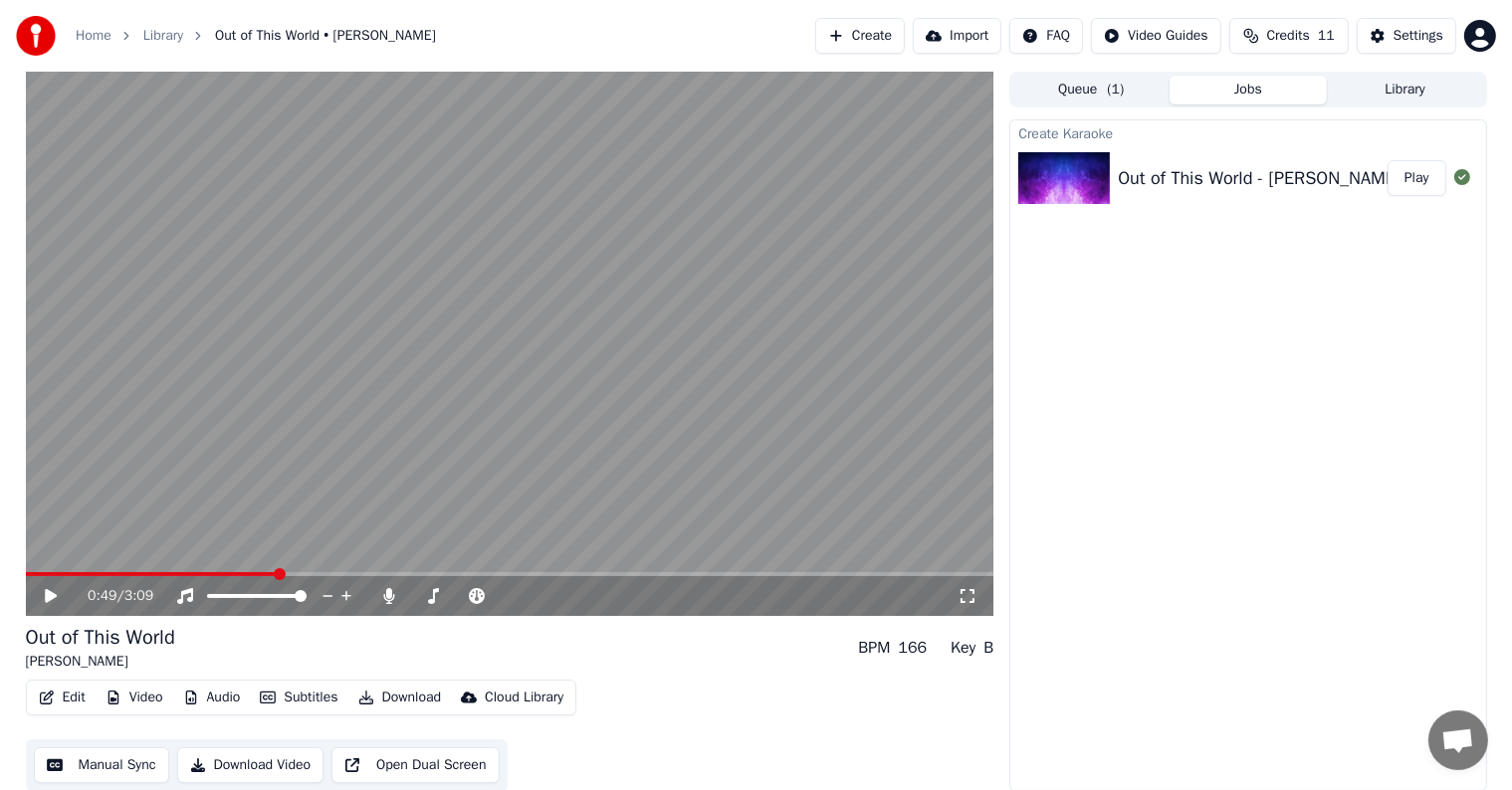 click 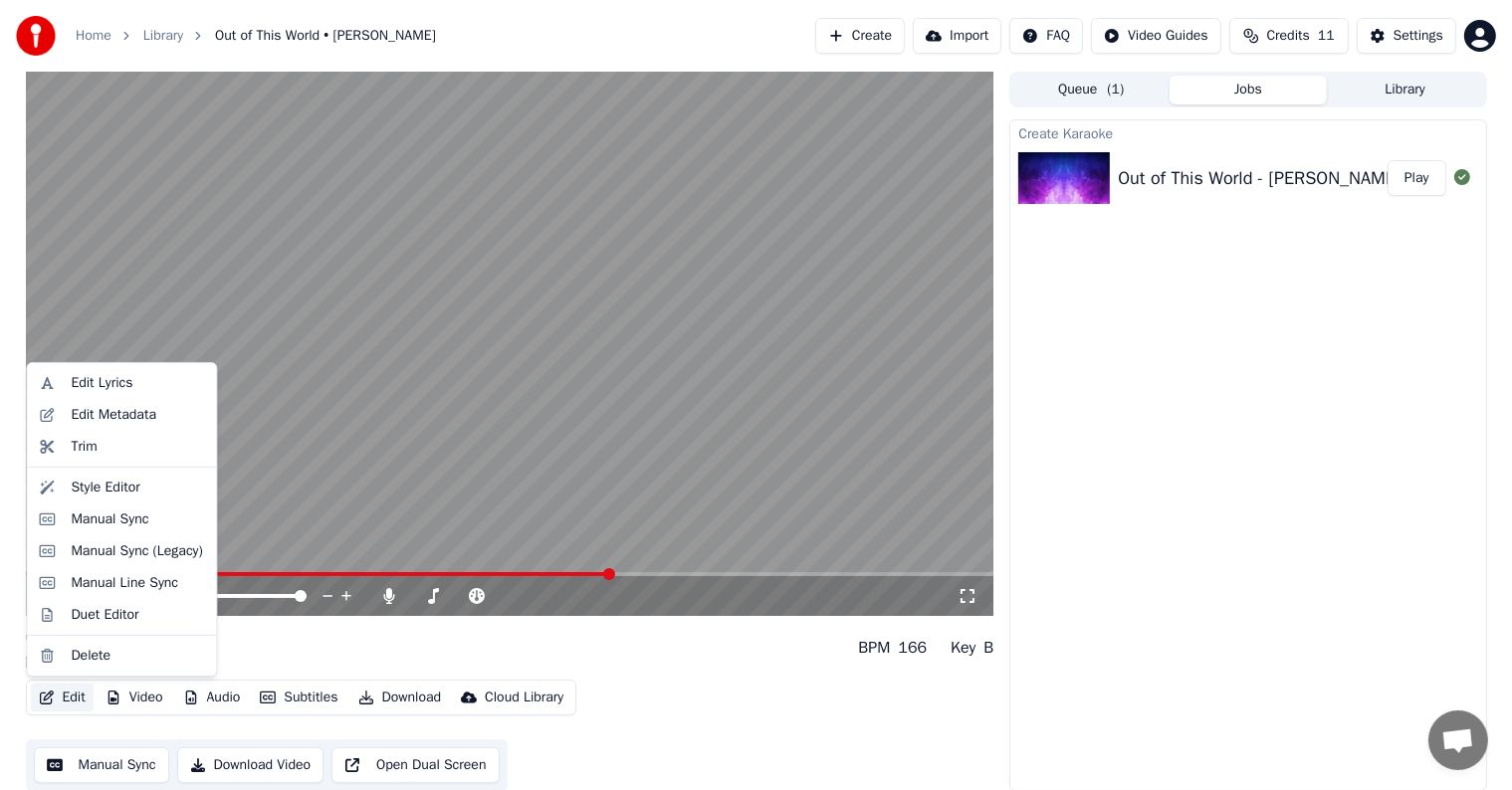 click on "Edit" at bounding box center (62, 697) 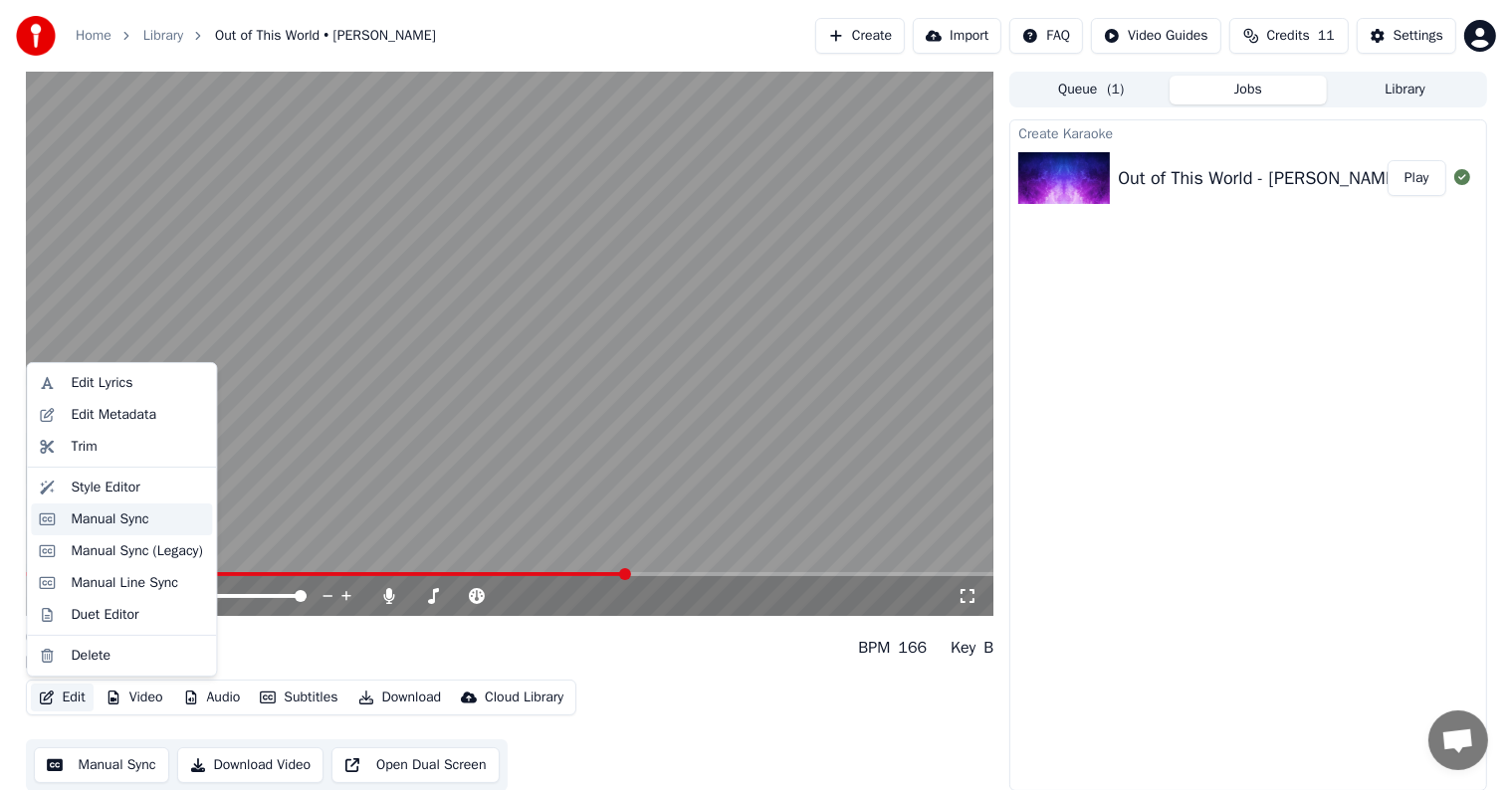 click on "Manual Sync" at bounding box center [109, 519] 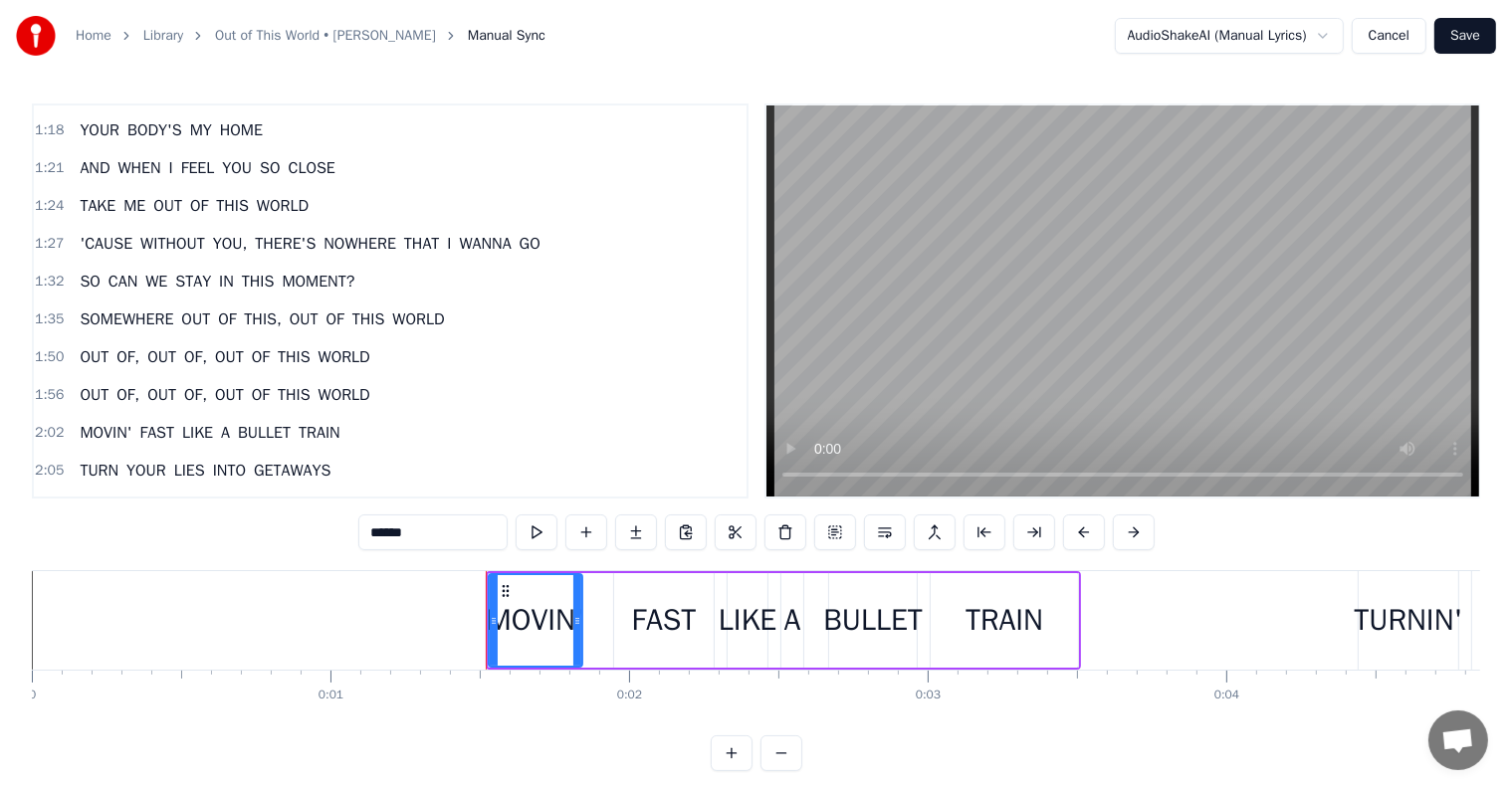 scroll, scrollTop: 915, scrollLeft: 0, axis: vertical 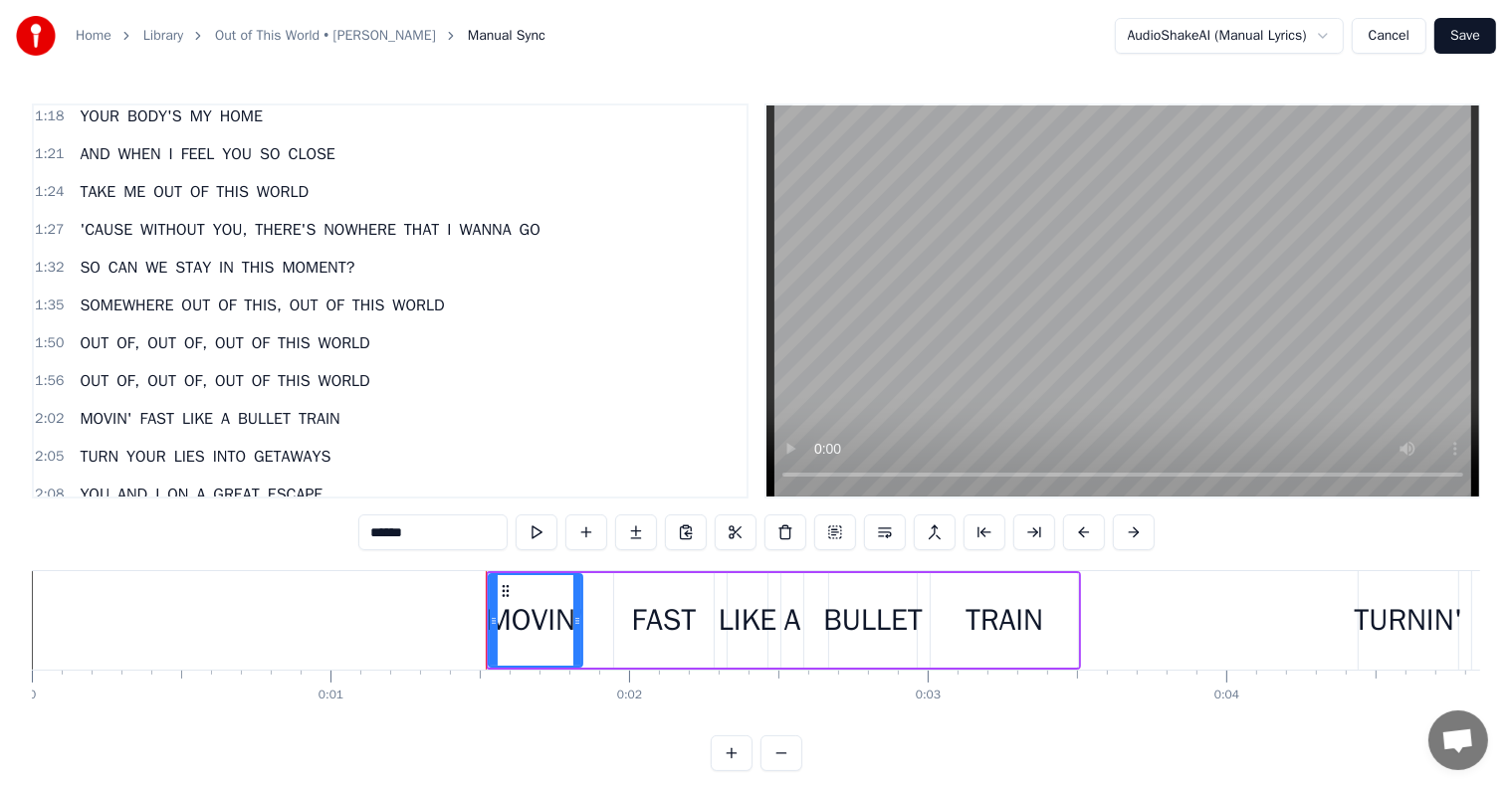 click on "THIS," at bounding box center (262, 305) 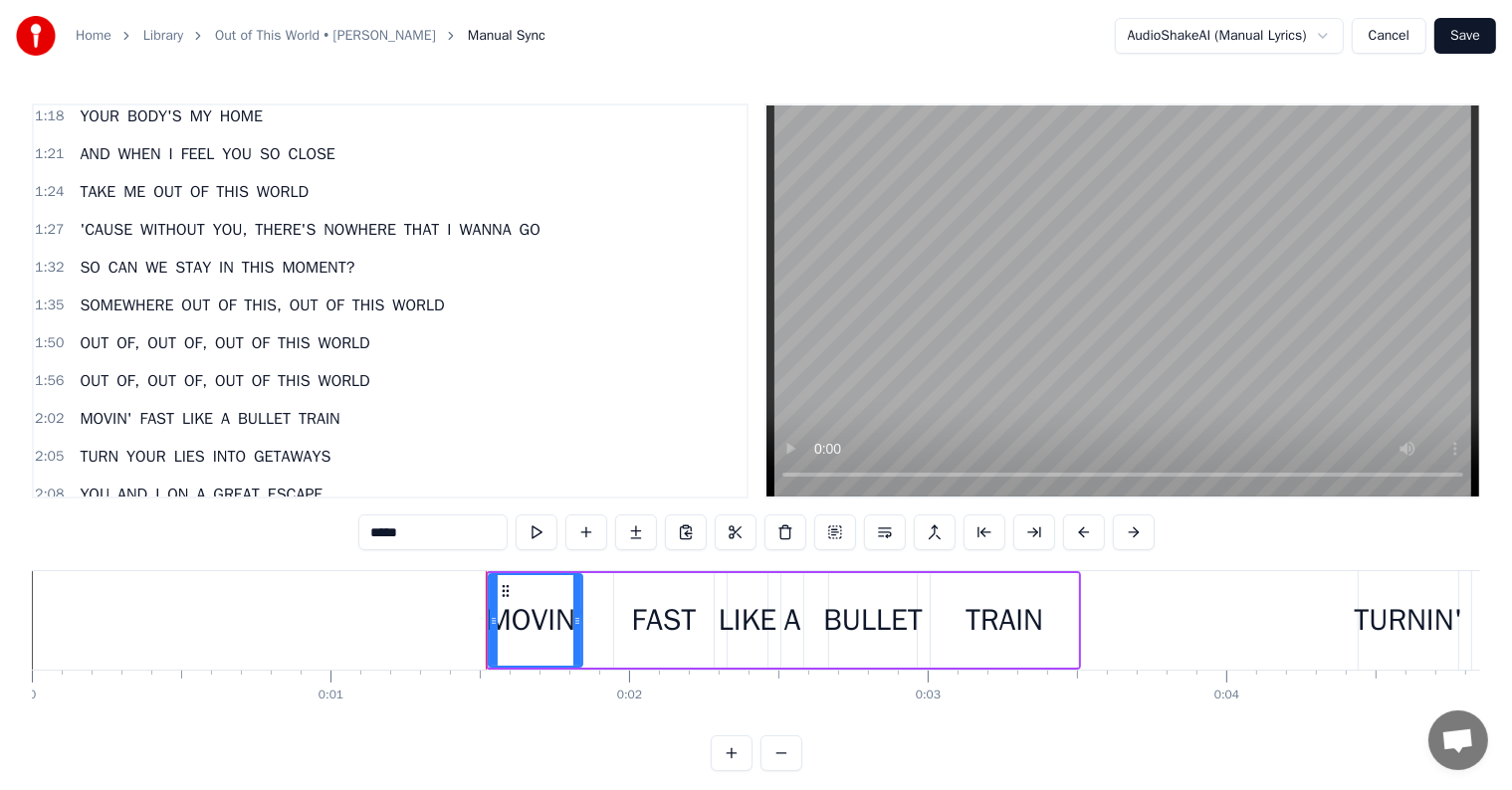 scroll, scrollTop: 884, scrollLeft: 0, axis: vertical 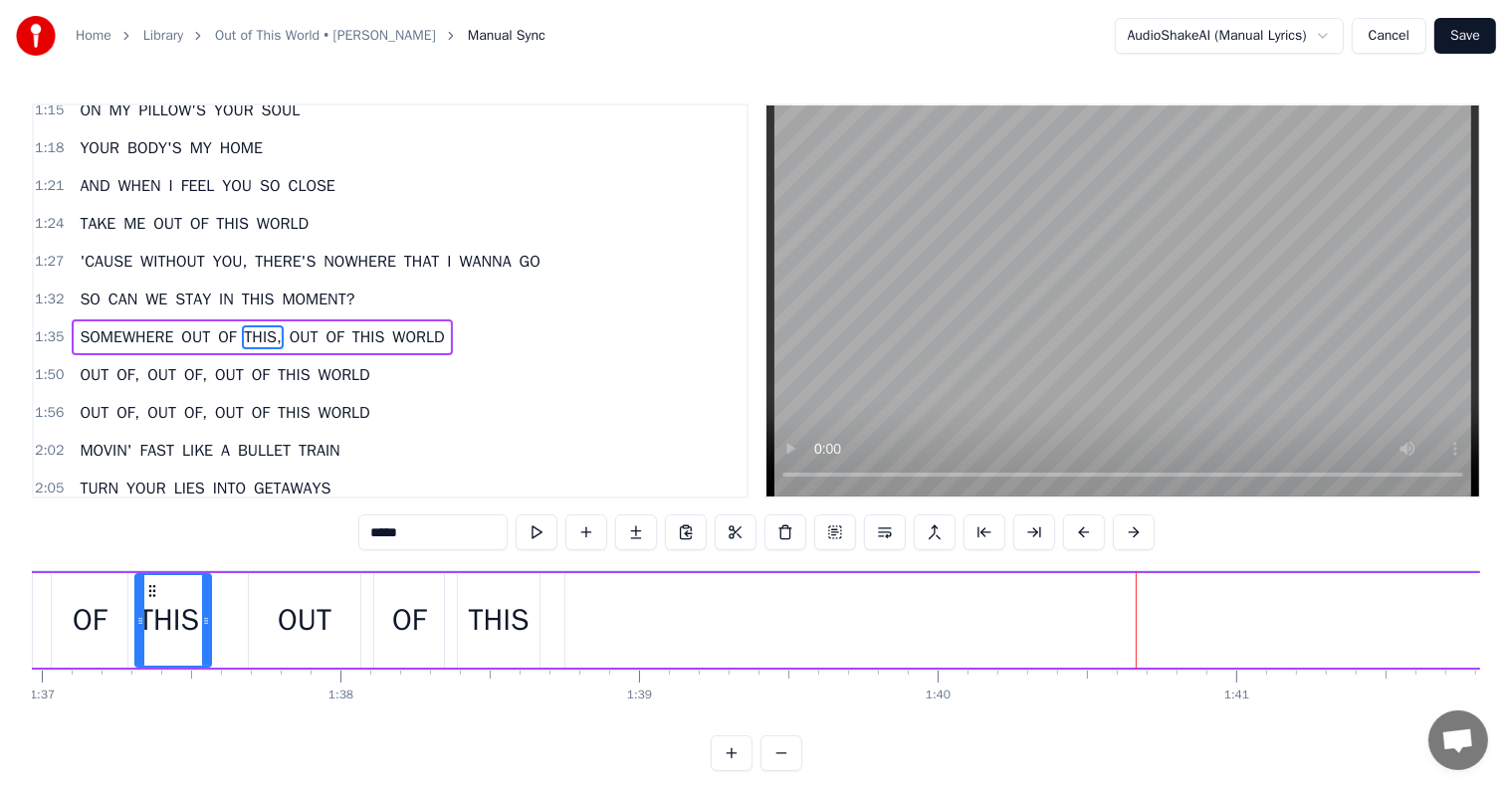 click on "WORLD" at bounding box center [418, 337] 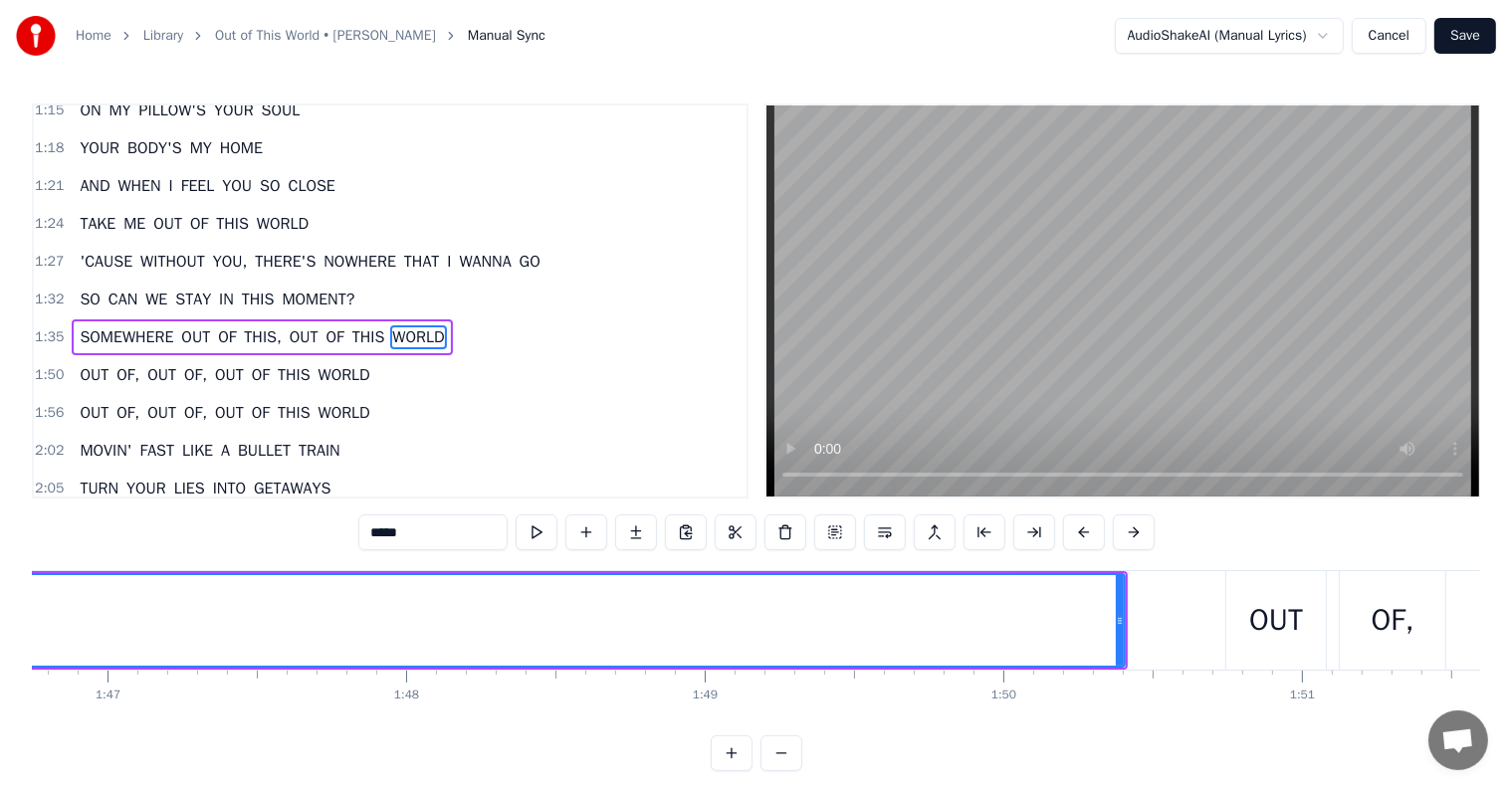 scroll, scrollTop: 0, scrollLeft: 32036, axis: horizontal 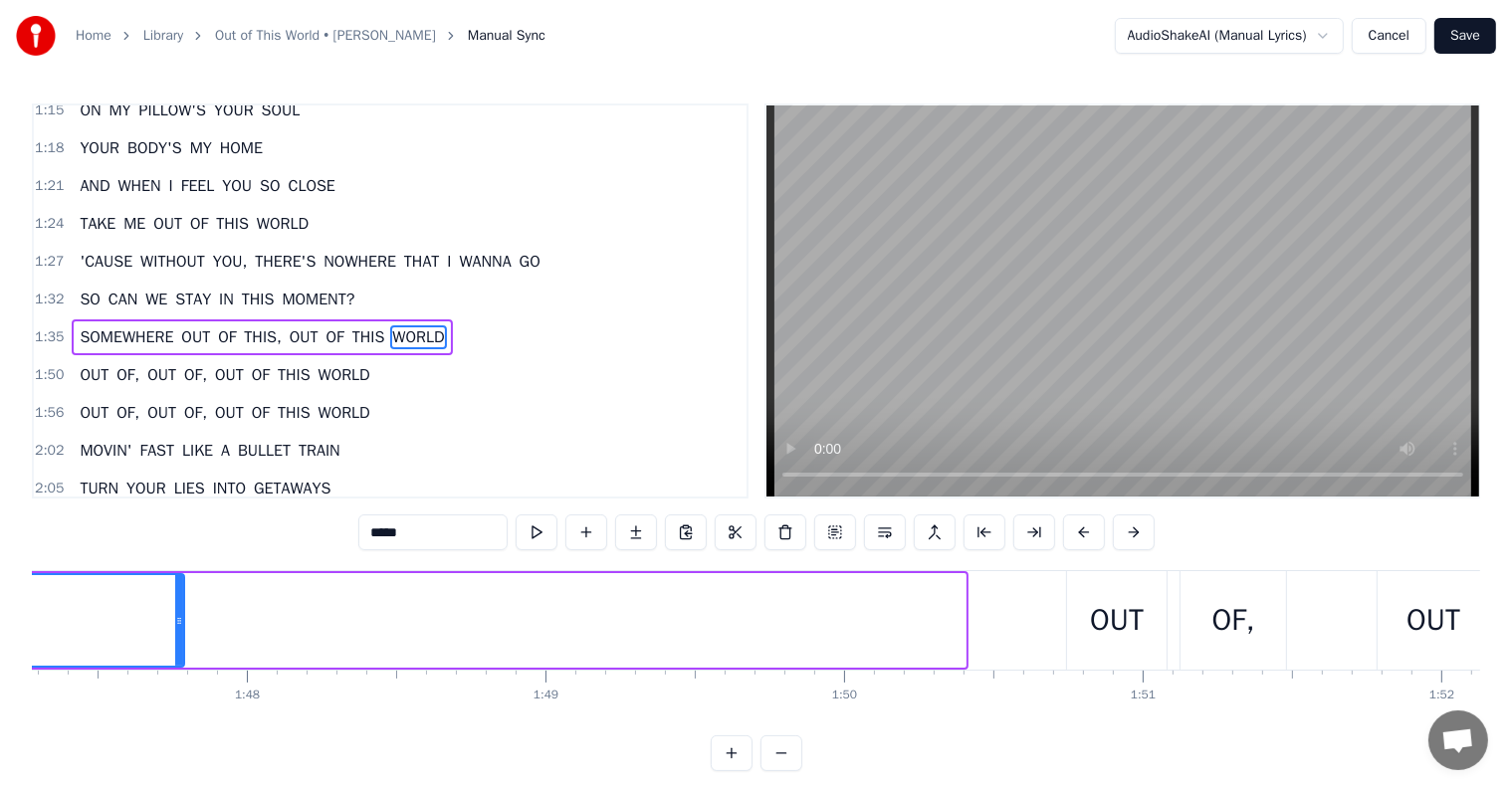drag, startPoint x: 964, startPoint y: 628, endPoint x: 182, endPoint y: 617, distance: 782.0774 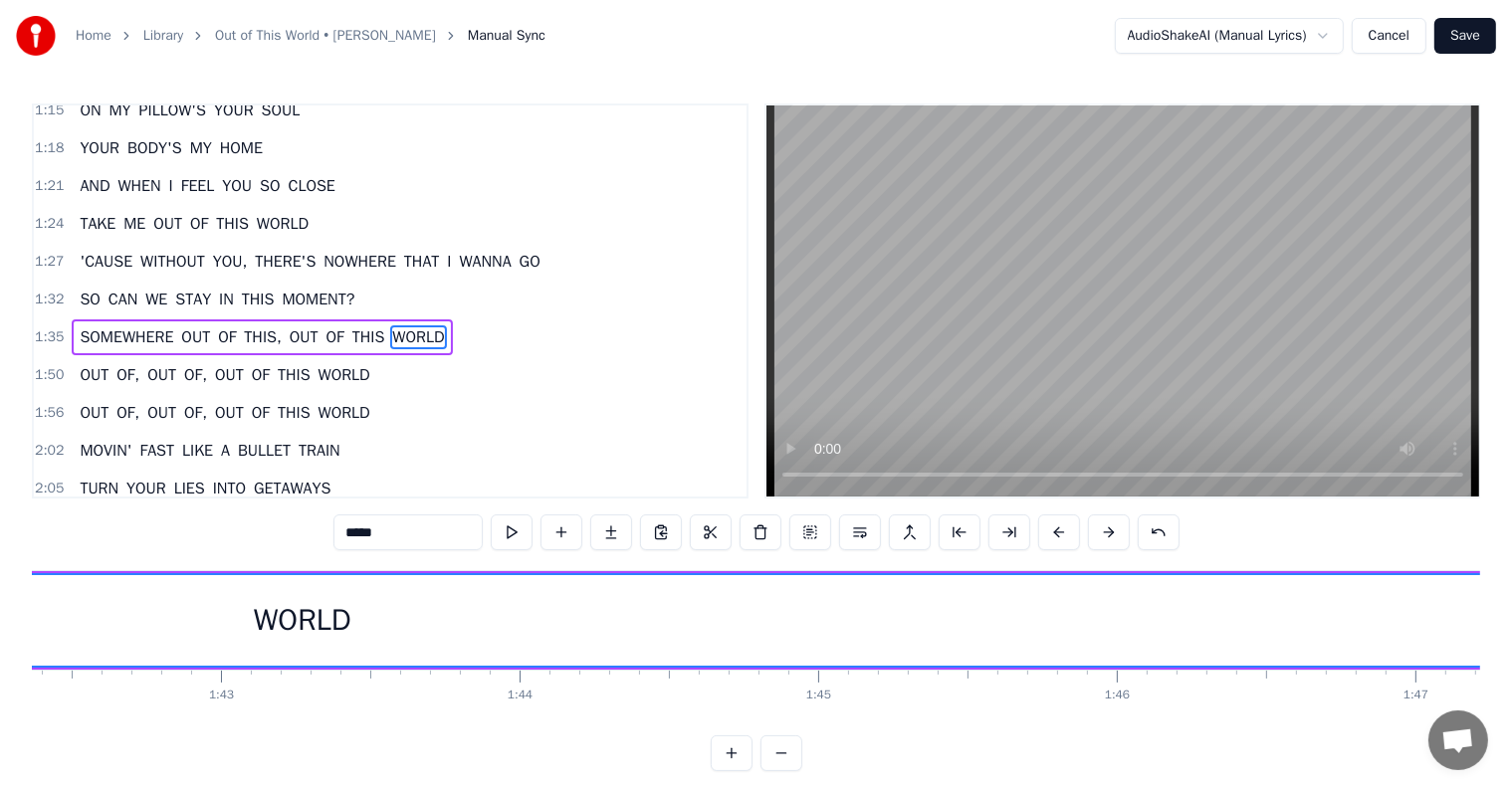 scroll, scrollTop: 0, scrollLeft: 30792, axis: horizontal 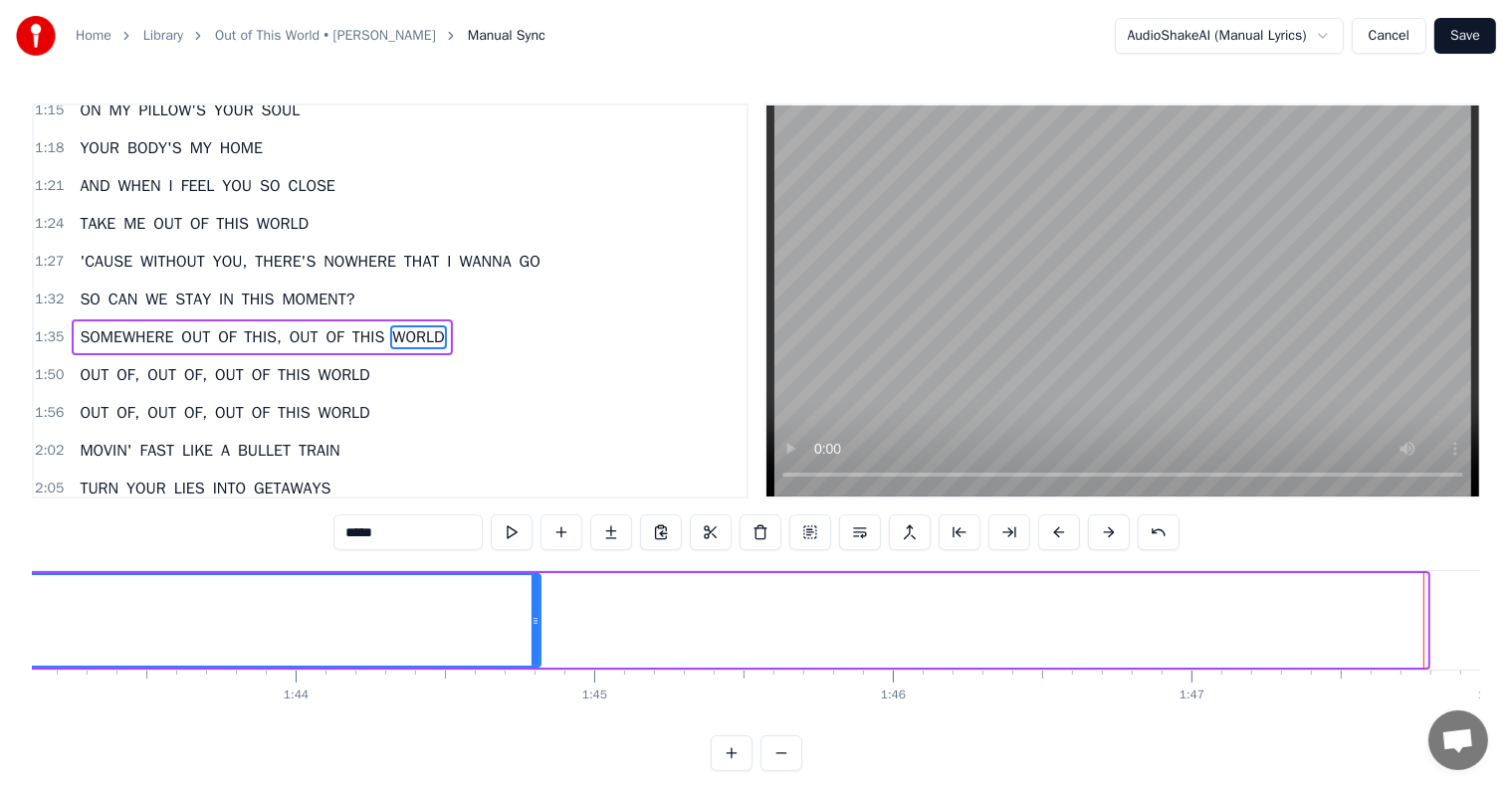 drag, startPoint x: 1420, startPoint y: 637, endPoint x: 541, endPoint y: 636, distance: 879.00057 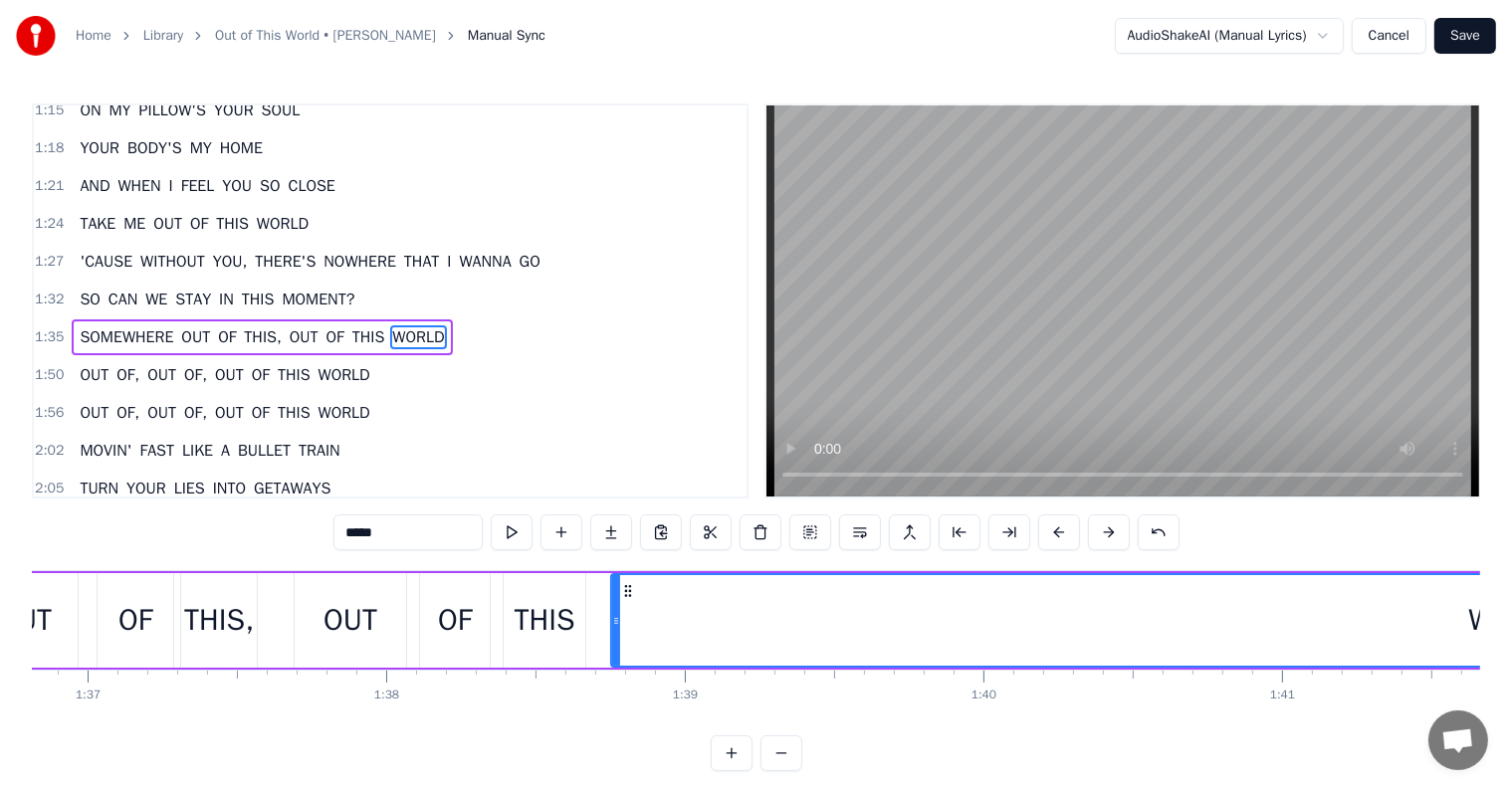 scroll, scrollTop: 0, scrollLeft: 28847, axis: horizontal 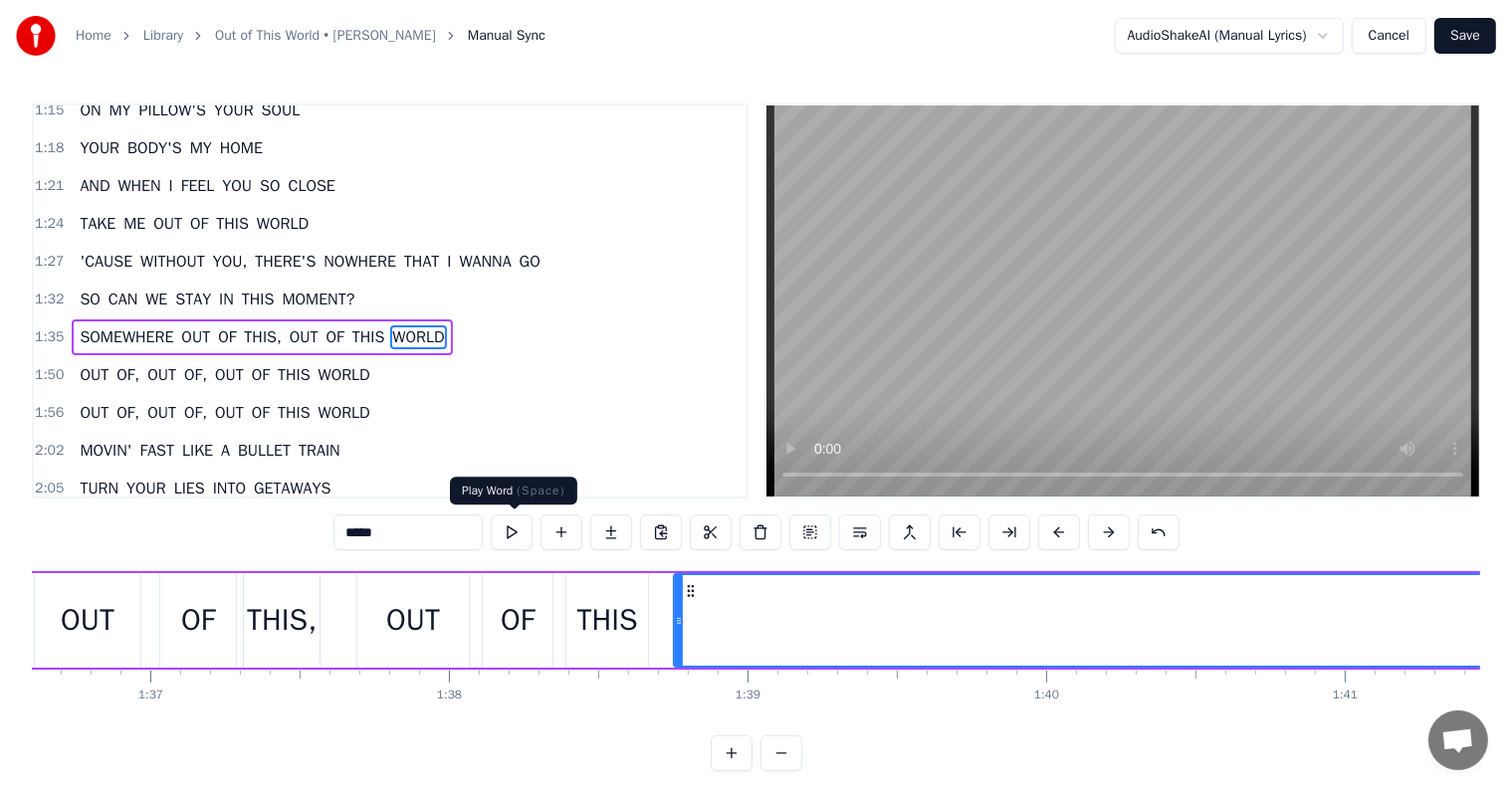 click at bounding box center [512, 532] 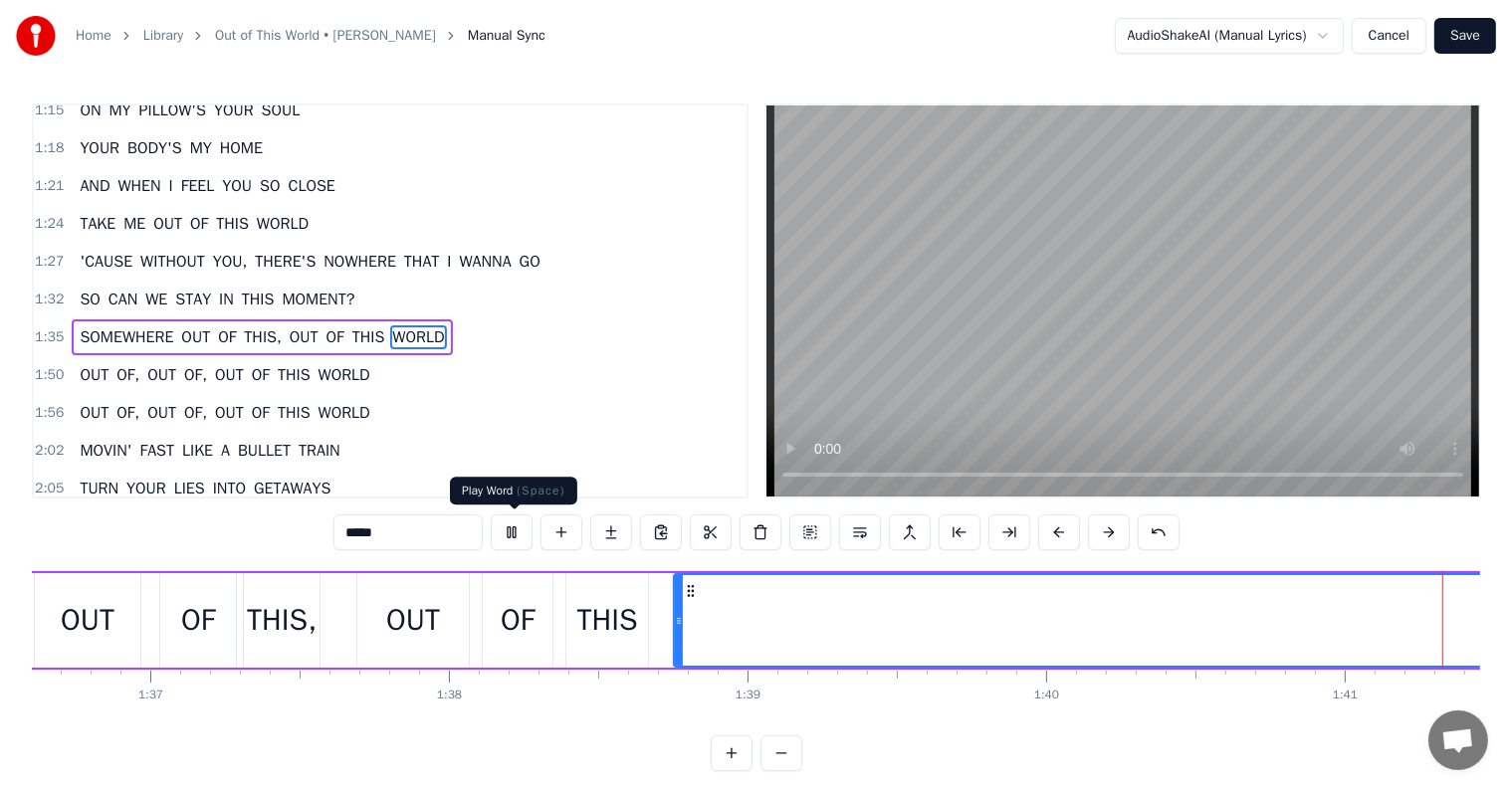 click at bounding box center (512, 532) 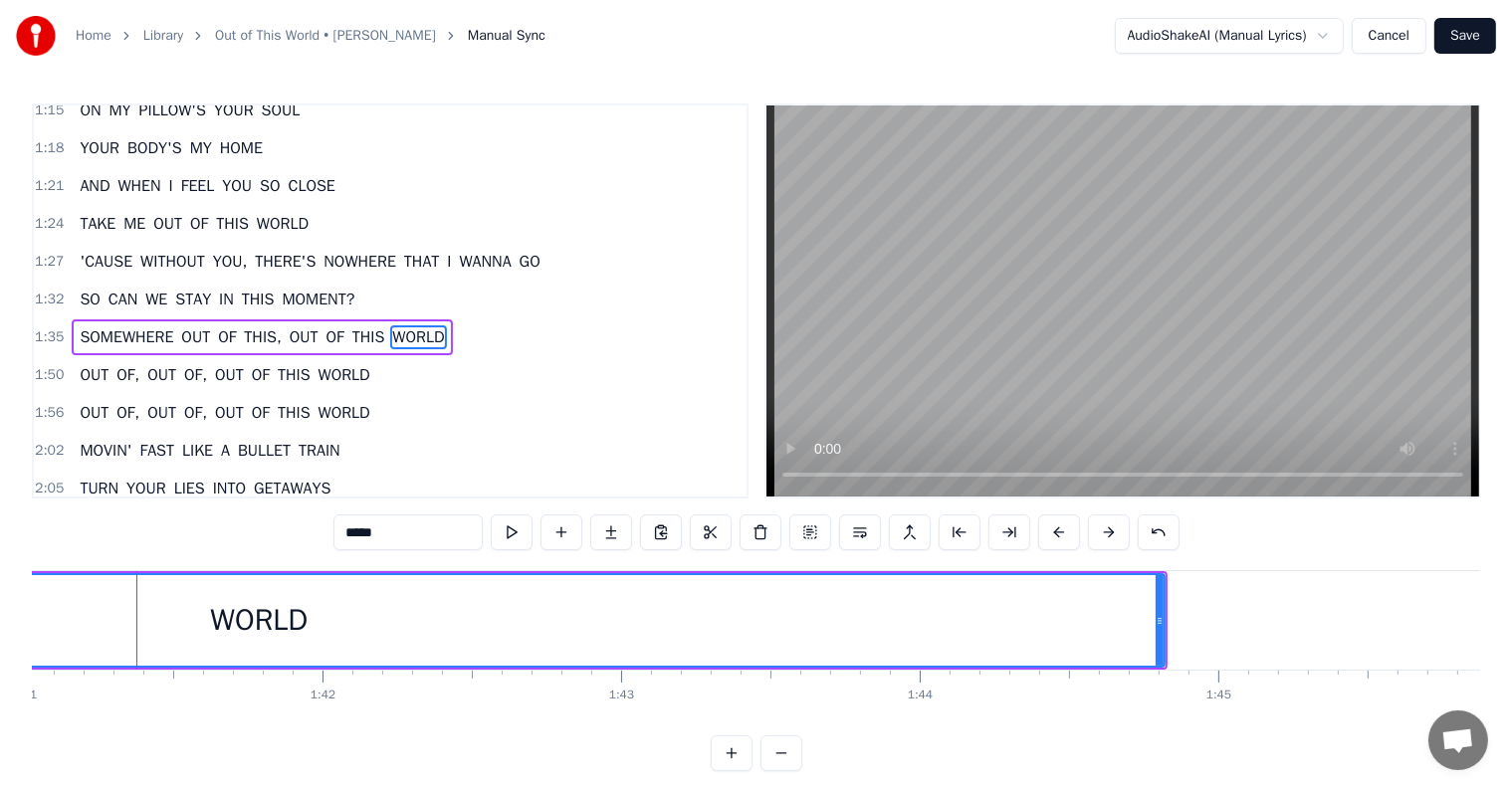 scroll, scrollTop: 0, scrollLeft: 30172, axis: horizontal 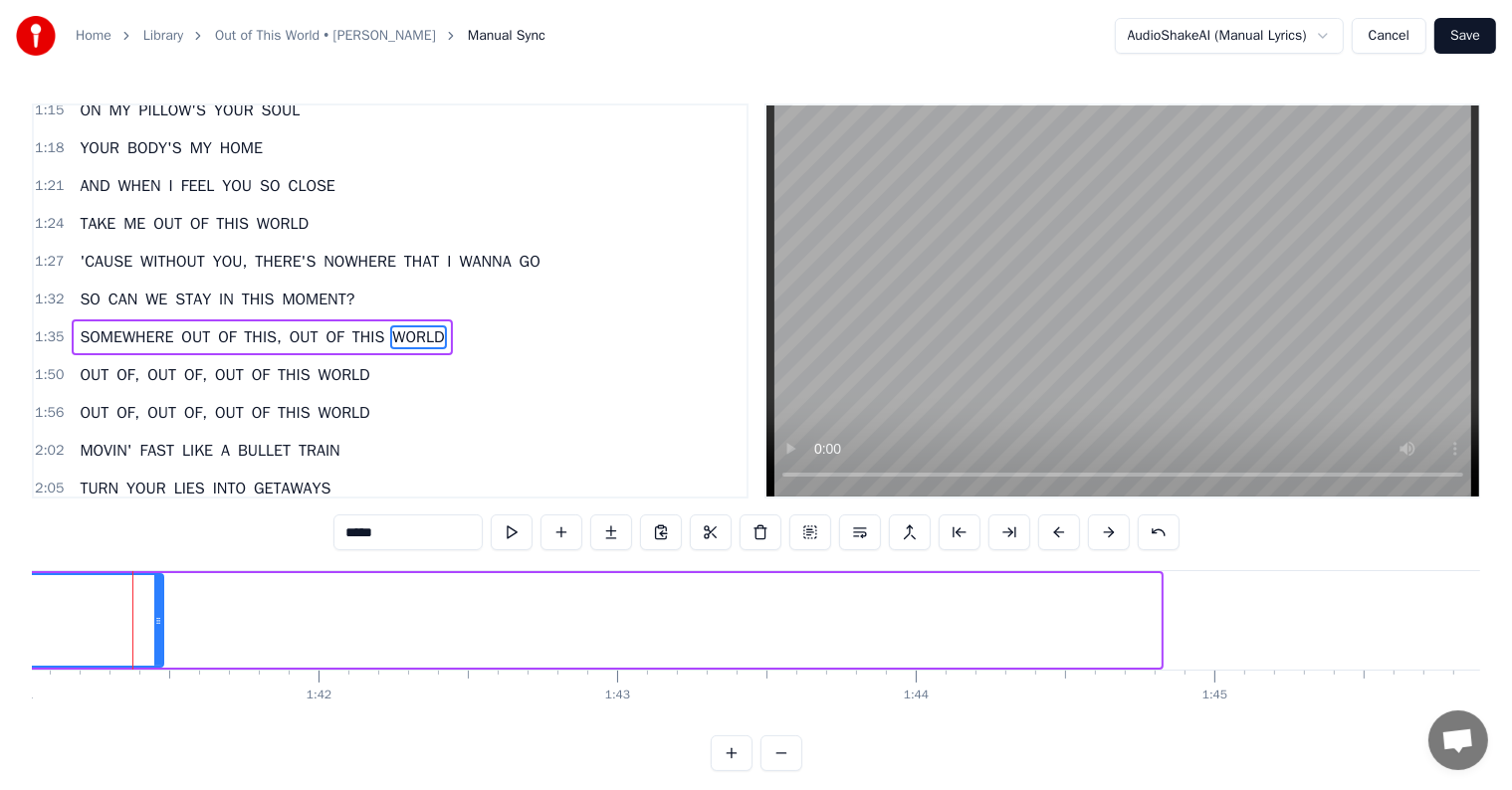drag, startPoint x: 926, startPoint y: 618, endPoint x: 151, endPoint y: 619, distance: 775.0006 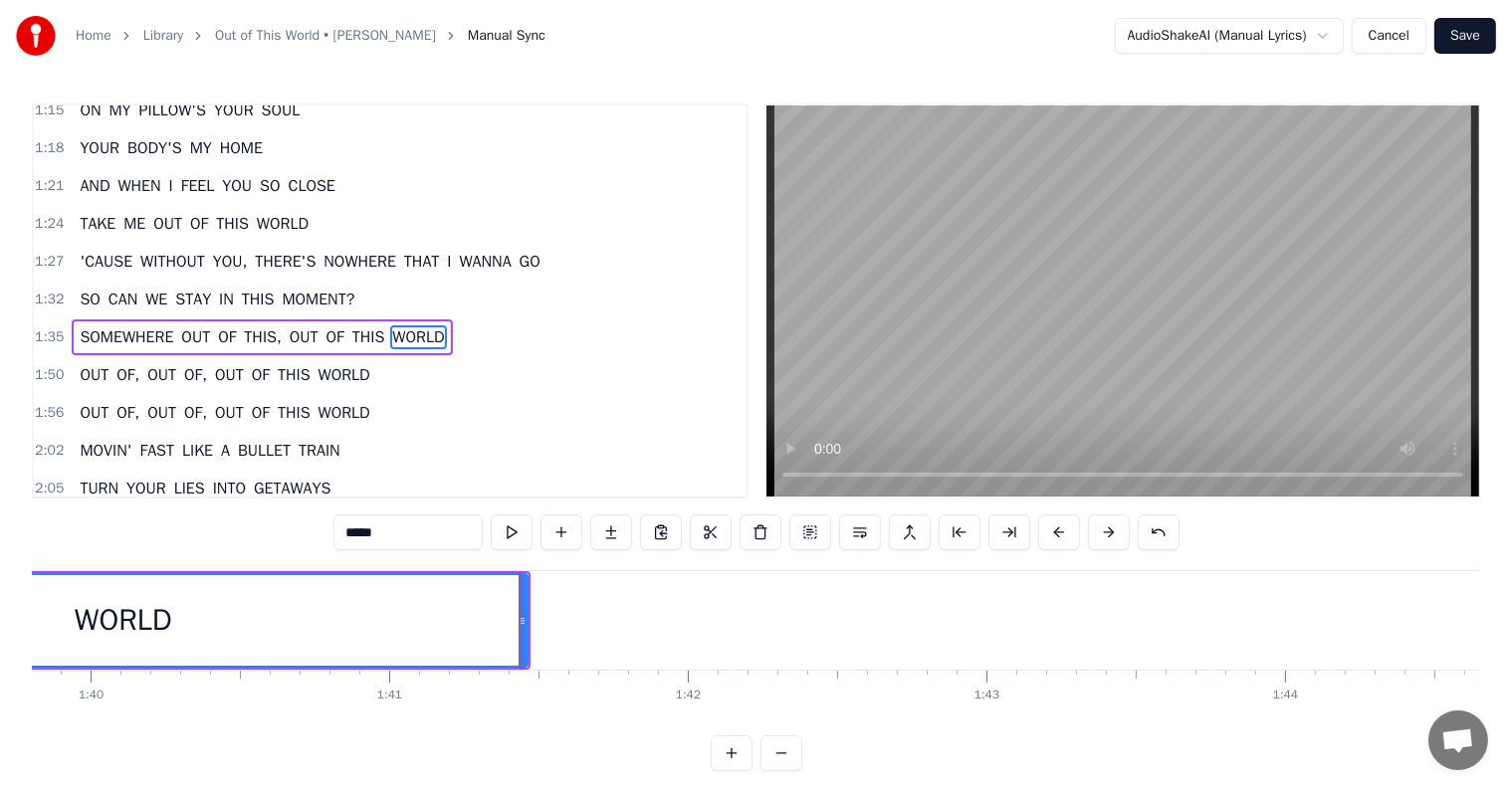 scroll, scrollTop: 0, scrollLeft: 28974, axis: horizontal 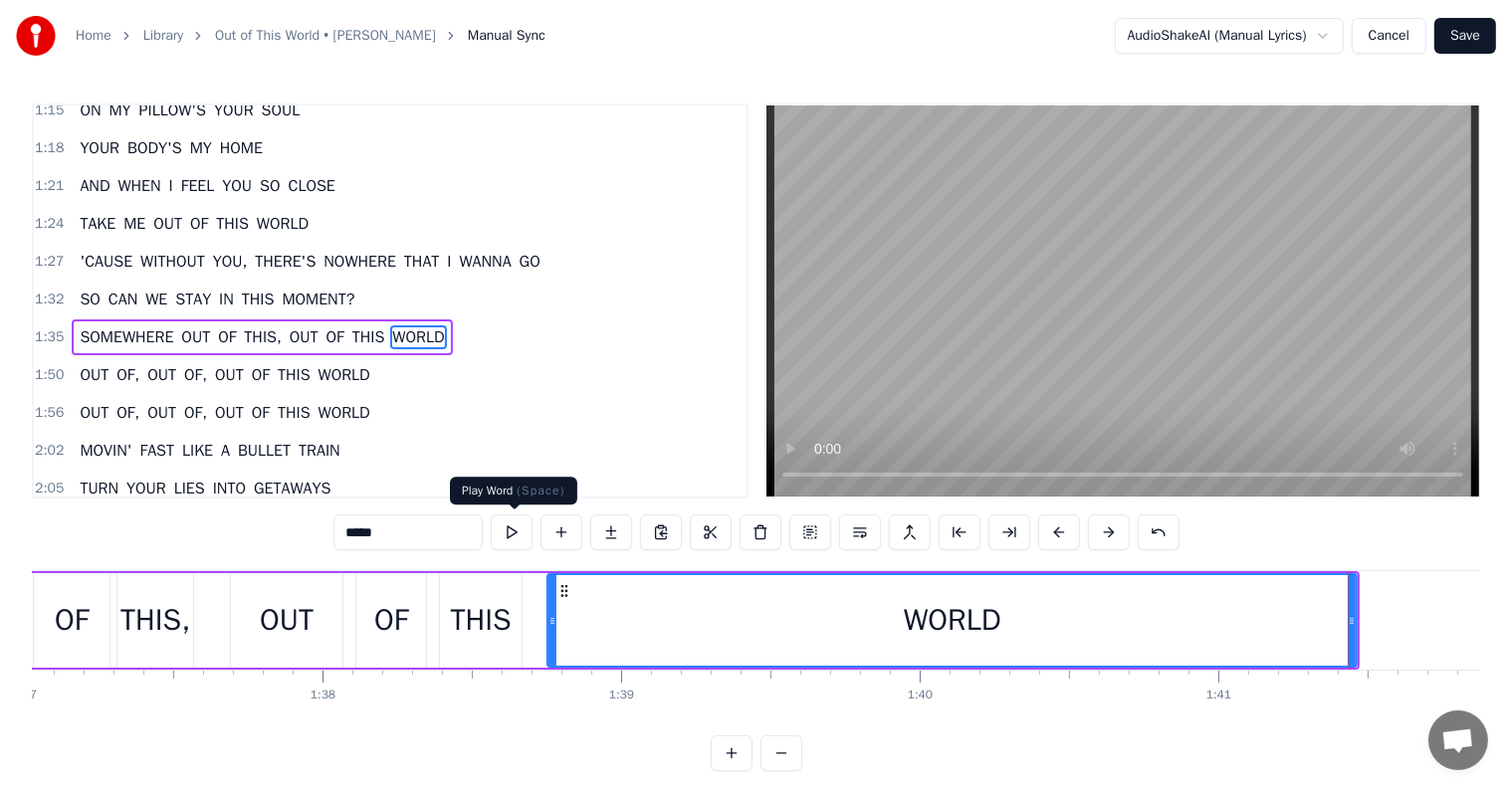 click at bounding box center [512, 532] 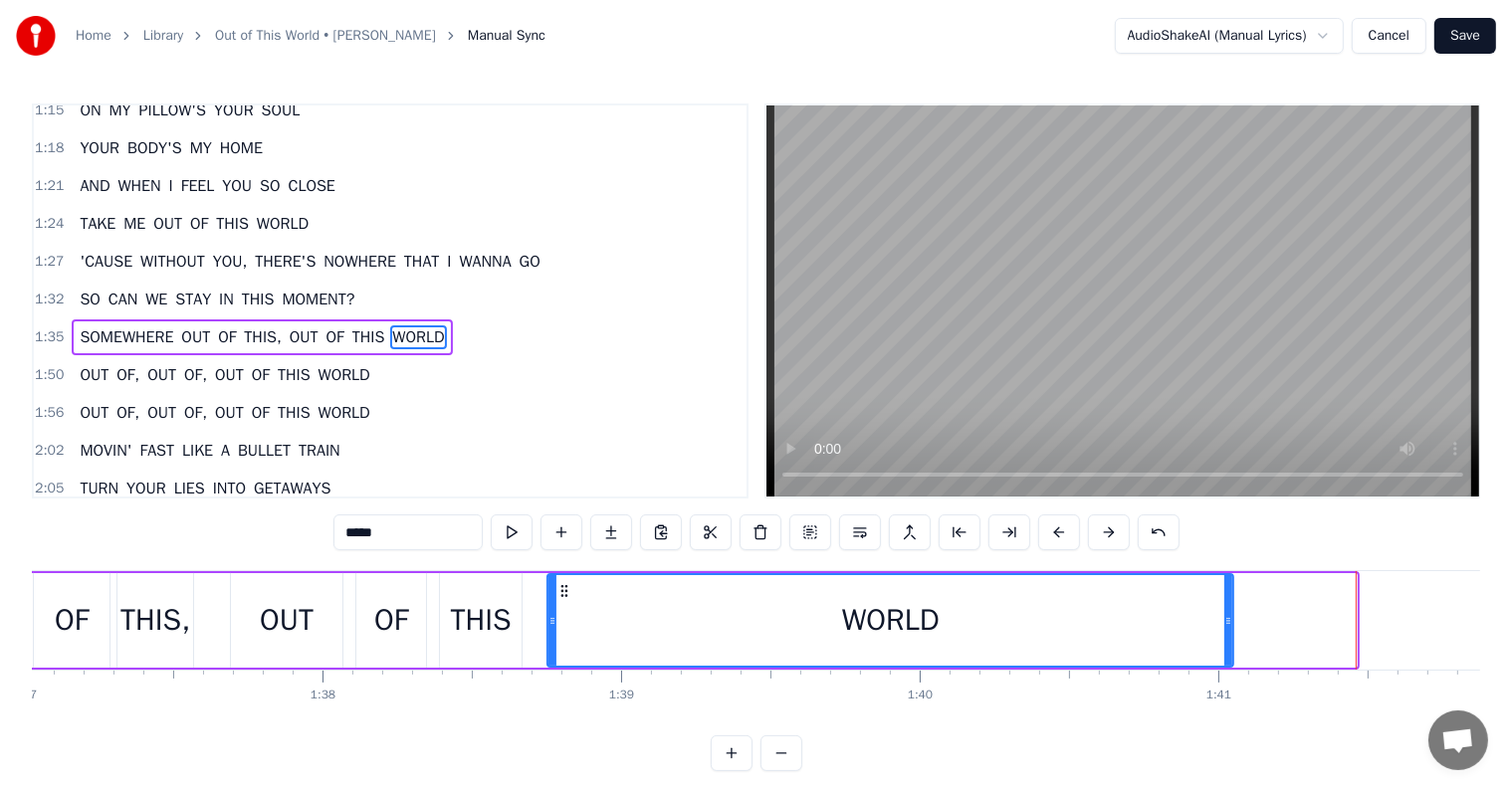 drag, startPoint x: 1350, startPoint y: 624, endPoint x: 1219, endPoint y: 625, distance: 131.00382 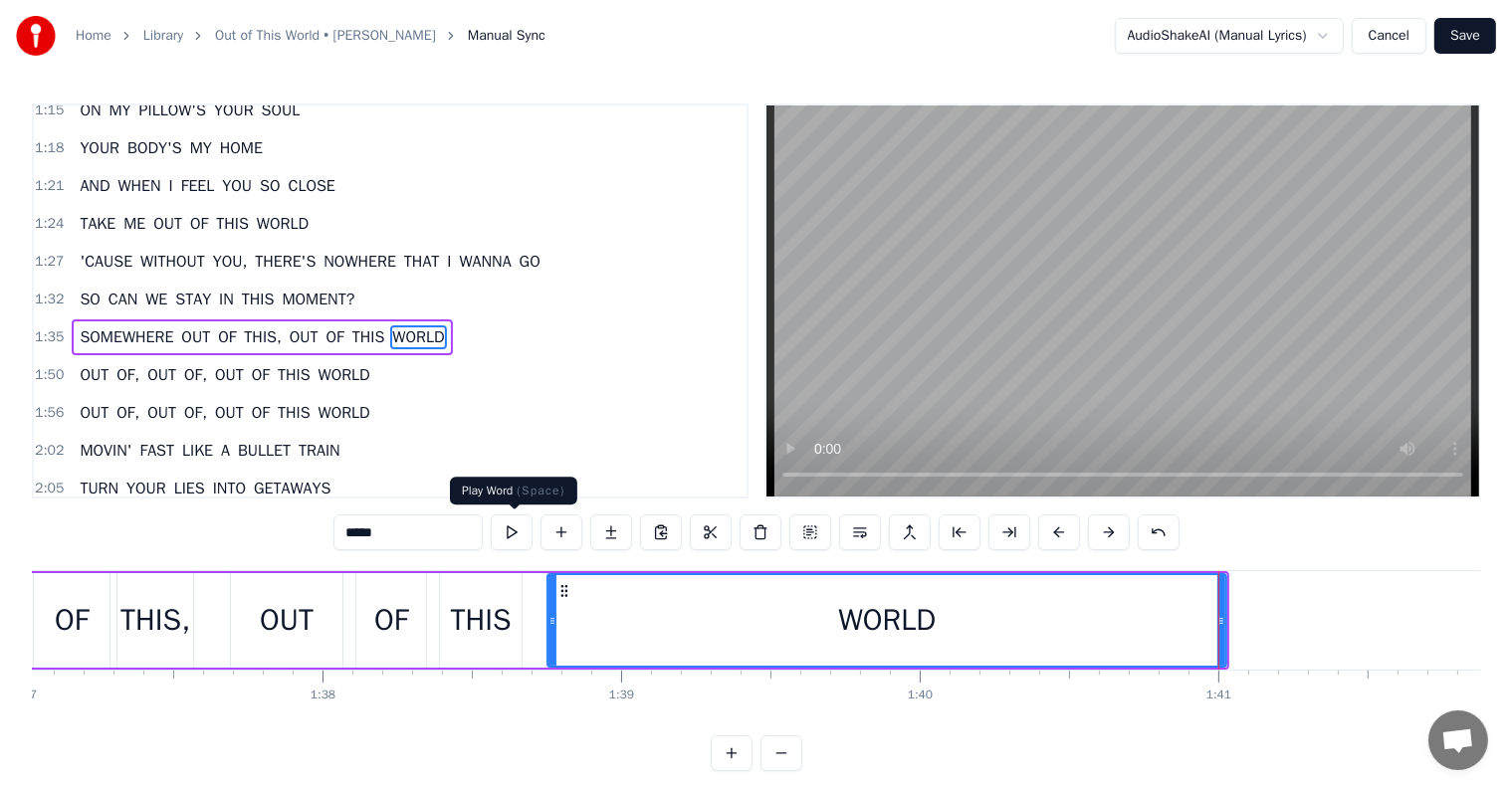 click at bounding box center (512, 532) 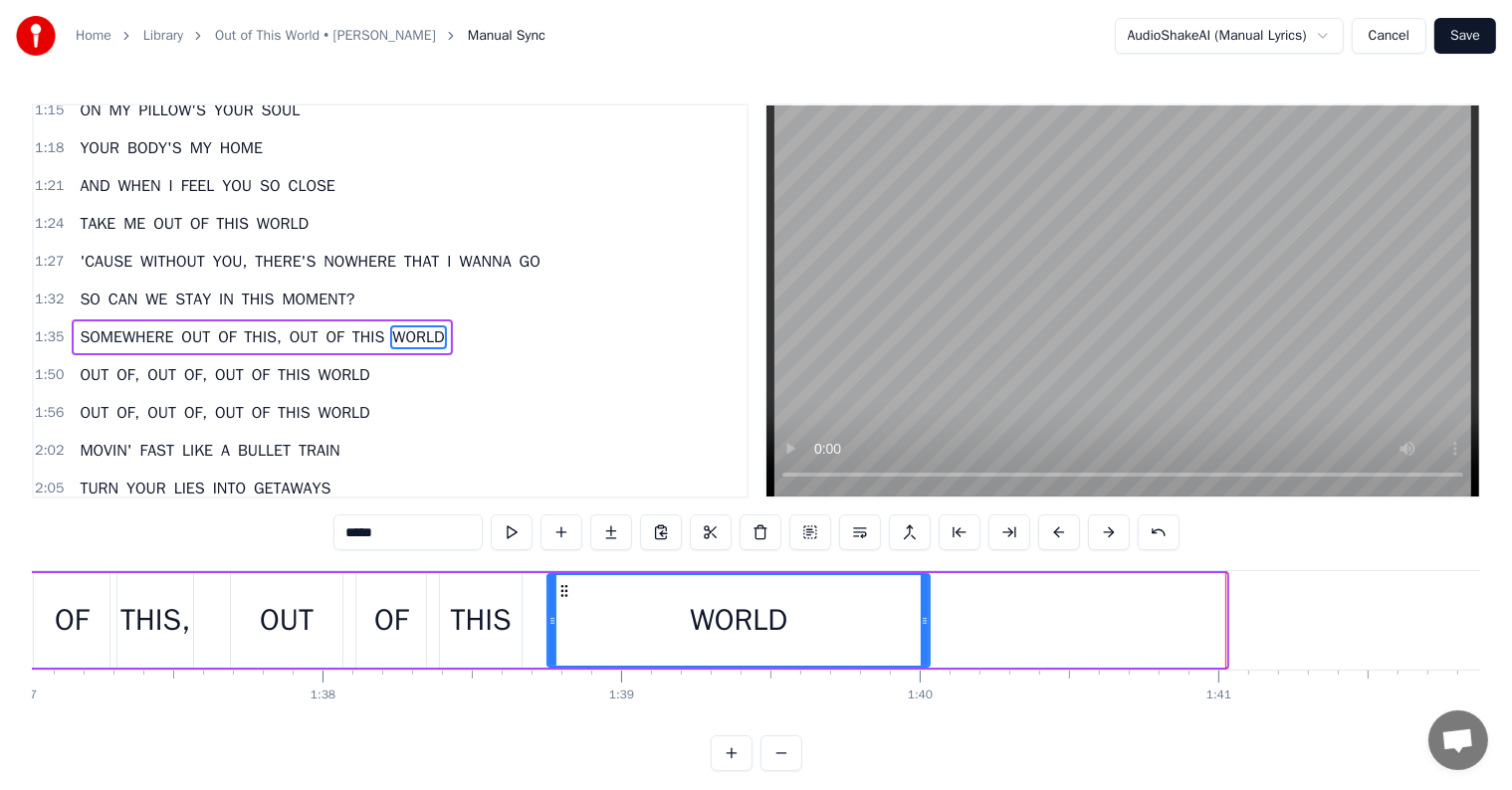drag, startPoint x: 1221, startPoint y: 620, endPoint x: 925, endPoint y: 613, distance: 296.0828 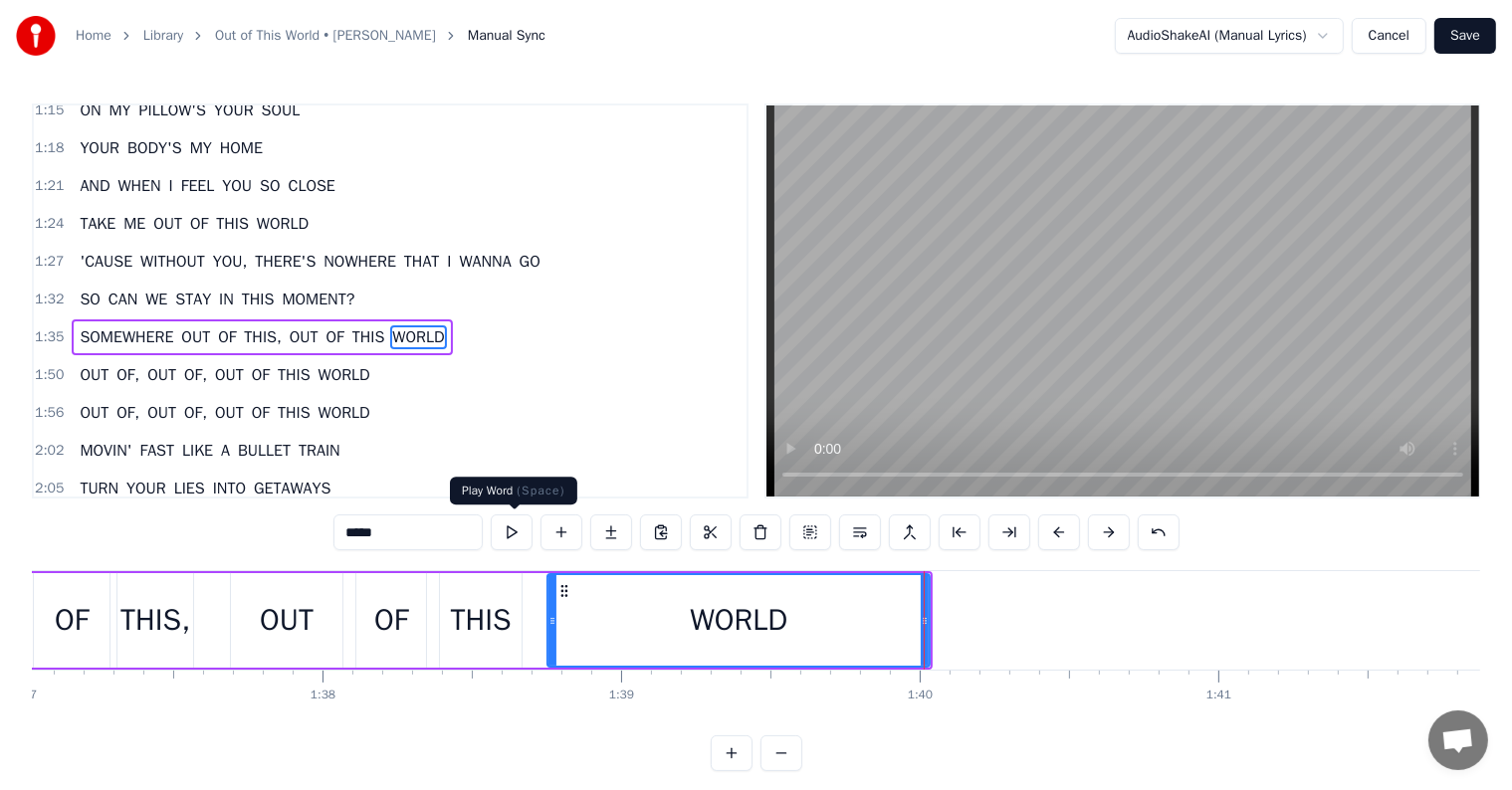 click at bounding box center (512, 532) 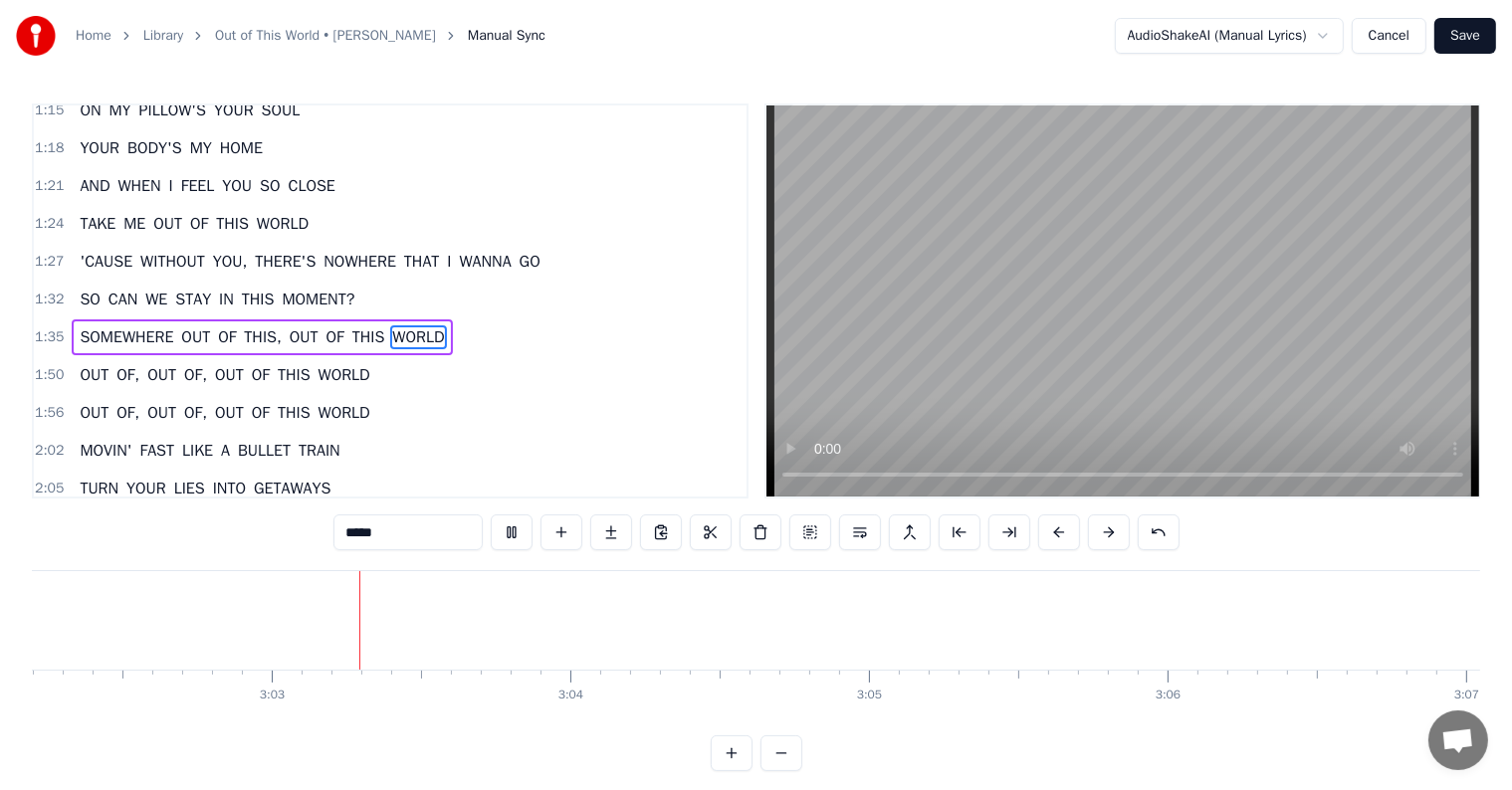 scroll, scrollTop: 0, scrollLeft: 54447, axis: horizontal 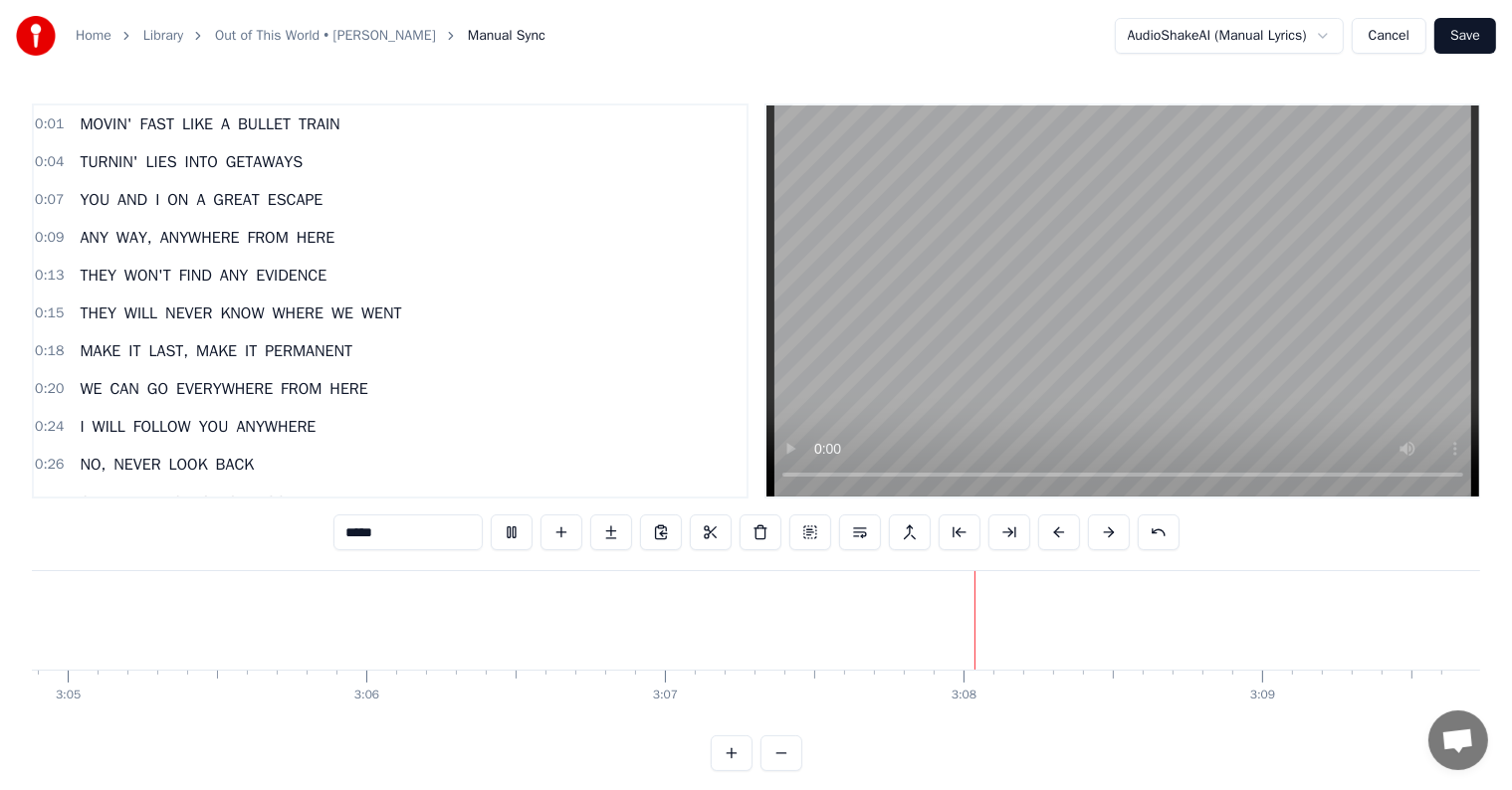 click on "WILL" at bounding box center [140, 313] 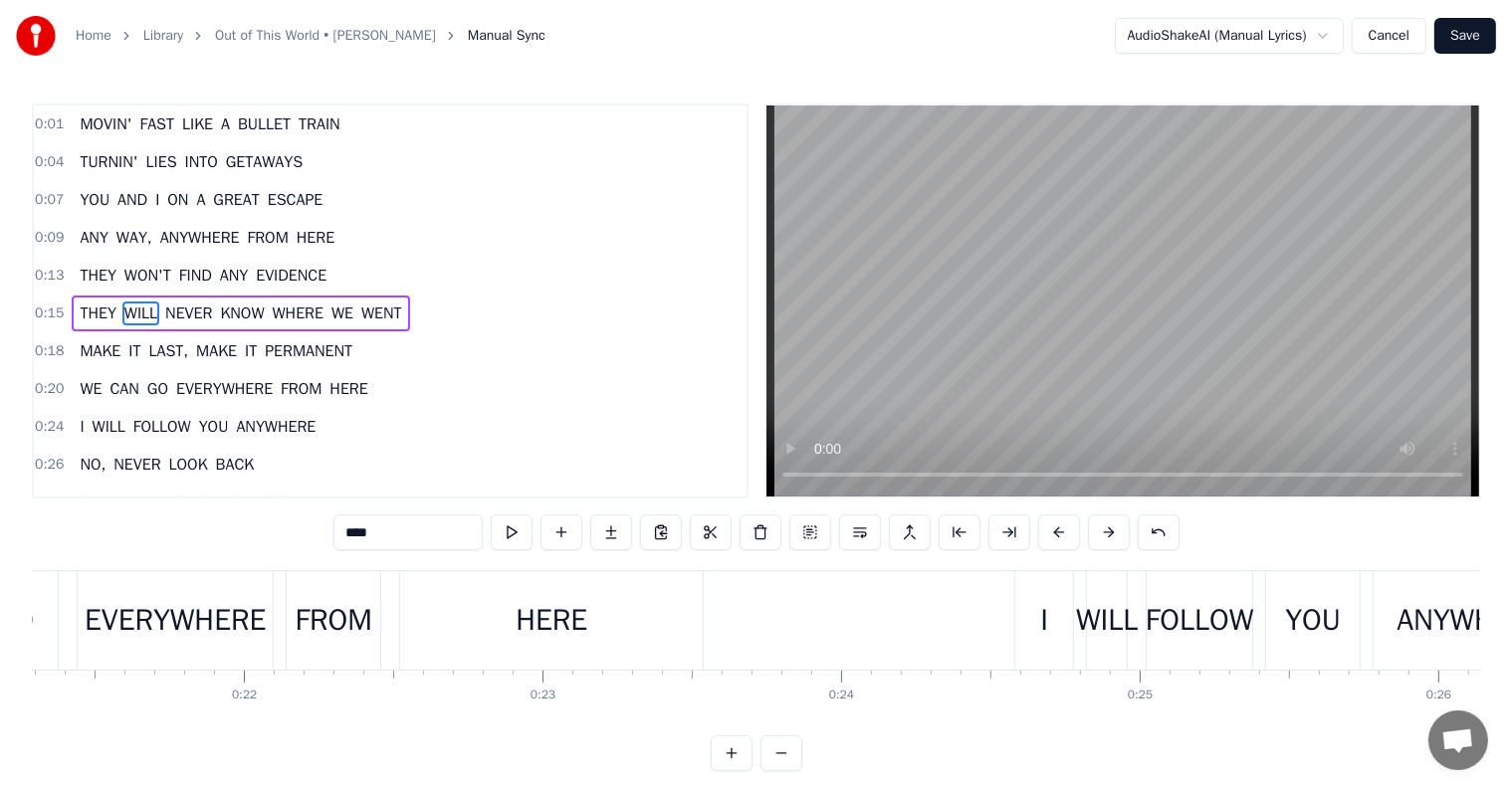 scroll, scrollTop: 0, scrollLeft: 4731, axis: horizontal 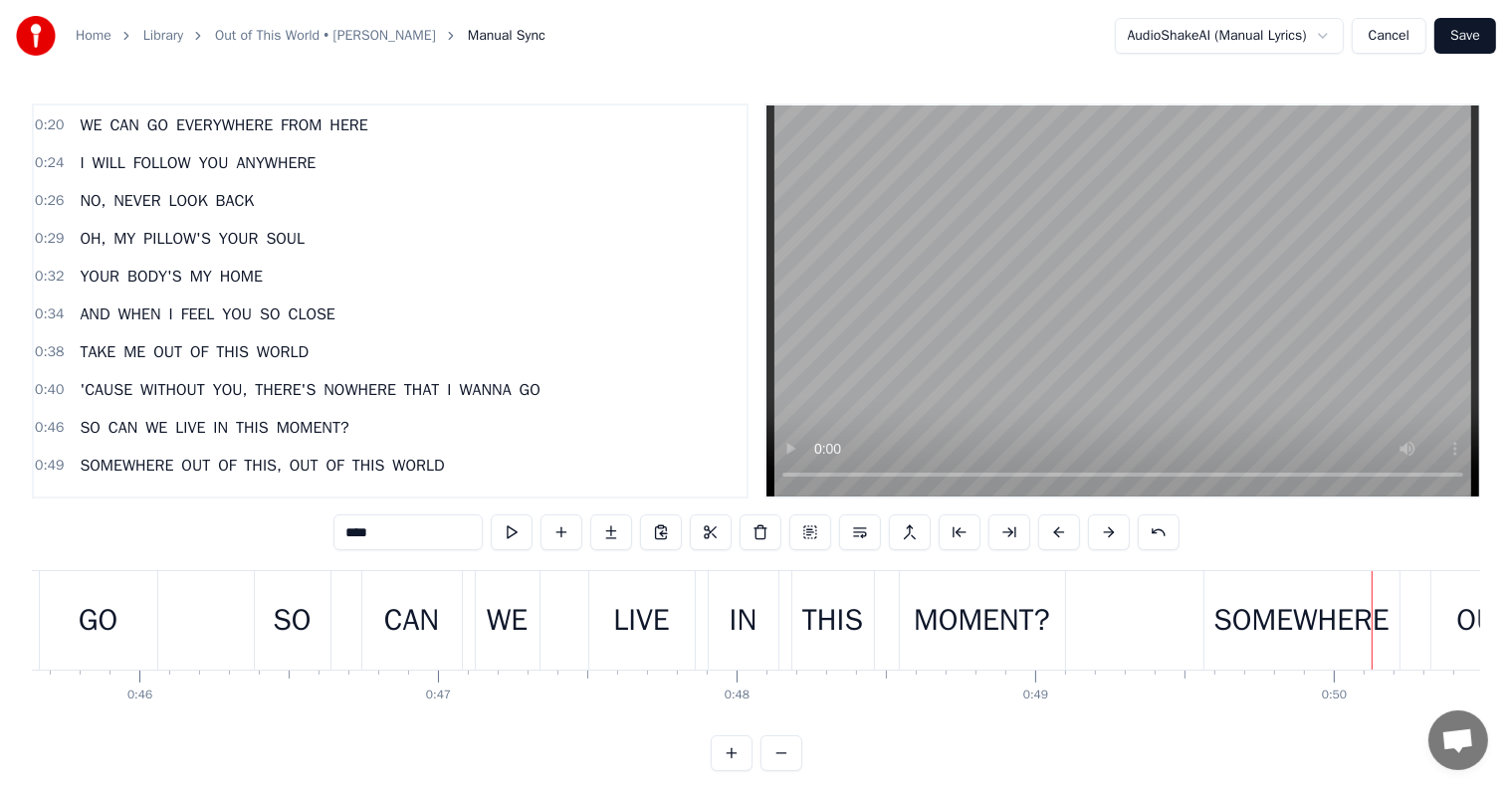 click on "LIVE" at bounding box center (190, 428) 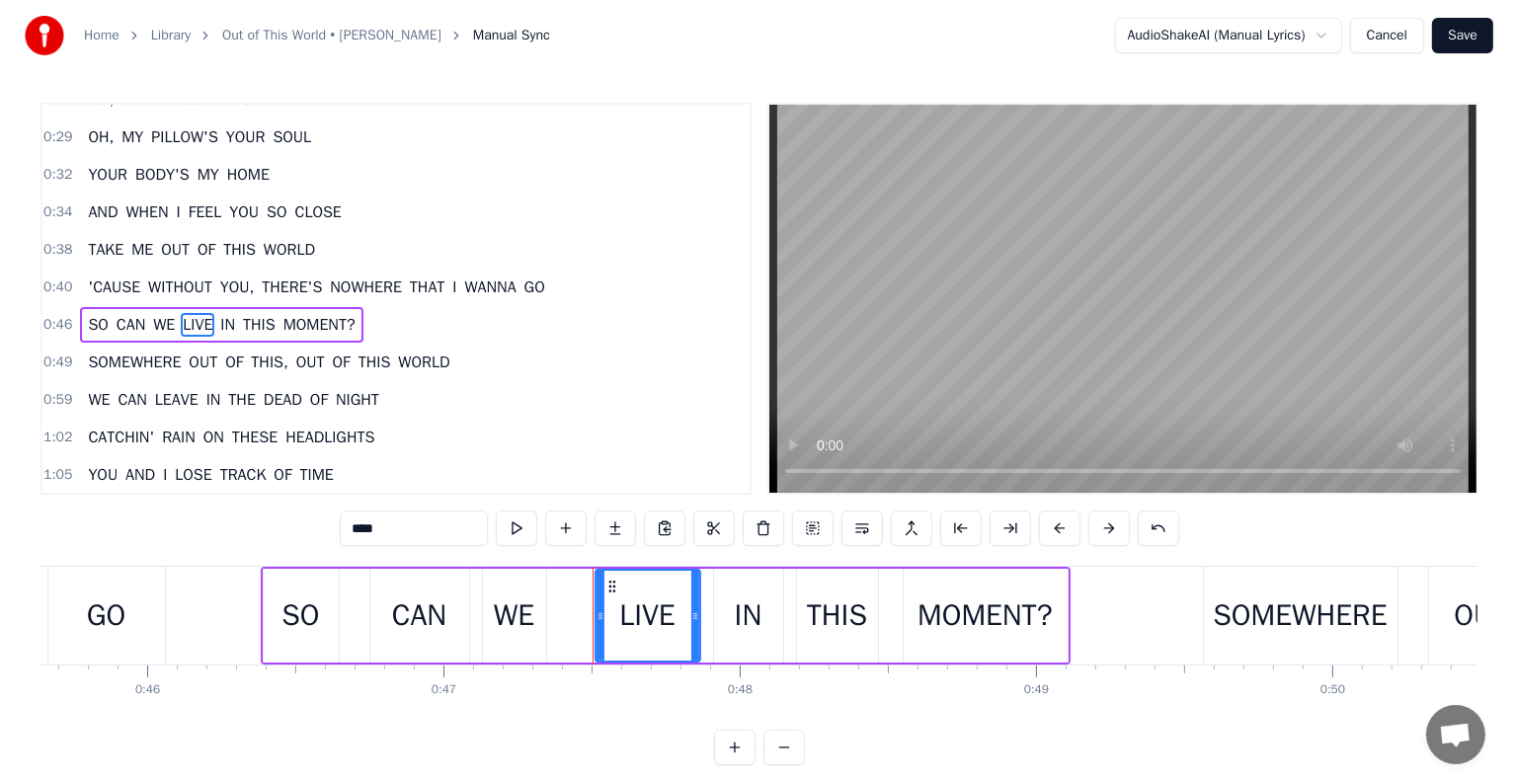 scroll, scrollTop: 368, scrollLeft: 0, axis: vertical 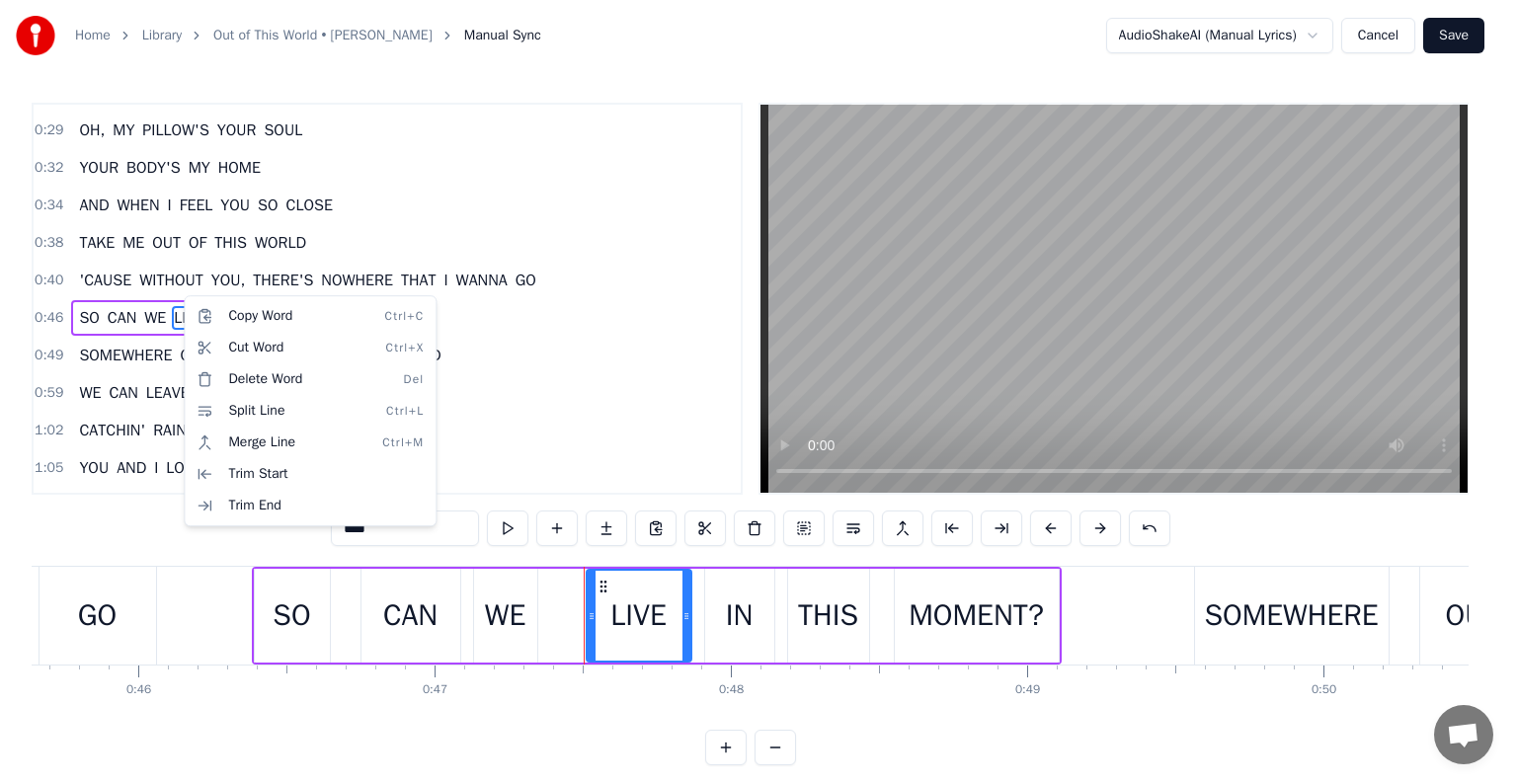 click on "Home Library Out of This World • Tim Gallagher Manual Sync AudioShakeAI (Manual Lyrics) Cancel Save 0:01 MOVIN' FAST LIKE A BULLET TRAIN 0:04 TURNIN' LIES INTO GETAWAYS 0:07 YOU AND I ON A GREAT ESCAPE 0:09 ANY WAY, ANYWHERE FROM HERE 0:13 THEY WON'T FIND ANY EVIDENCE 0:15 THEY WILL NEVER KNOW WHERE WE WENT 0:18 MAKE IT LAST, MAKE IT PERMANENT 0:20 WE CAN GO EVERYWHERE FROM HERE 0:24 I WILL FOLLOW YOU ANYWHERE 0:26 NO, NEVER LOOK BACK 0:29 OH, MY PILLOW'S YOUR SOUL 0:32 YOUR BODY'S MY HOME 0:34 AND WHEN I FEEL YOU SO CLOSE 0:38 TAKE ME OUT OF THIS WORLD 0:40 'CAUSE WITHOUT YOU, THERE'S NOWHERE THAT I WANNA GO 0:46 SO CAN WE LIVE IN THIS MOMENT? 0:49 SOMEWHERE OUT OF THIS, OUT OF THIS WORLD 0:59 WE CAN LEAVE IN THE DEAD OF NIGHT 1:02 CATCHIN' RAIN ON THESE HEADLIGHTS 1:05 YOU AND I LOSE TRACK OF TIME 1:06 WE CAN DRIVE ANYWHERE FROM HERE 1:10 OH, WE CAN GO ANYWHERE 1:12 I WON'T EVER LOOK BACK 1:15 ON MY PILLOW'S YOUR SOUL 1:18 YOUR BODY'S MY HOME 1:21 AND WHEN I FEEL YOU SO CLOSE 1:24 TAKE ME OUT OF THIS 1:27" at bounding box center [758, 398] 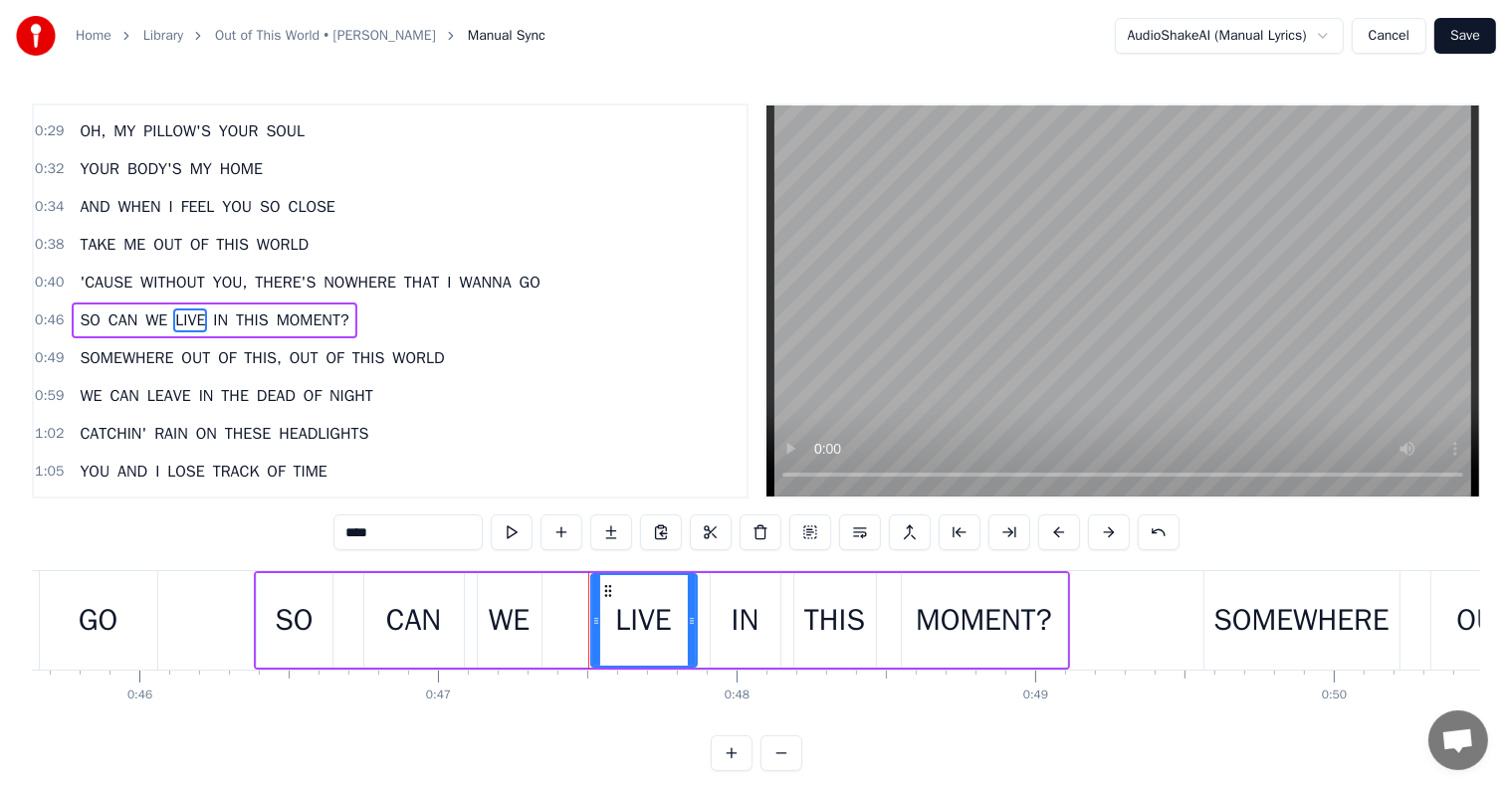 click on "LIVE" at bounding box center [643, 620] 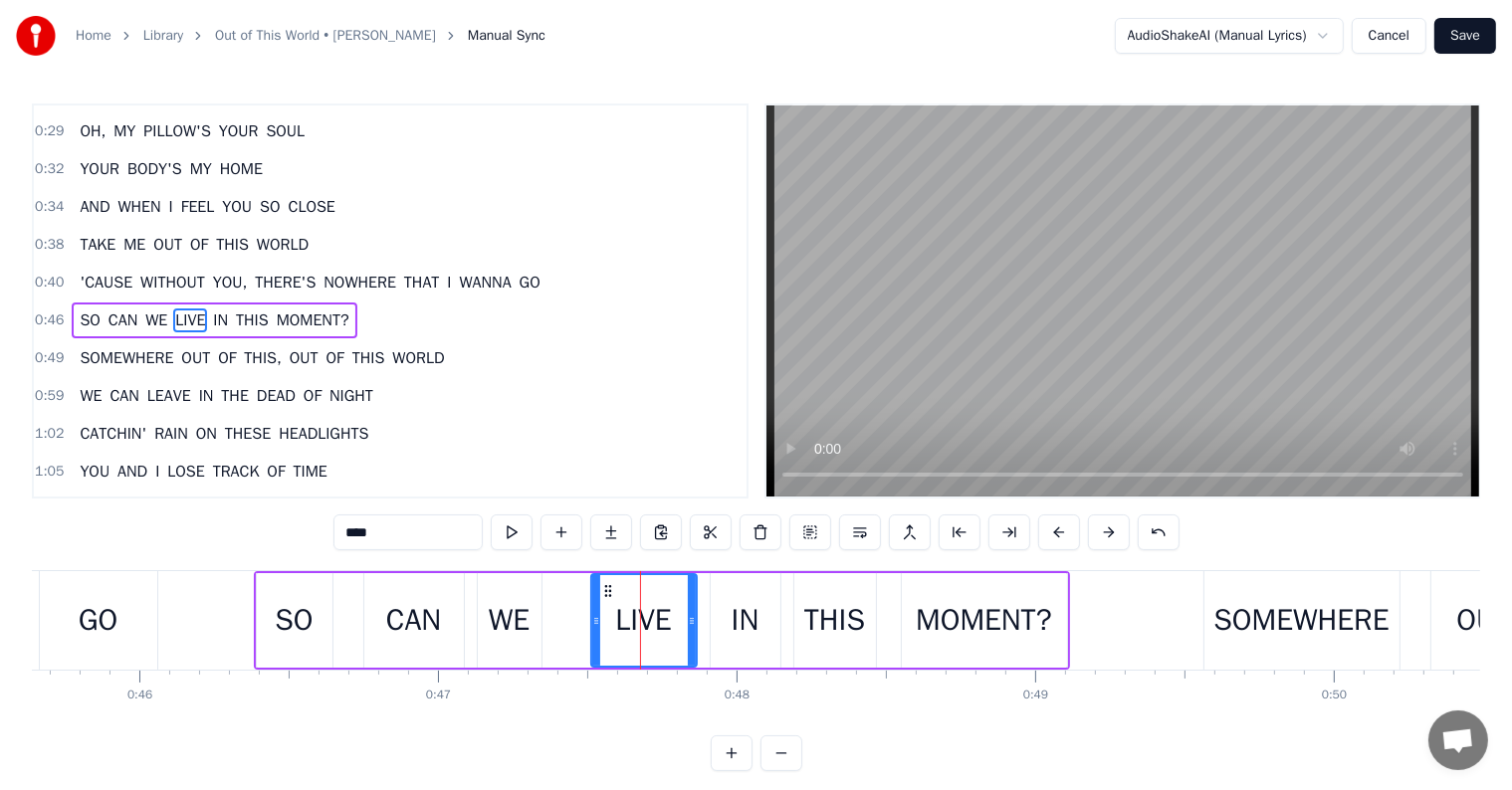 click on "LIVE" at bounding box center [643, 620] 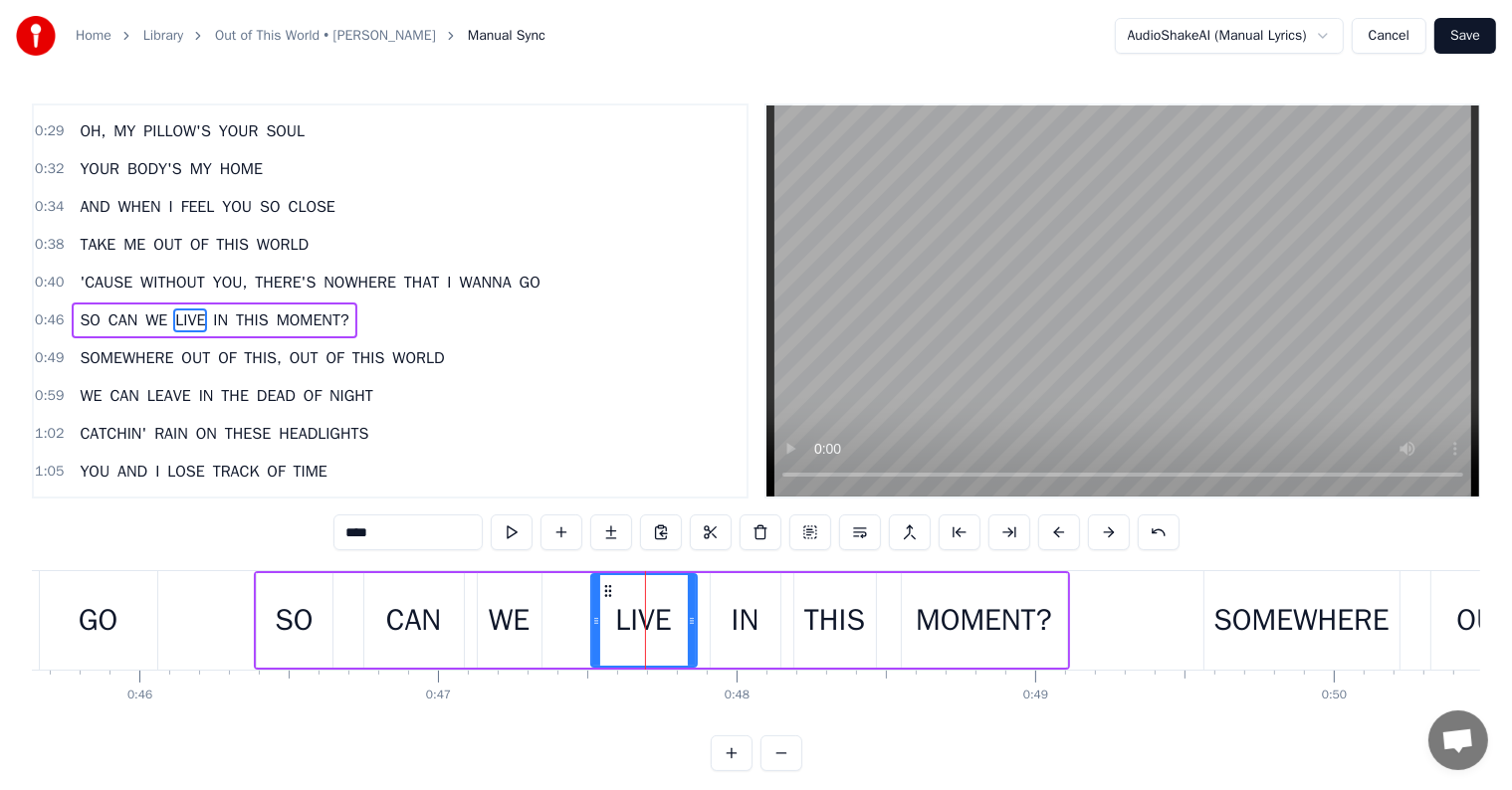 click on "LIVE" at bounding box center (643, 620) 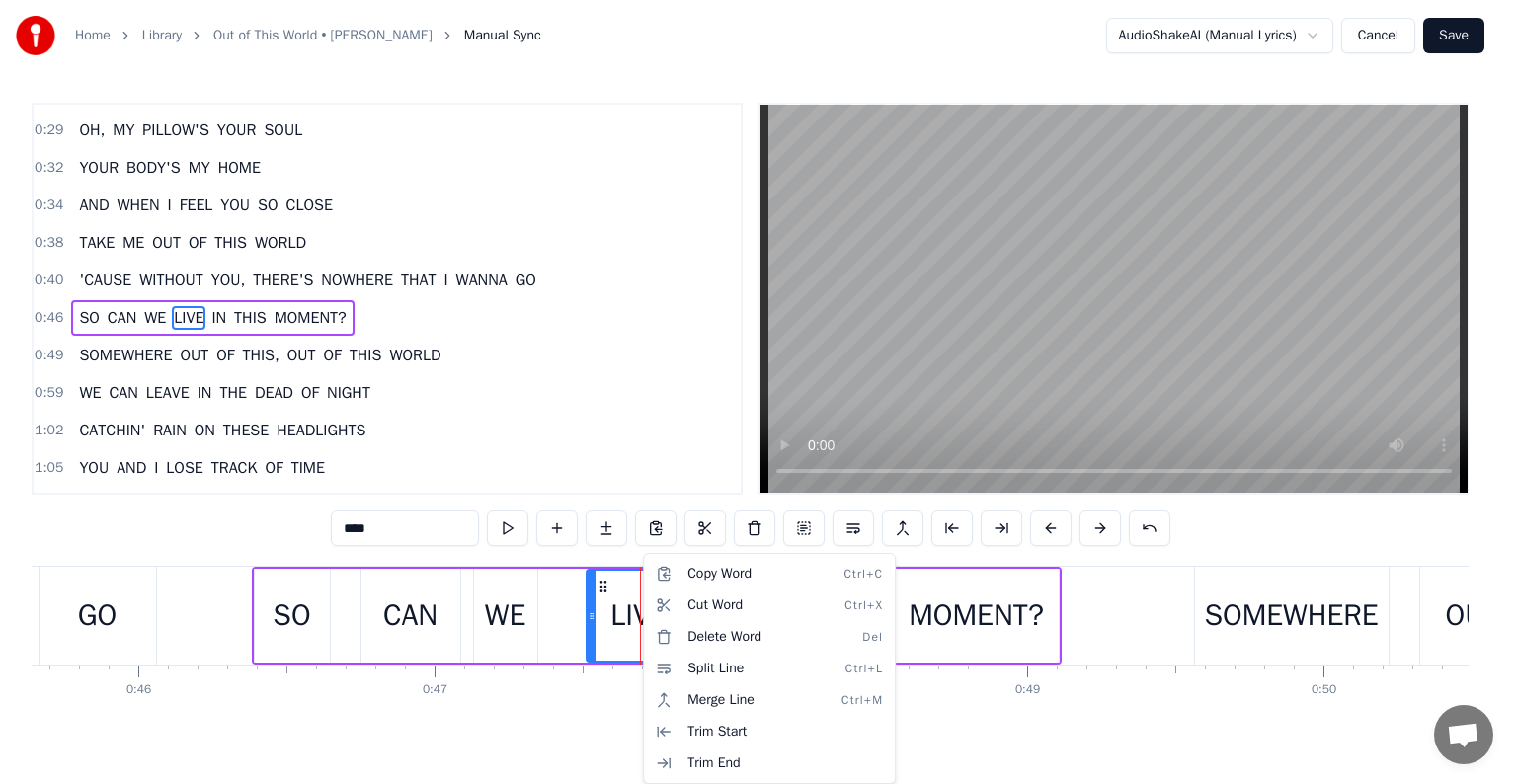 click on "Home Library Out of This World • Tim Gallagher Manual Sync AudioShakeAI (Manual Lyrics) Cancel Save 0:01 MOVIN' FAST LIKE A BULLET TRAIN 0:04 TURNIN' LIES INTO GETAWAYS 0:07 YOU AND I ON A GREAT ESCAPE 0:09 ANY WAY, ANYWHERE FROM HERE 0:13 THEY WON'T FIND ANY EVIDENCE 0:15 THEY WILL NEVER KNOW WHERE WE WENT 0:18 MAKE IT LAST, MAKE IT PERMANENT 0:20 WE CAN GO EVERYWHERE FROM HERE 0:24 I WILL FOLLOW YOU ANYWHERE 0:26 NO, NEVER LOOK BACK 0:29 OH, MY PILLOW'S YOUR SOUL 0:32 YOUR BODY'S MY HOME 0:34 AND WHEN I FEEL YOU SO CLOSE 0:38 TAKE ME OUT OF THIS WORLD 0:40 'CAUSE WITHOUT YOU, THERE'S NOWHERE THAT I WANNA GO 0:46 SO CAN WE LIVE IN THIS MOMENT? 0:49 SOMEWHERE OUT OF THIS, OUT OF THIS WORLD 0:59 WE CAN LEAVE IN THE DEAD OF NIGHT 1:02 CATCHIN' RAIN ON THESE HEADLIGHTS 1:05 YOU AND I LOSE TRACK OF TIME 1:06 WE CAN DRIVE ANYWHERE FROM HERE 1:10 OH, WE CAN GO ANYWHERE 1:12 I WON'T EVER LOOK BACK 1:15 ON MY PILLOW'S YOUR SOUL 1:18 YOUR BODY'S MY HOME 1:21 AND WHEN I FEEL YOU SO CLOSE 1:24 TAKE ME OUT OF THIS 1:27" at bounding box center [758, 398] 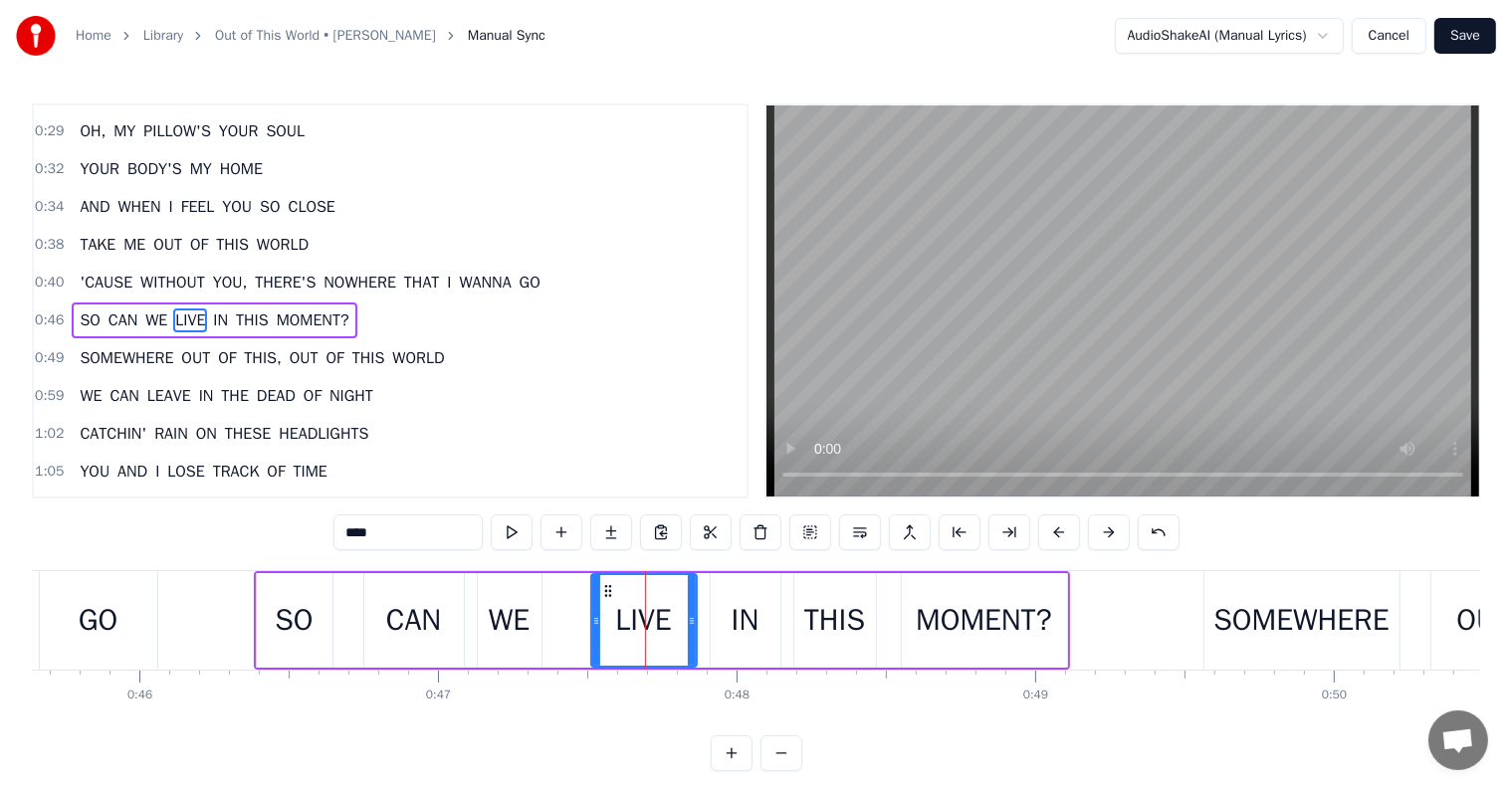 click on "Save" at bounding box center [1465, 36] 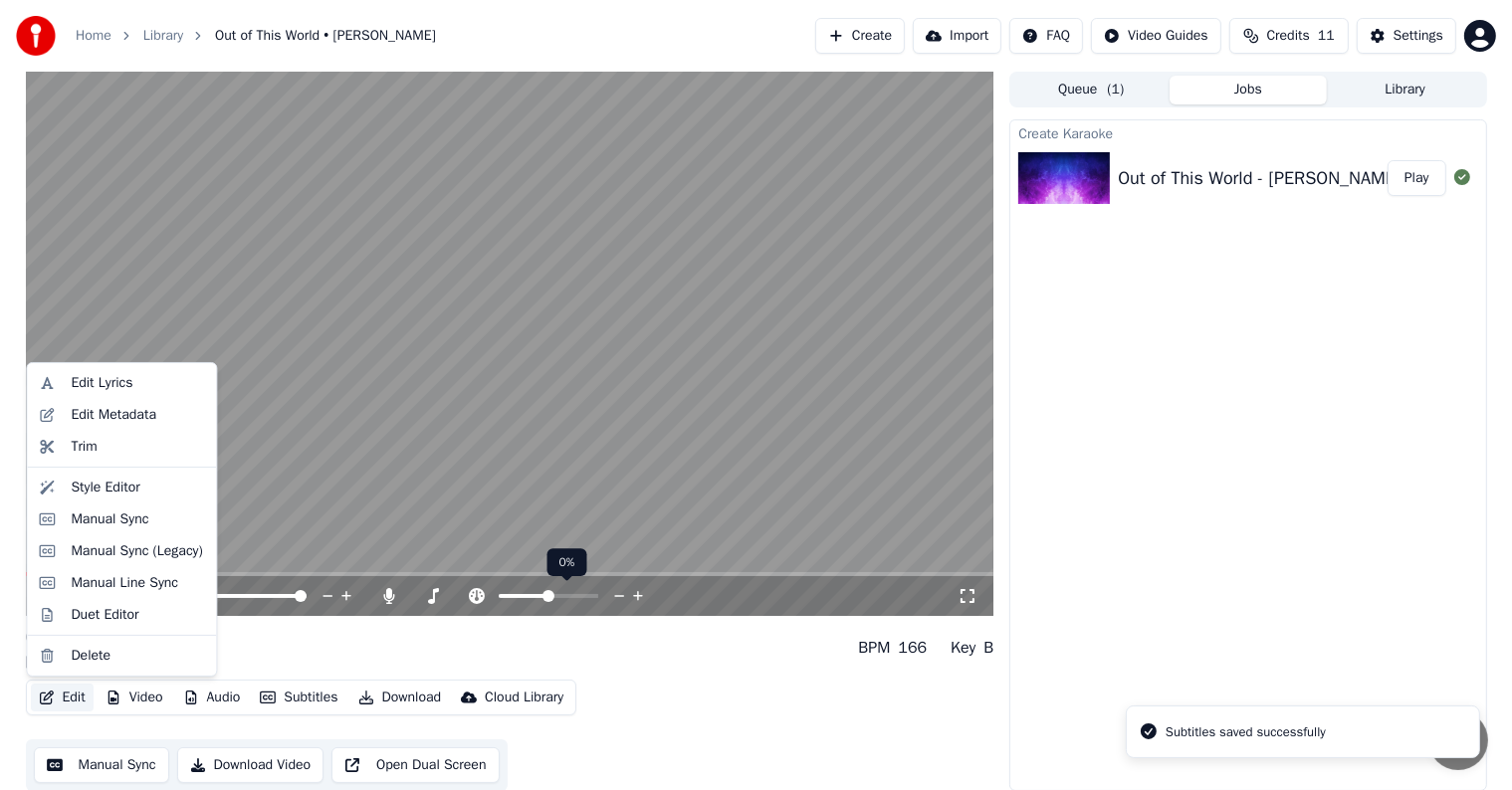 click on "Edit" at bounding box center (62, 697) 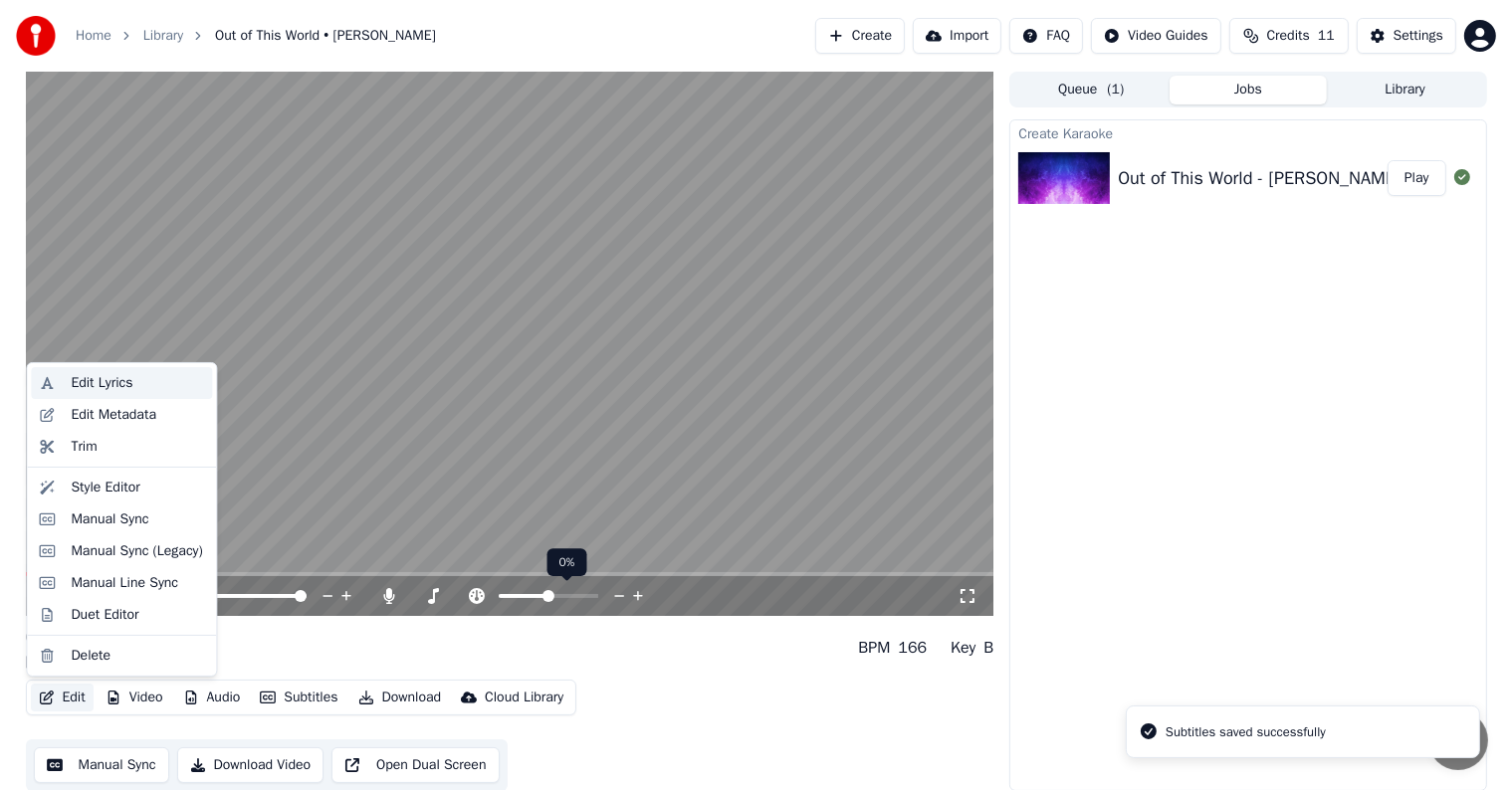 click on "Edit Lyrics" at bounding box center [102, 383] 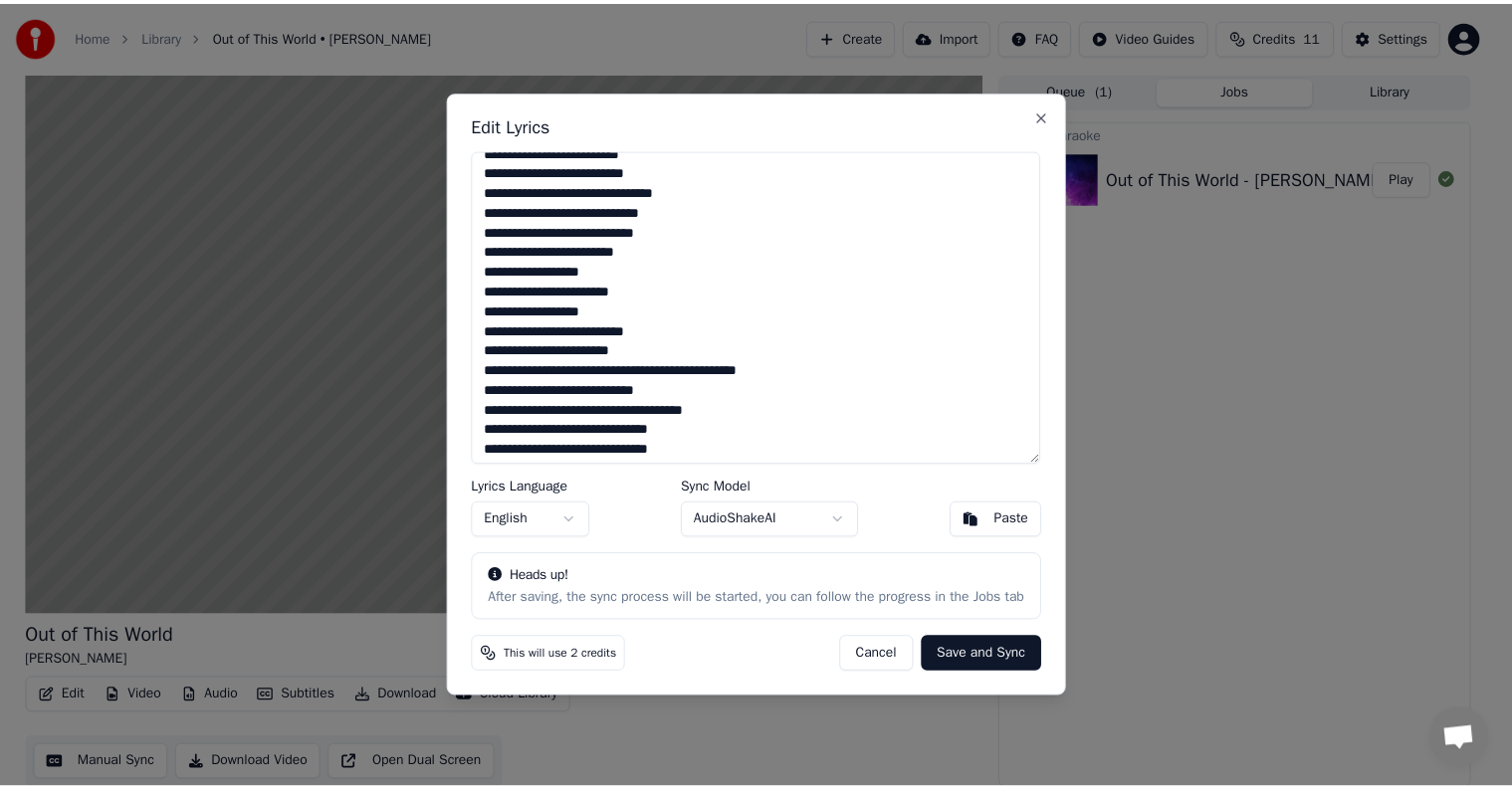 scroll, scrollTop: 82, scrollLeft: 0, axis: vertical 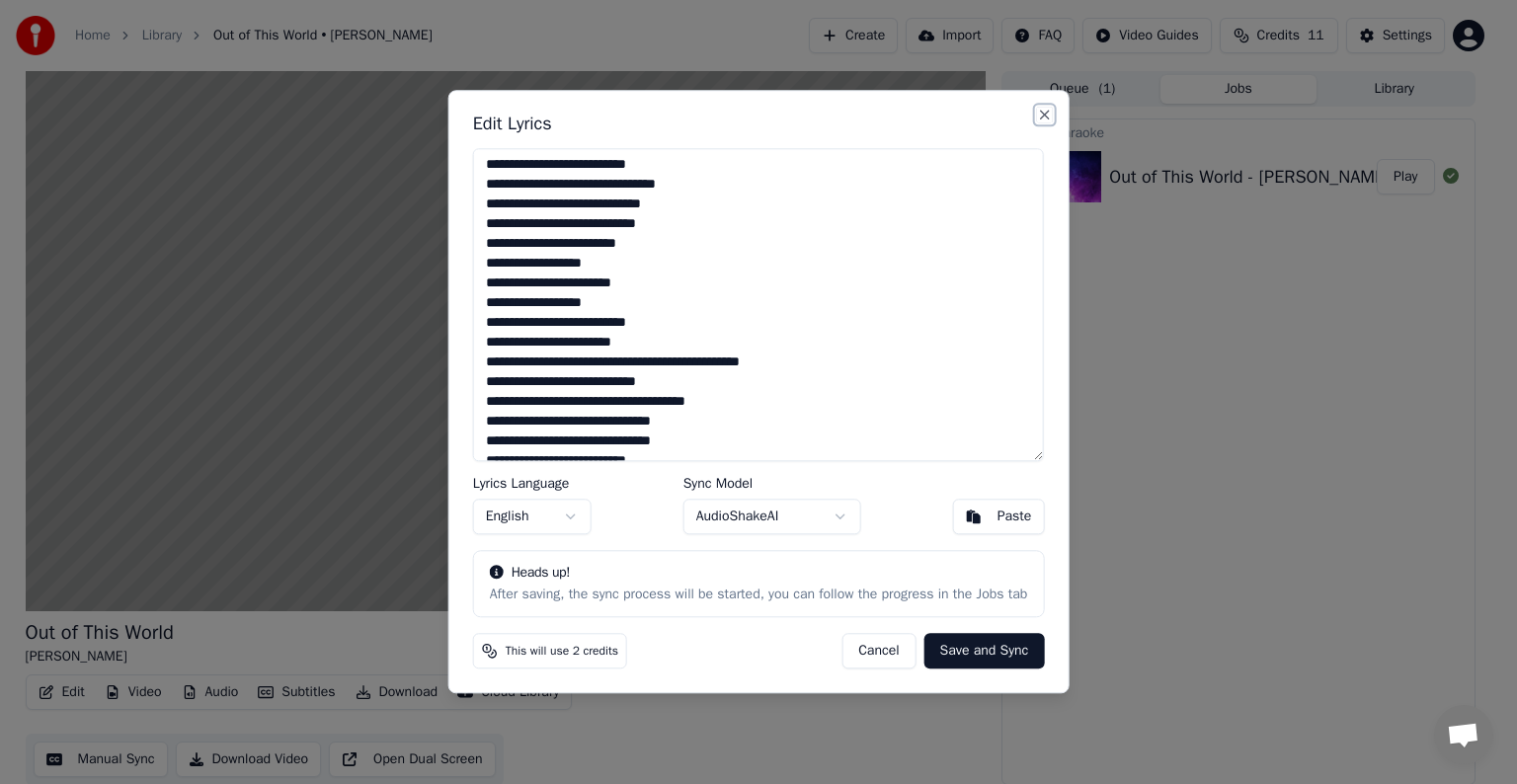 drag, startPoint x: 1044, startPoint y: 121, endPoint x: 1143, endPoint y: 265, distance: 174.74839 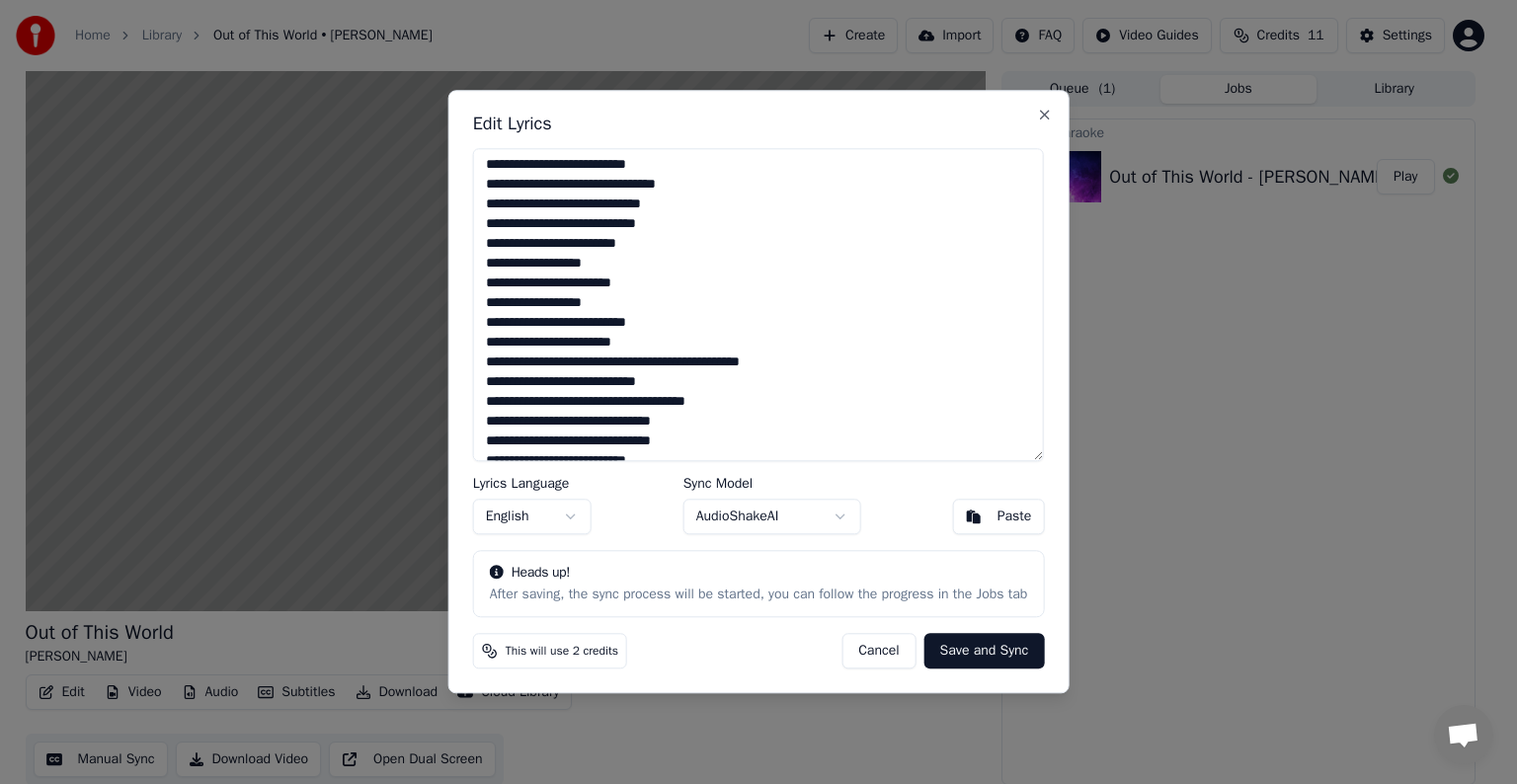 click at bounding box center [758, 304] 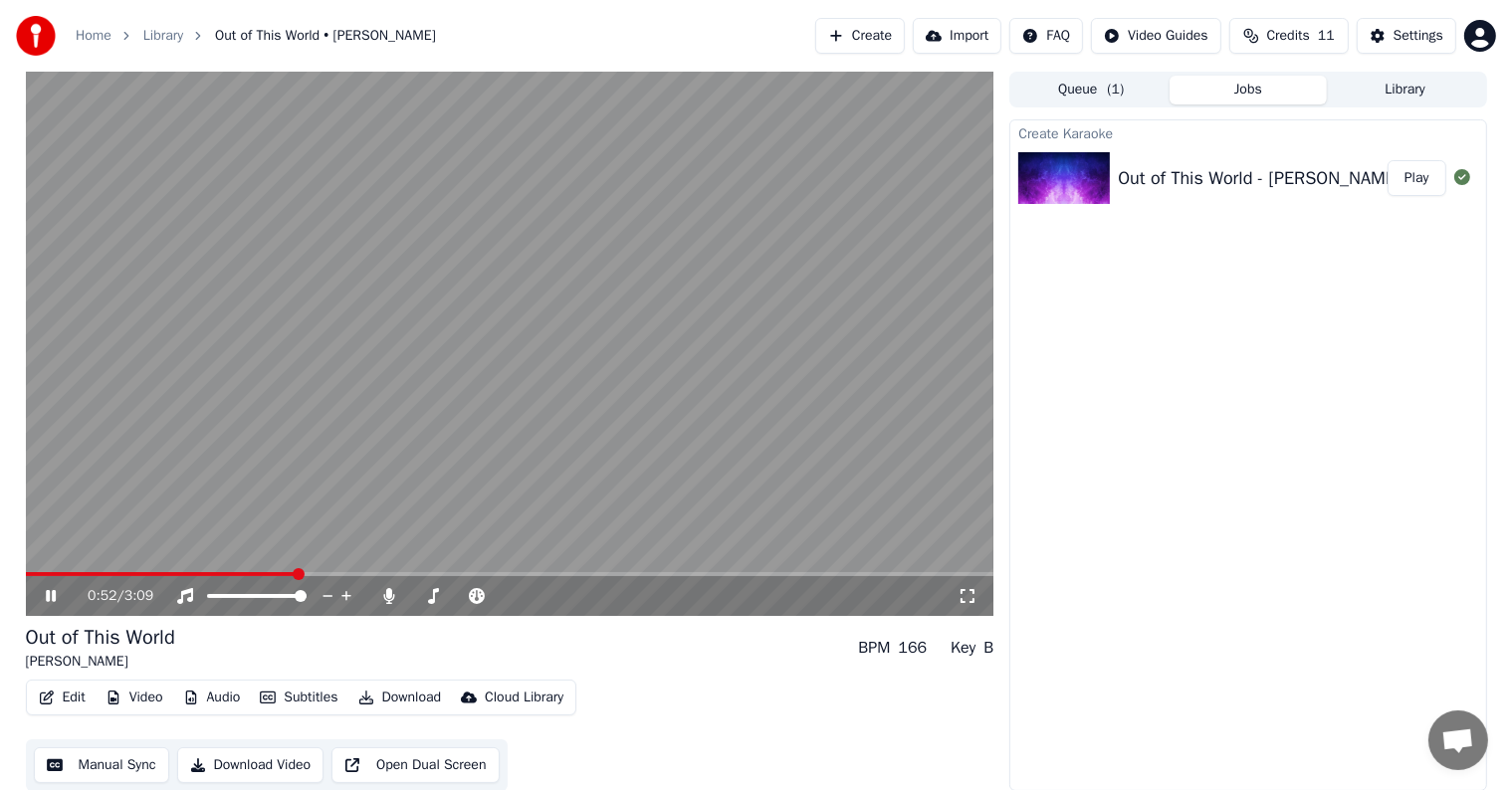 click on "Video" at bounding box center (134, 697) 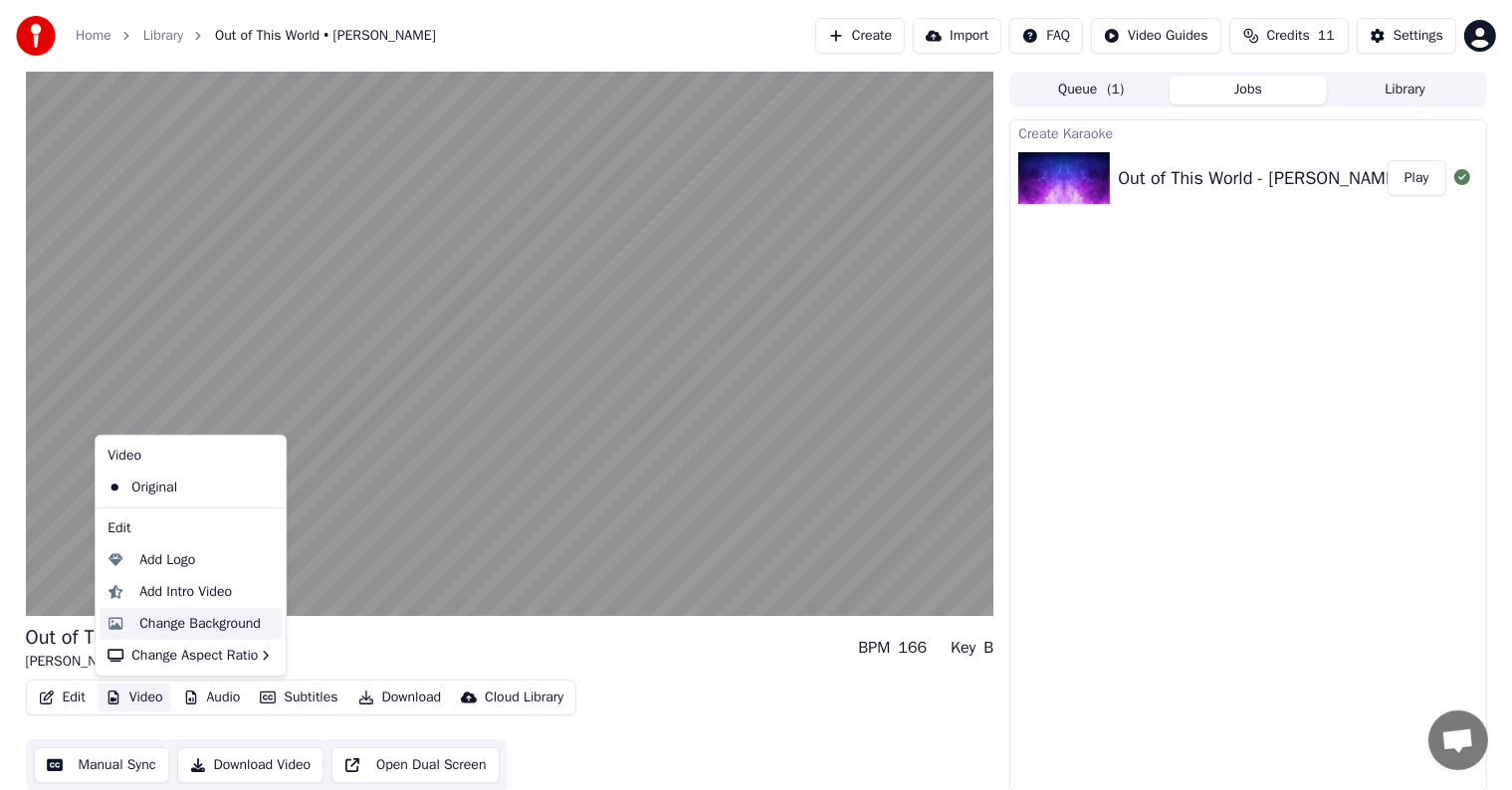 click on "Change Background" at bounding box center (200, 624) 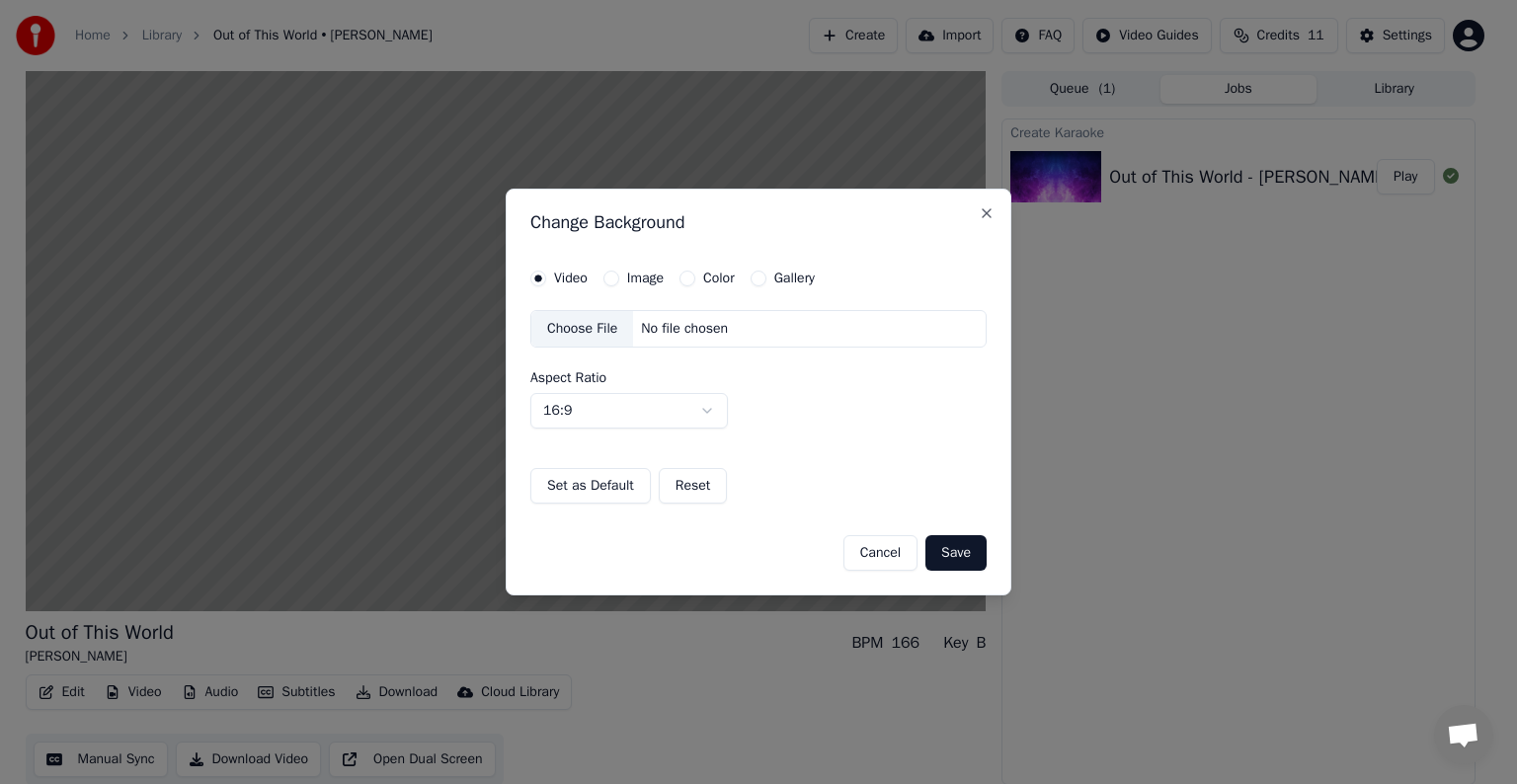 click on "Choose File" at bounding box center (582, 329) 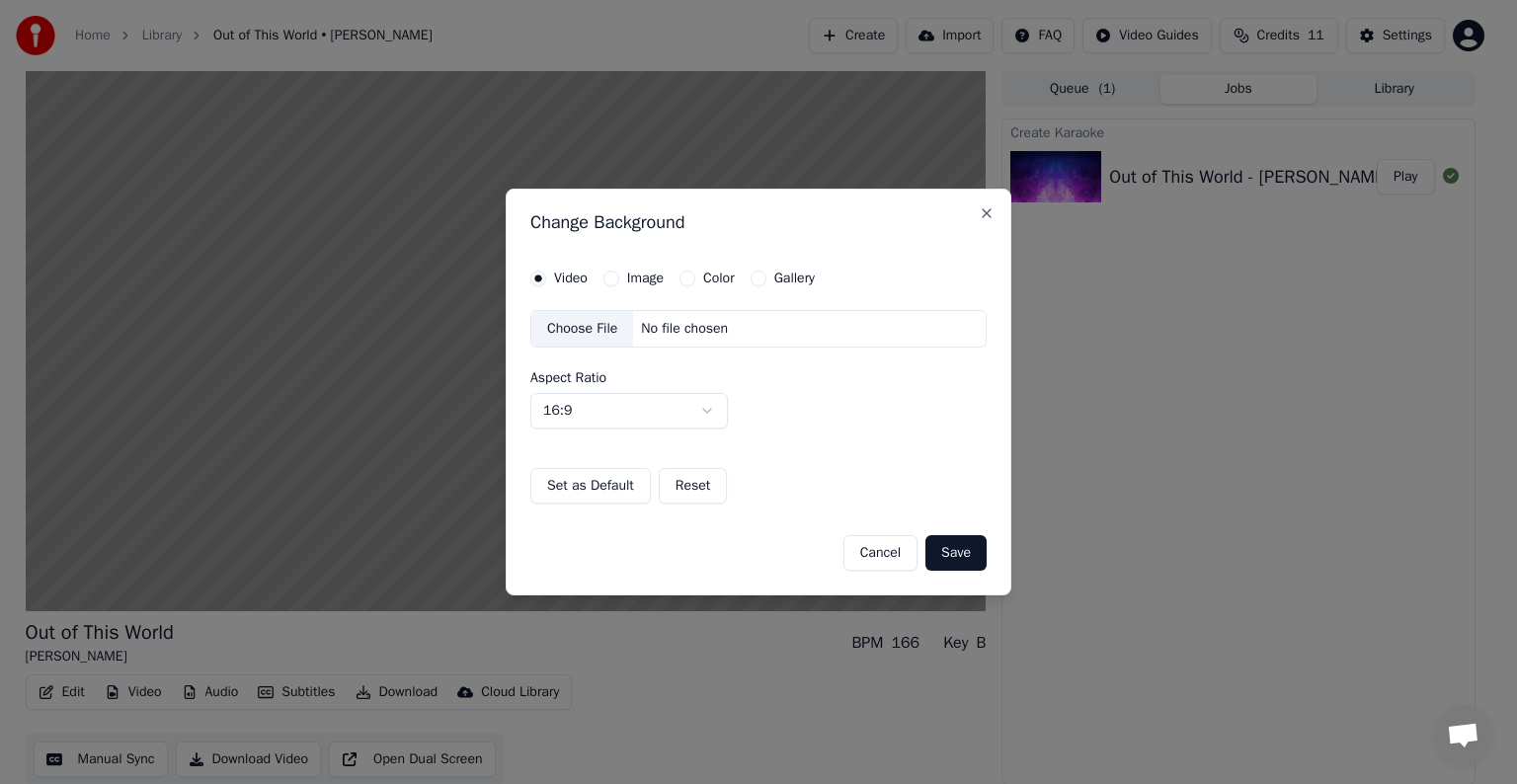 click on "Image" at bounding box center [645, 278] 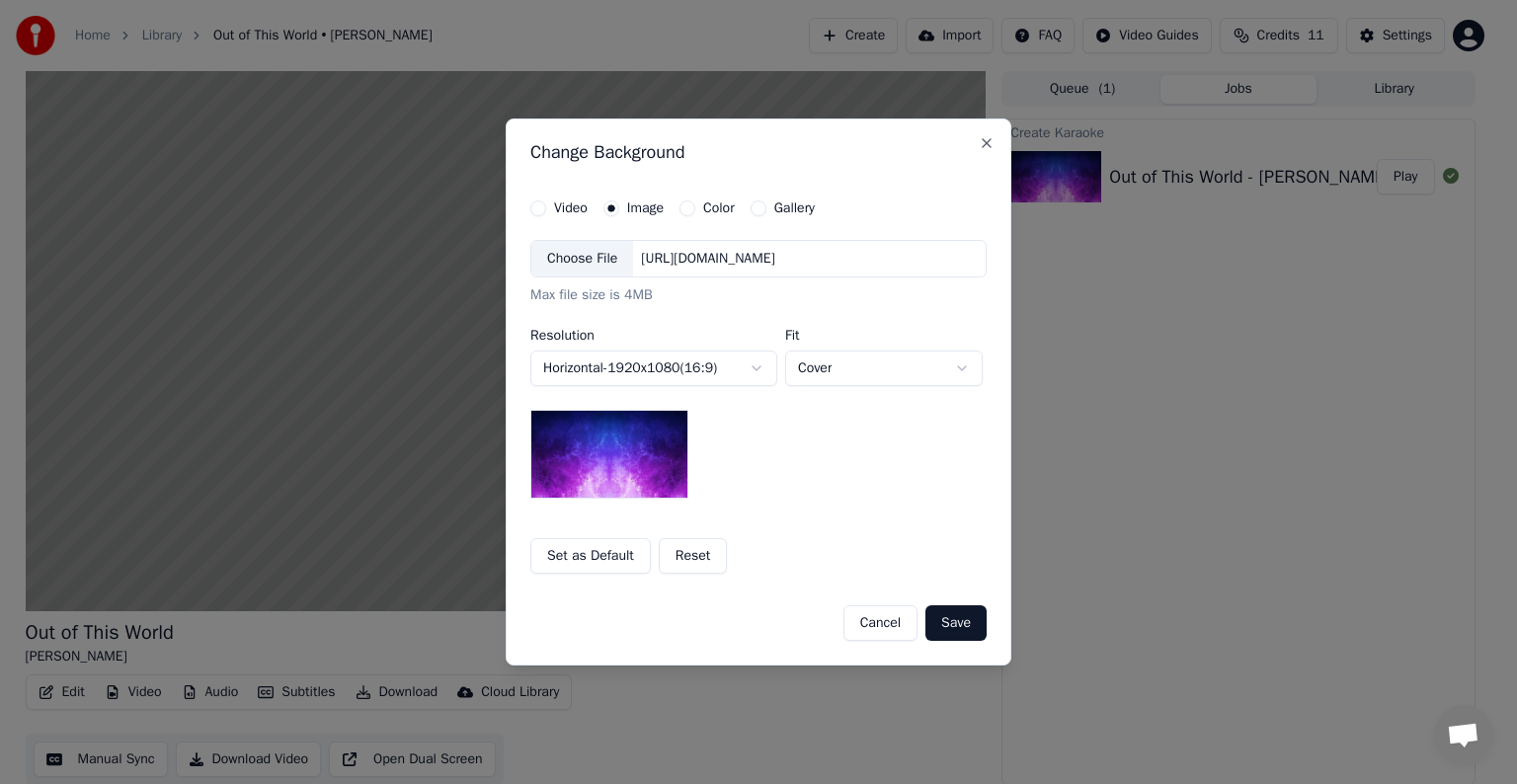 click on "Choose File" at bounding box center (582, 259) 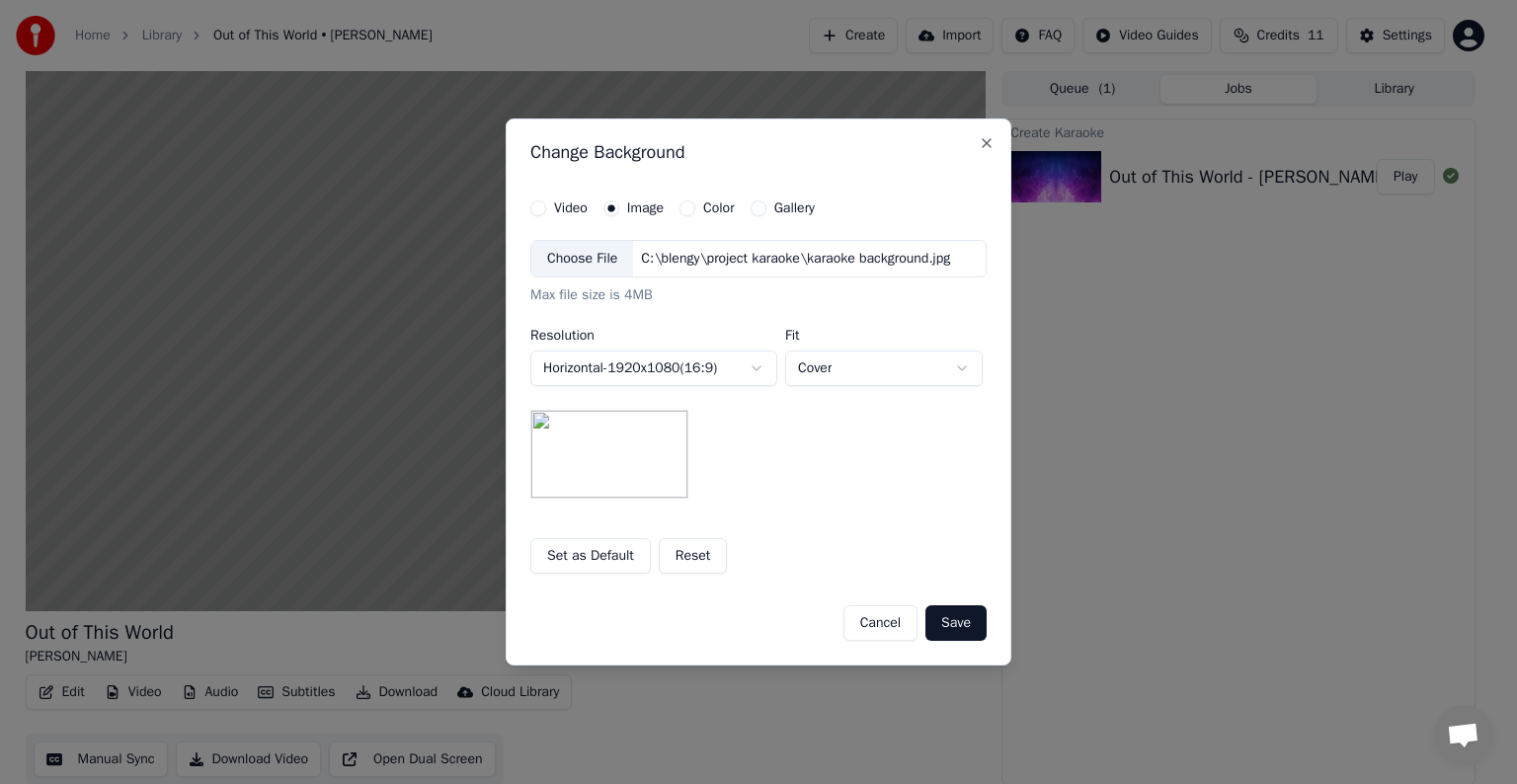 click on "Save" at bounding box center [956, 623] 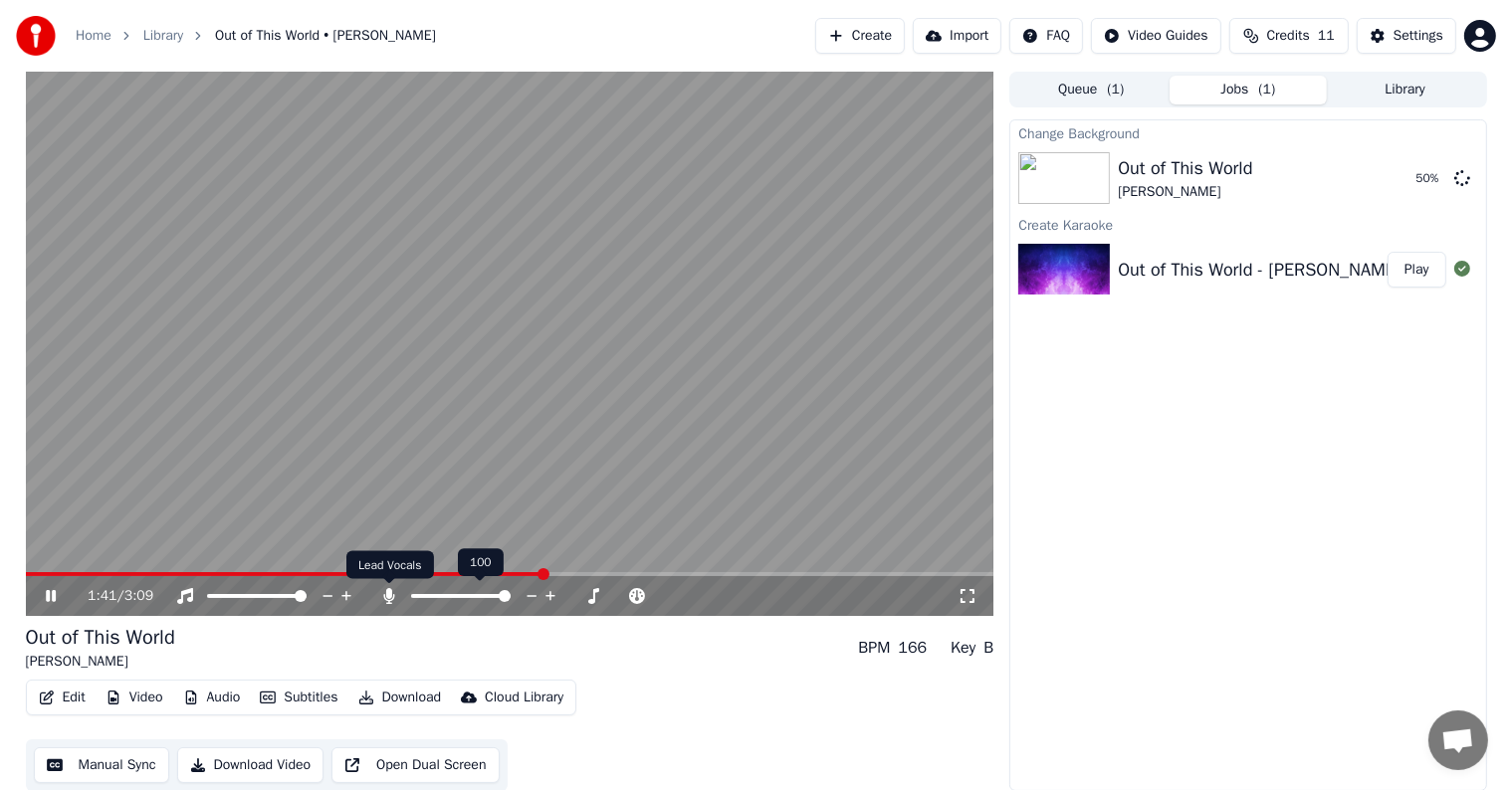 click 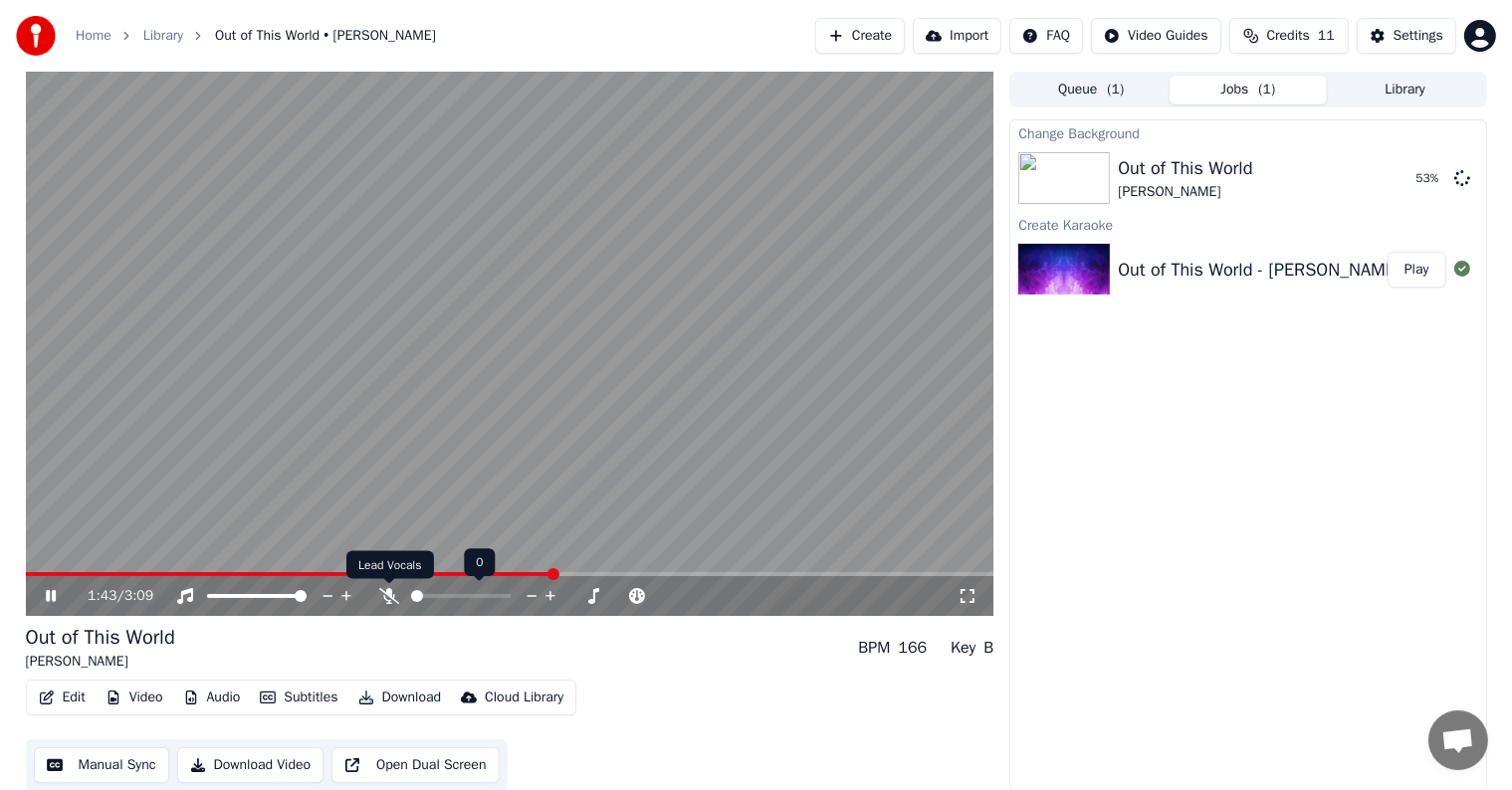 click 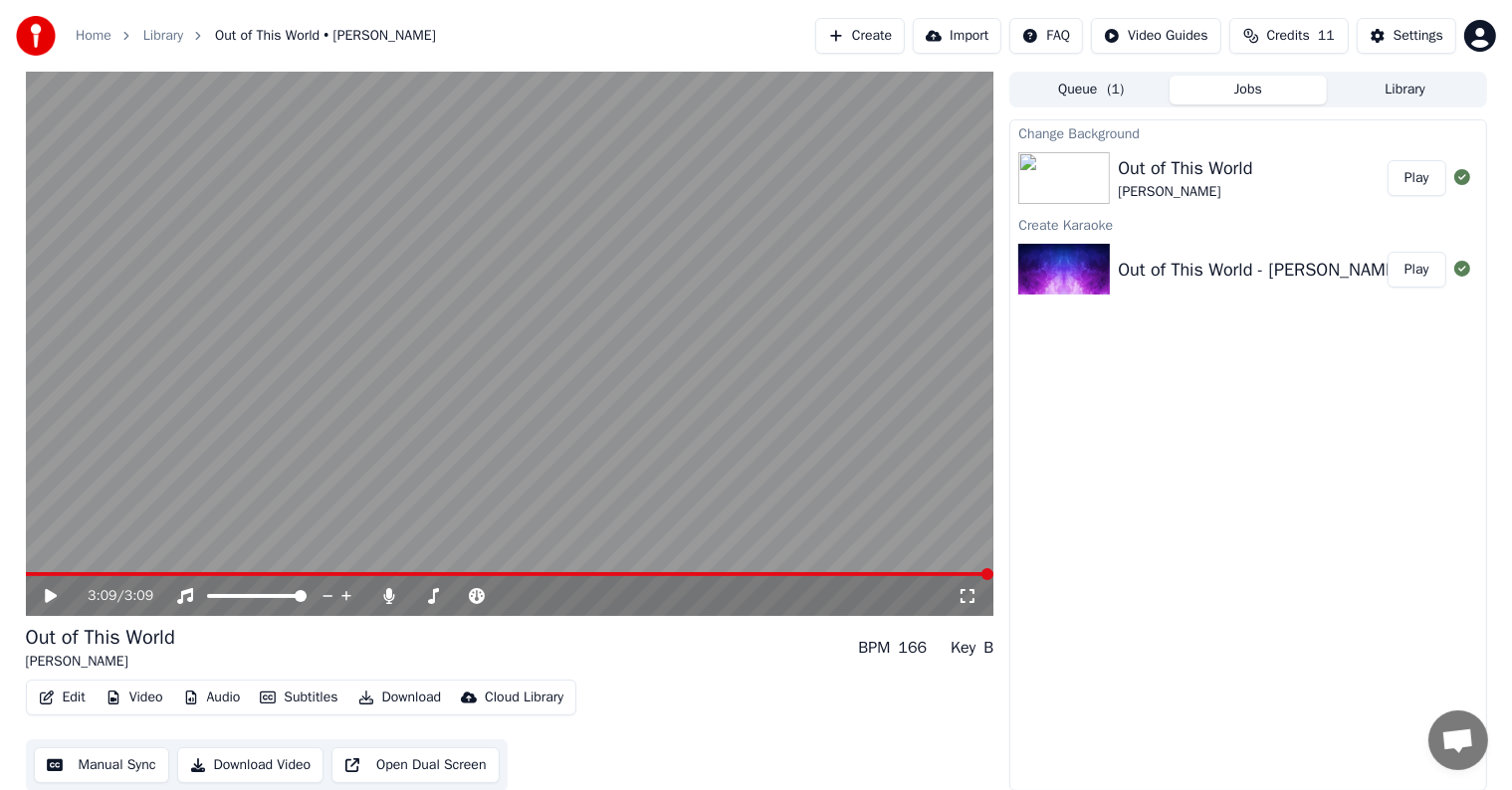 click on "Play" at bounding box center [1416, 178] 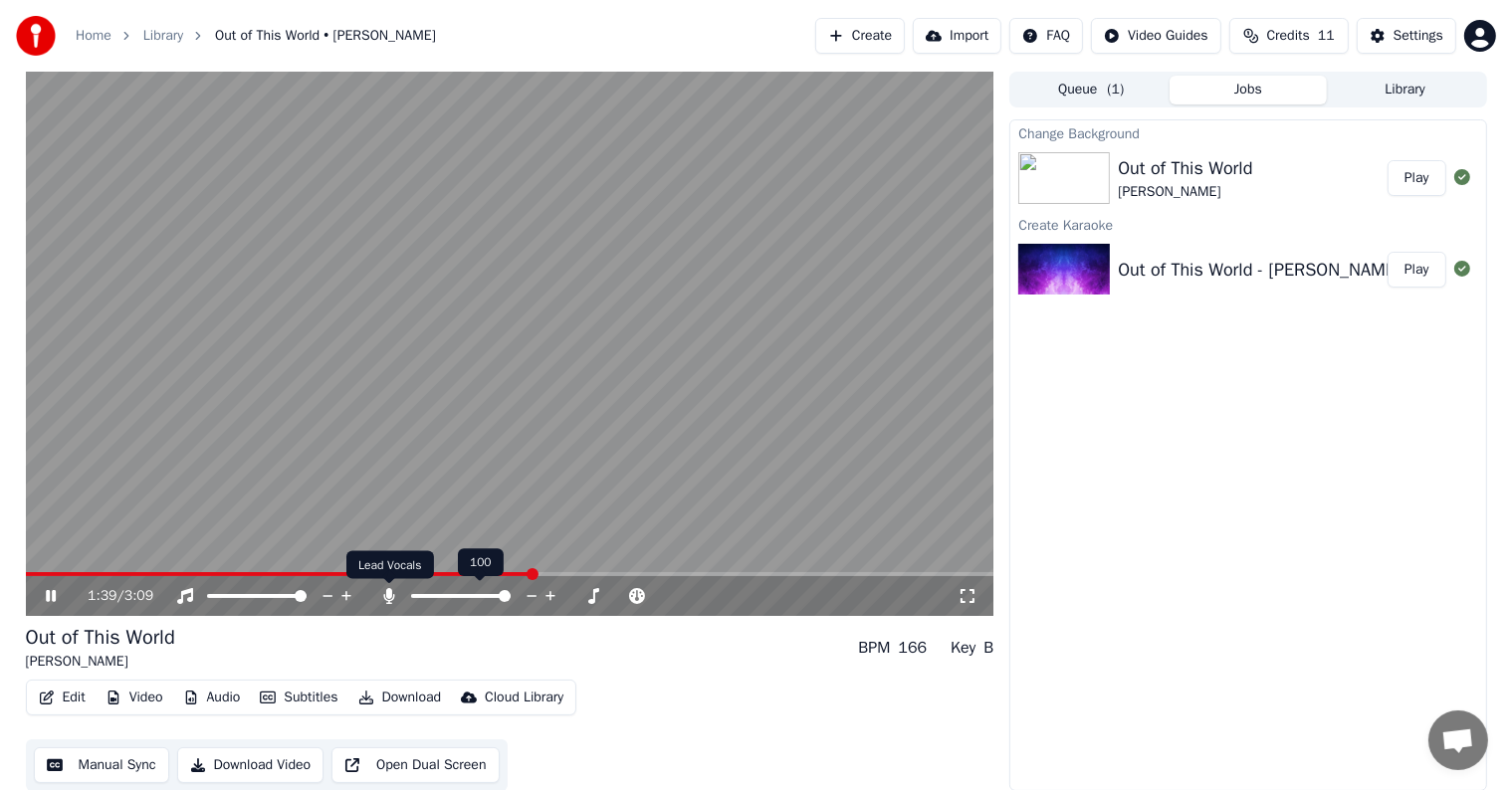 click 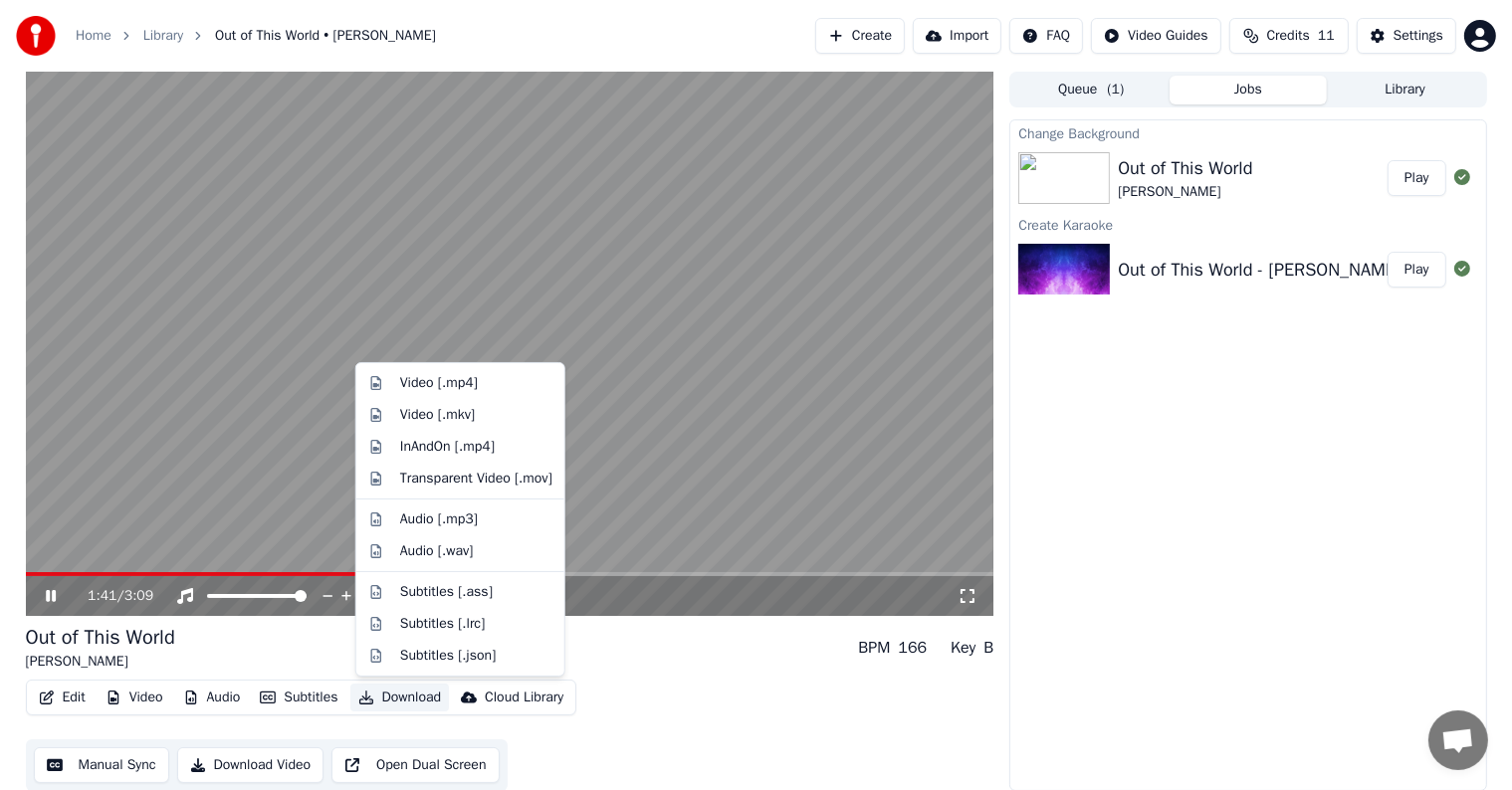 click on "Download" at bounding box center [400, 697] 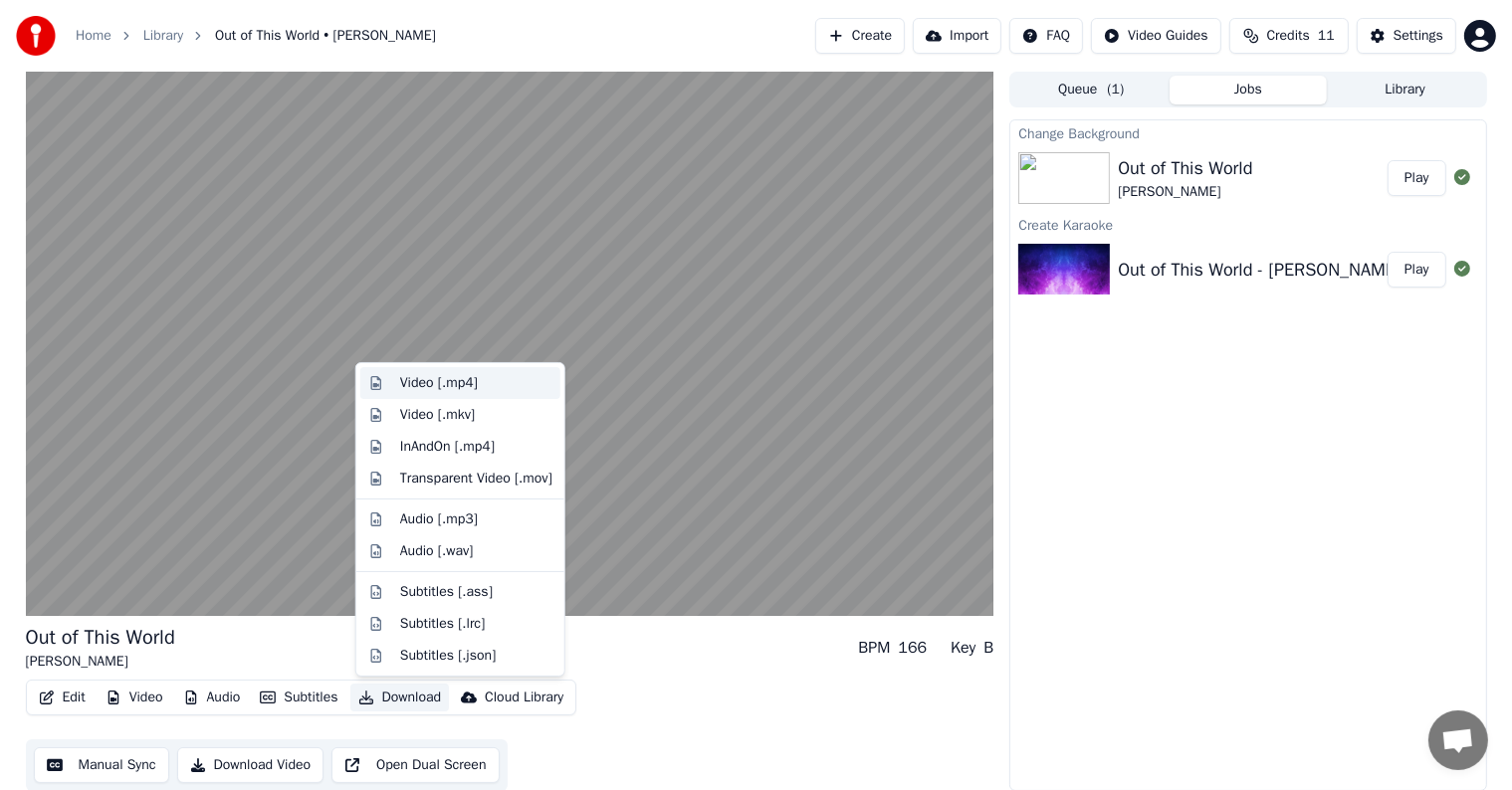 click on "Video [.mp4]" at bounding box center (476, 383) 